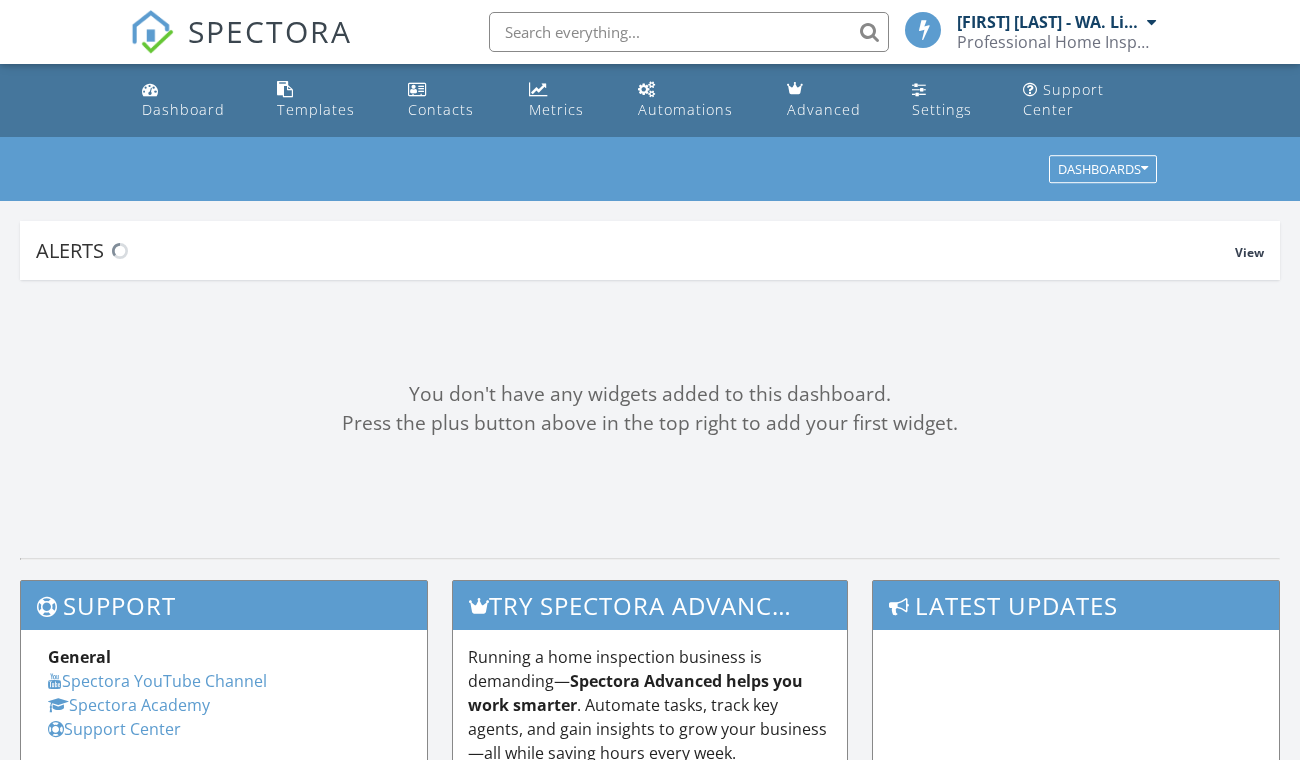 scroll, scrollTop: 0, scrollLeft: 0, axis: both 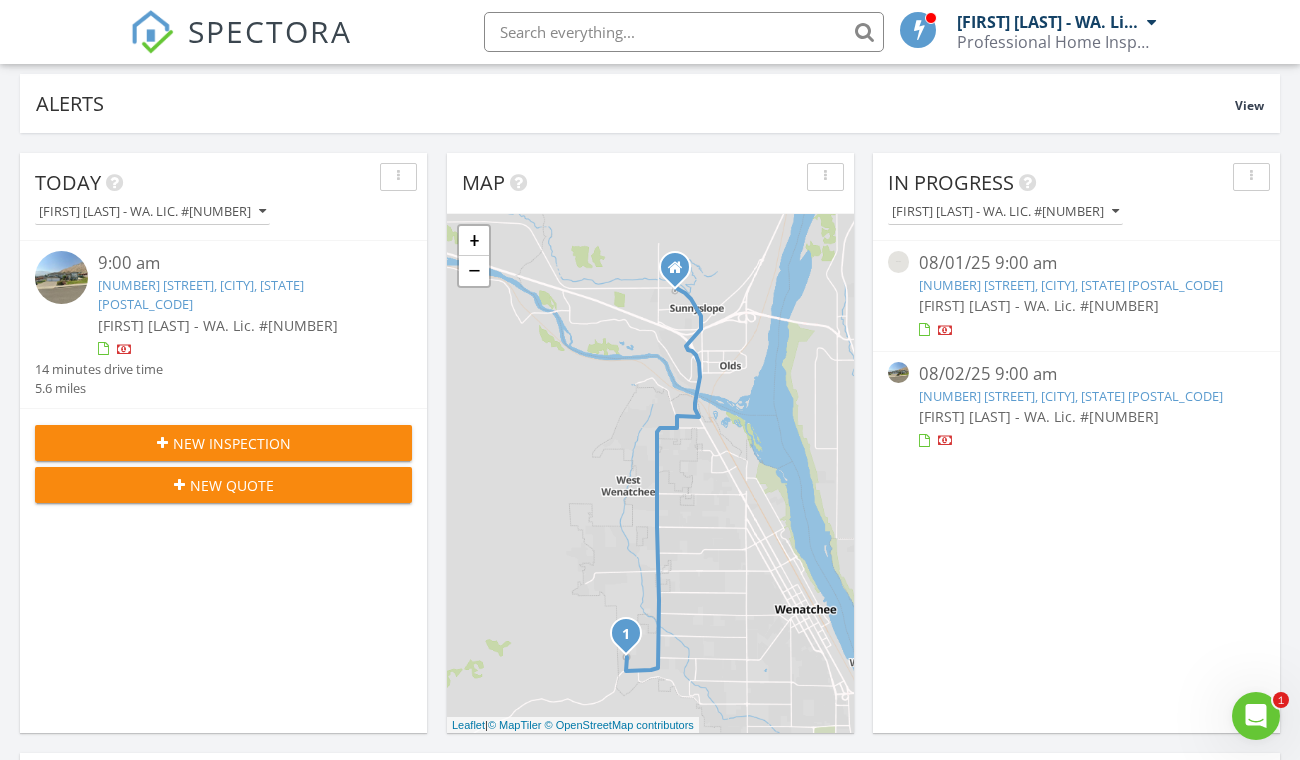 click on "314 E Okanogan, Chelan, WA 98816" at bounding box center [1071, 285] 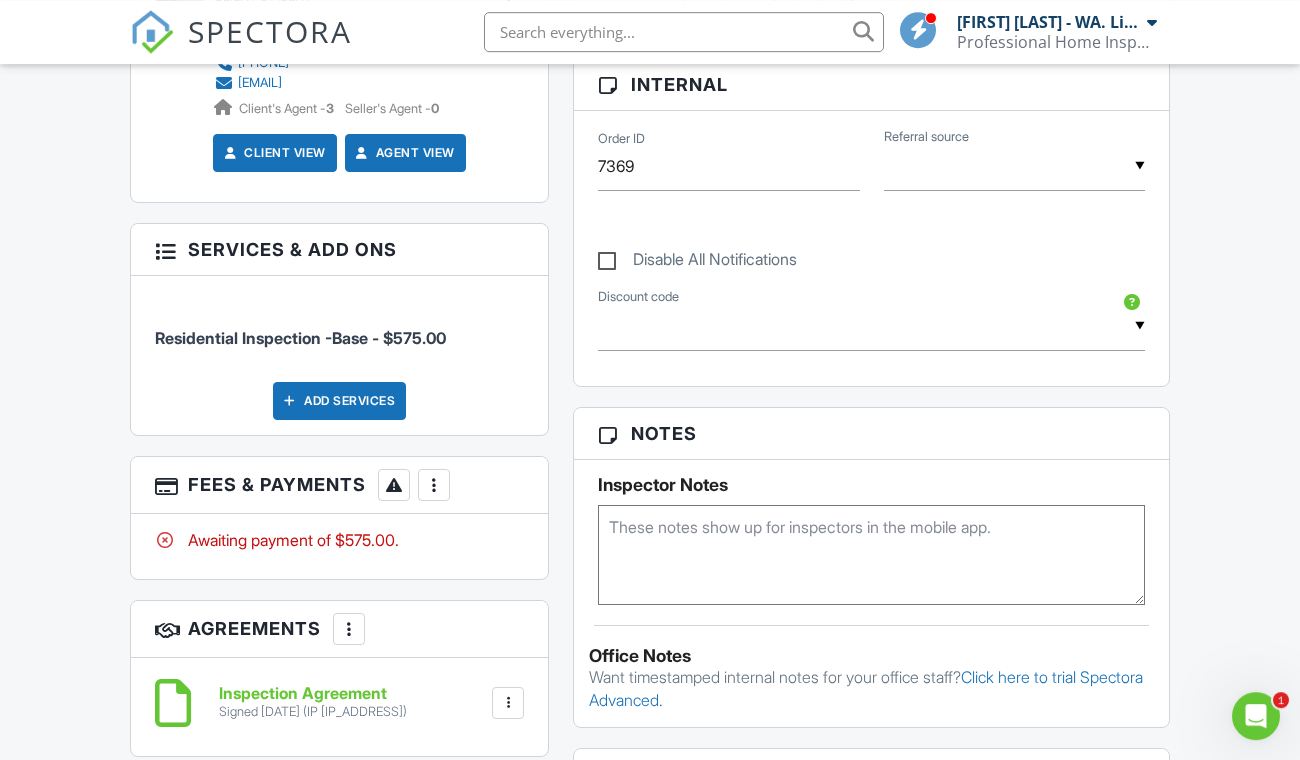 scroll, scrollTop: 981, scrollLeft: 0, axis: vertical 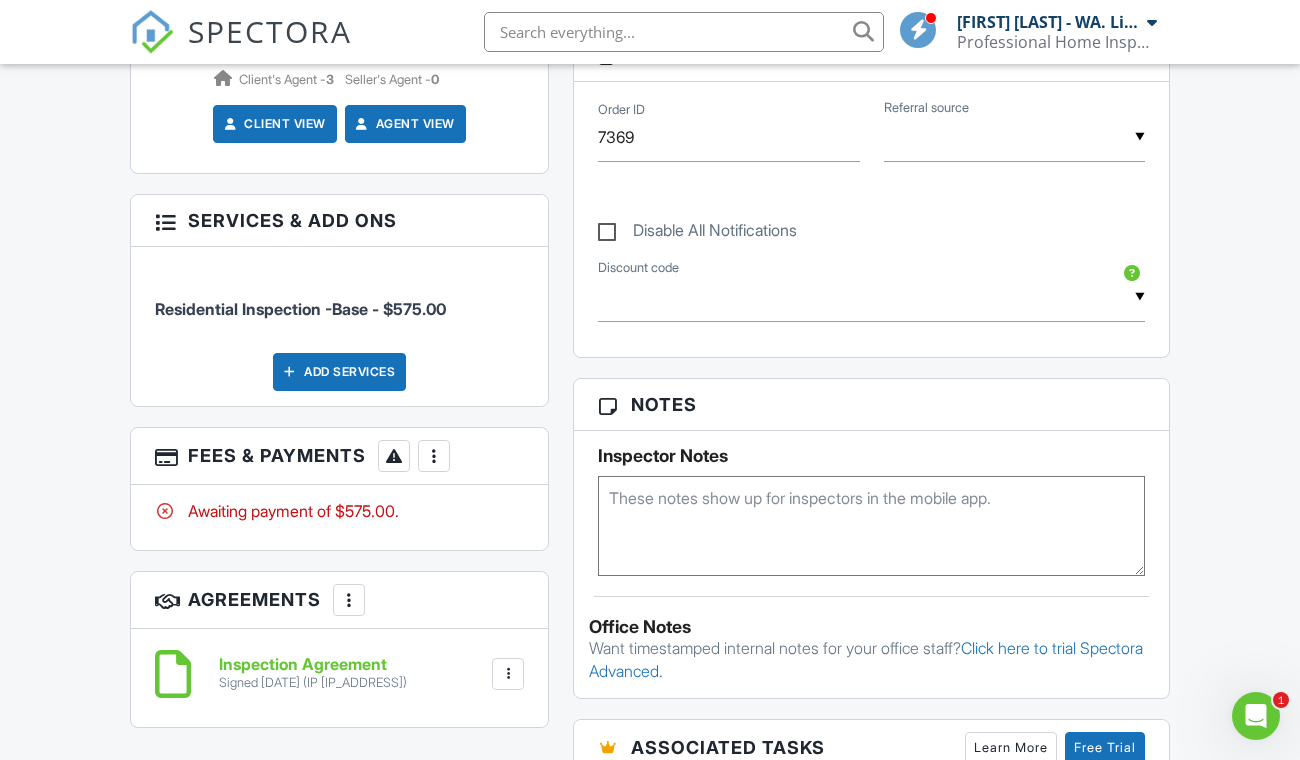 click at bounding box center (434, 456) 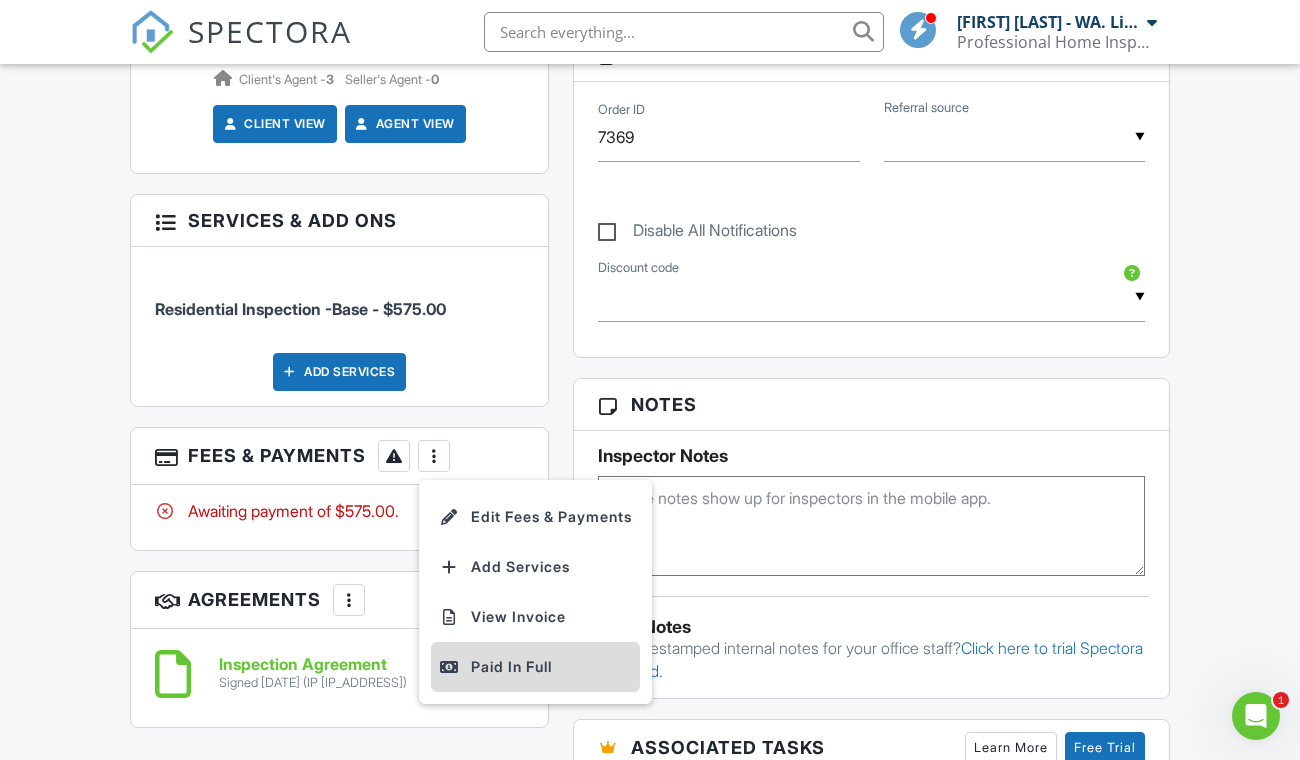 click on "Paid In Full" at bounding box center [535, 667] 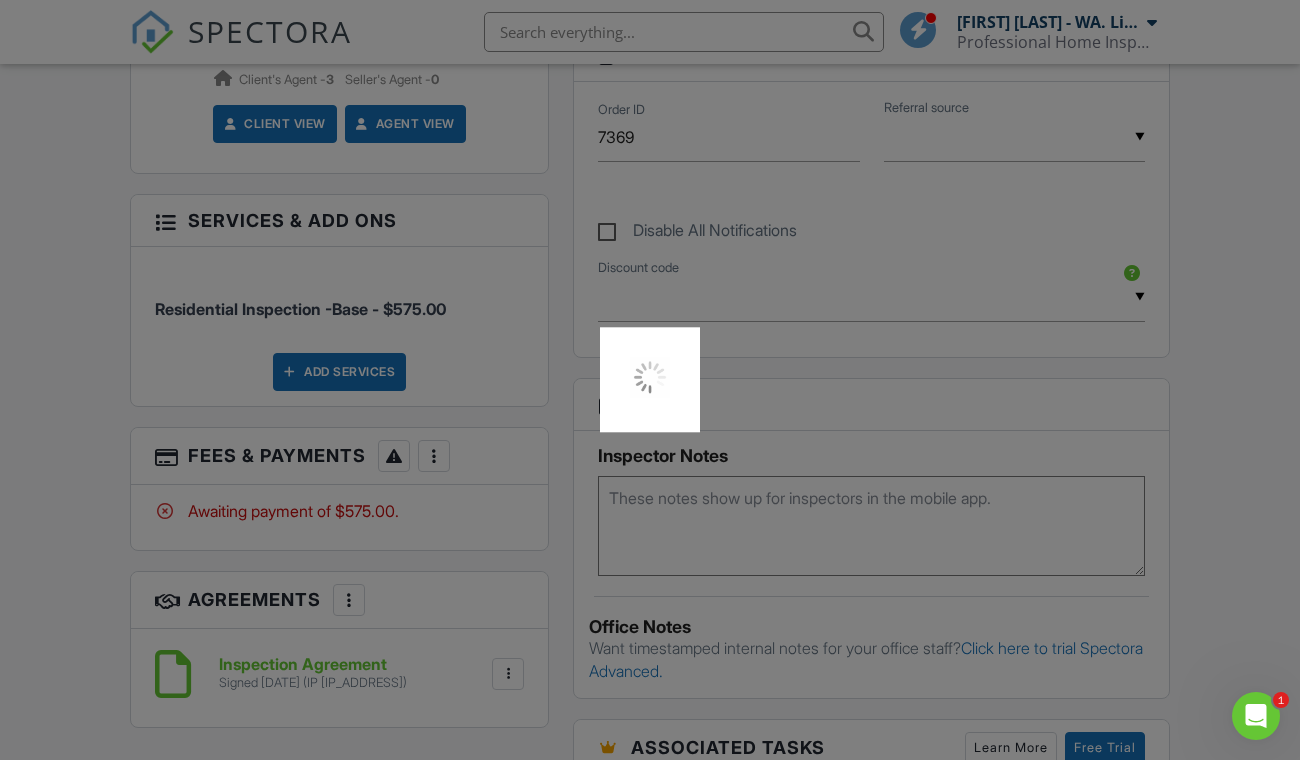 scroll, scrollTop: 815, scrollLeft: 0, axis: vertical 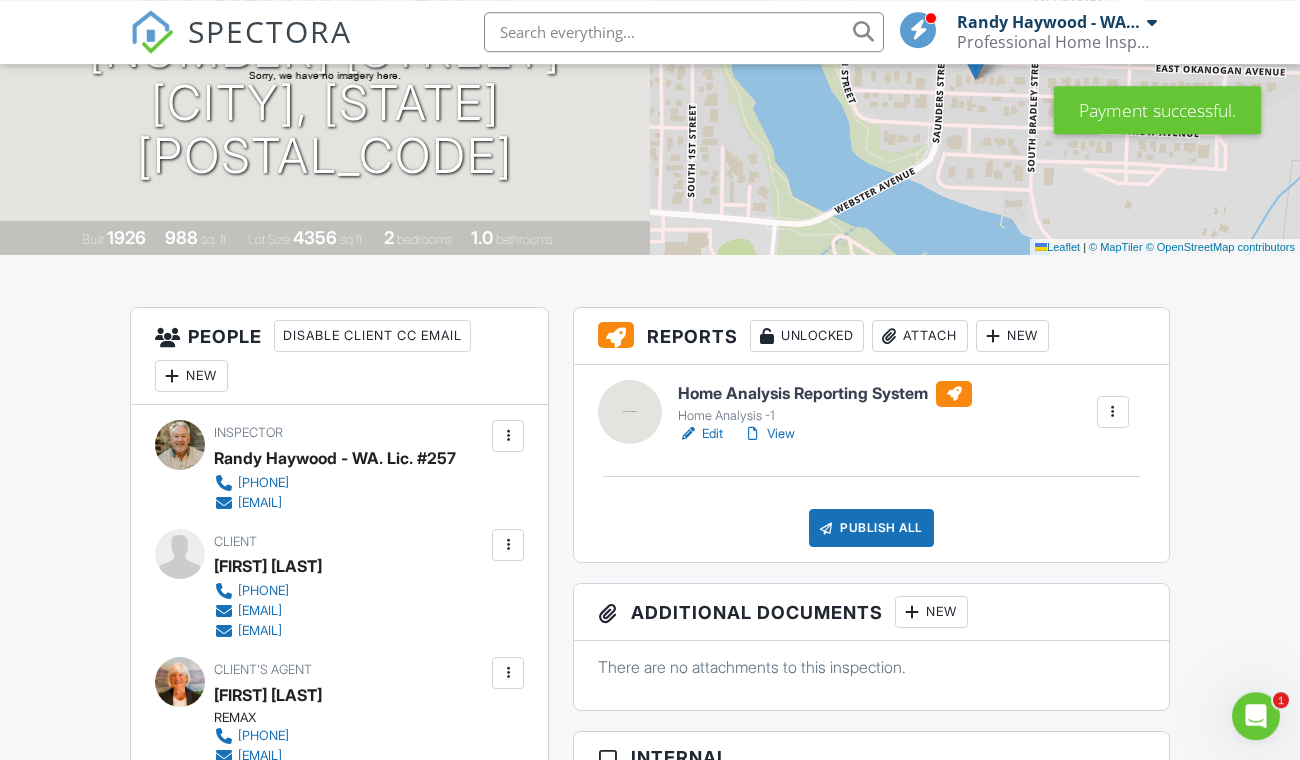 click on "Edit" at bounding box center [700, 434] 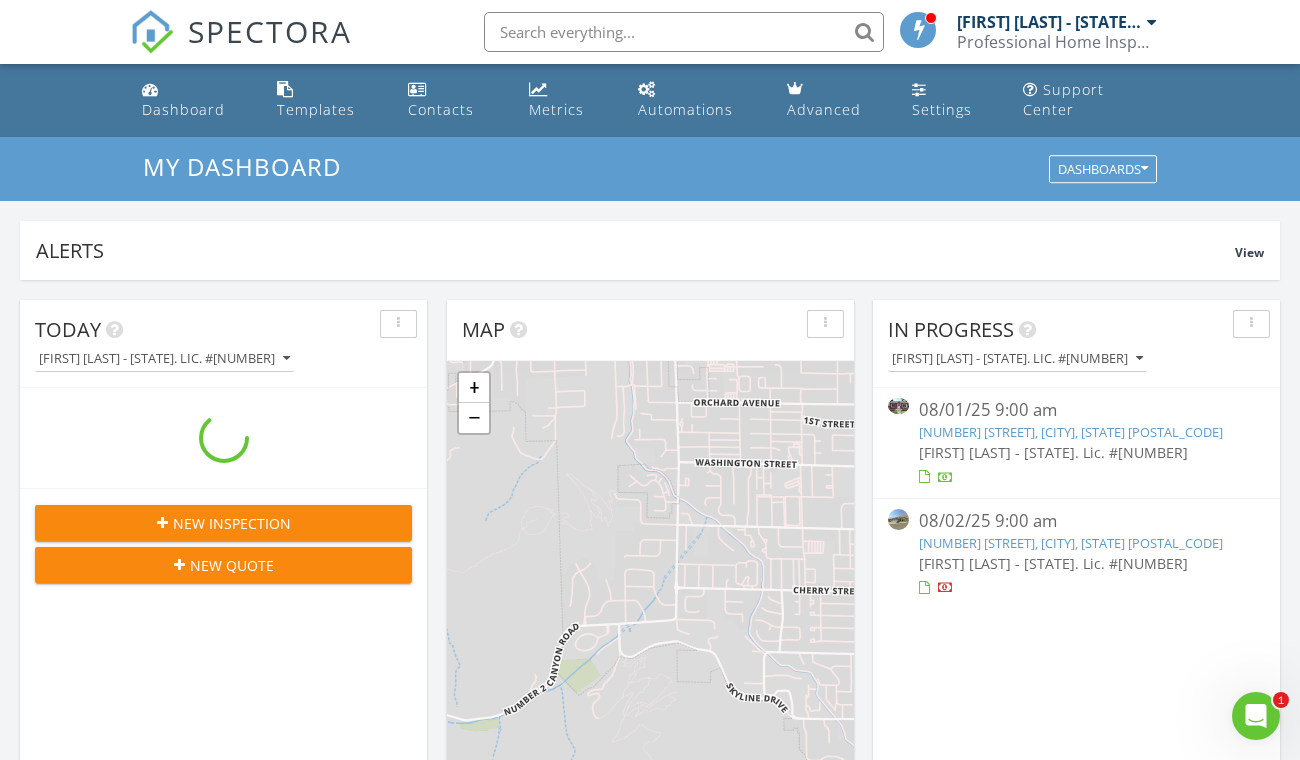 scroll, scrollTop: 0, scrollLeft: 0, axis: both 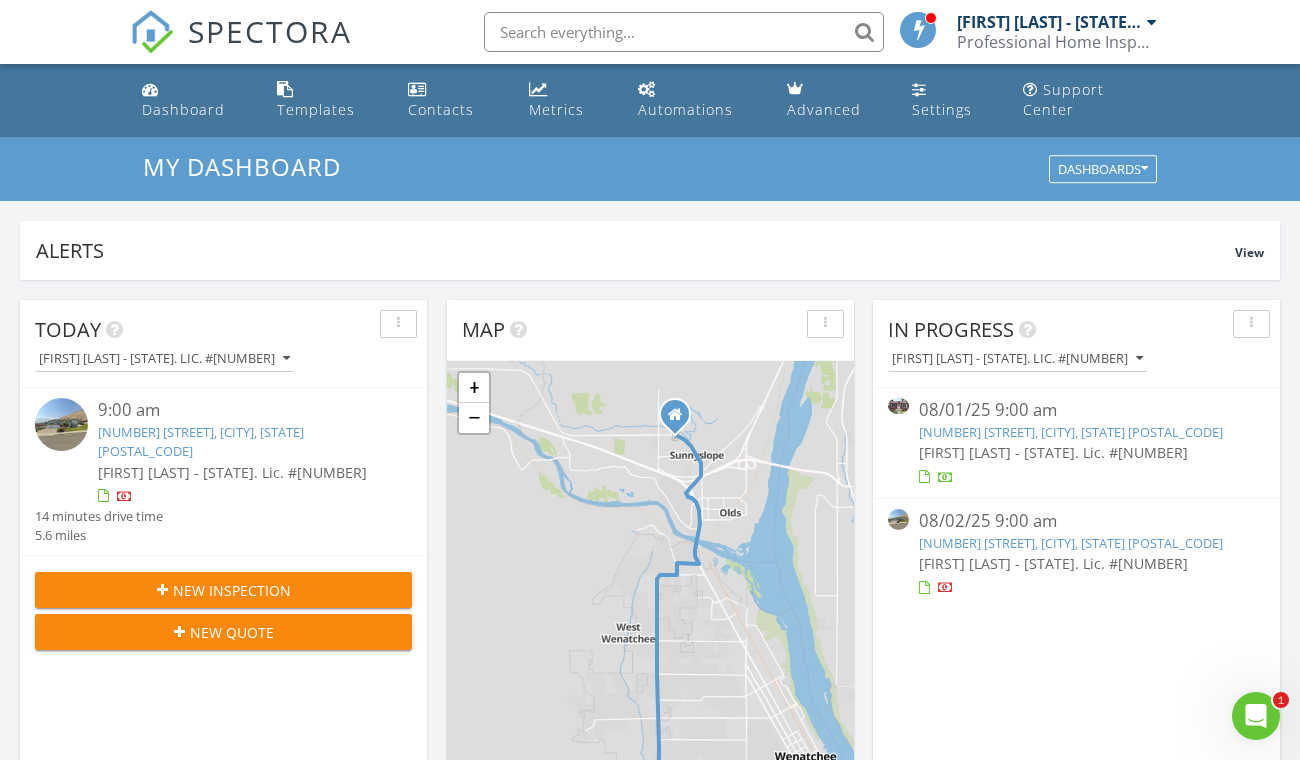 click on "[NUMBER] [STREET], [CITY], [STATE] [POSTAL_CODE]" at bounding box center (1071, 432) 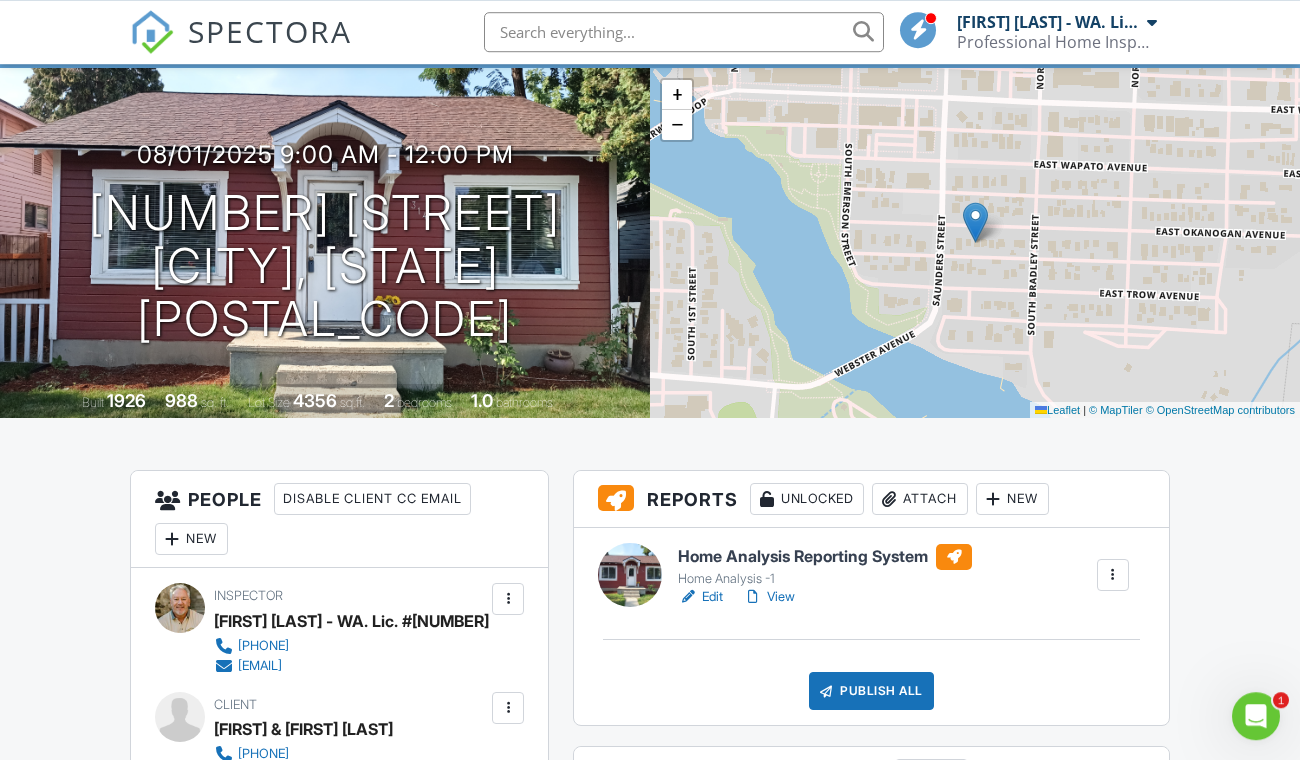 scroll, scrollTop: 0, scrollLeft: 0, axis: both 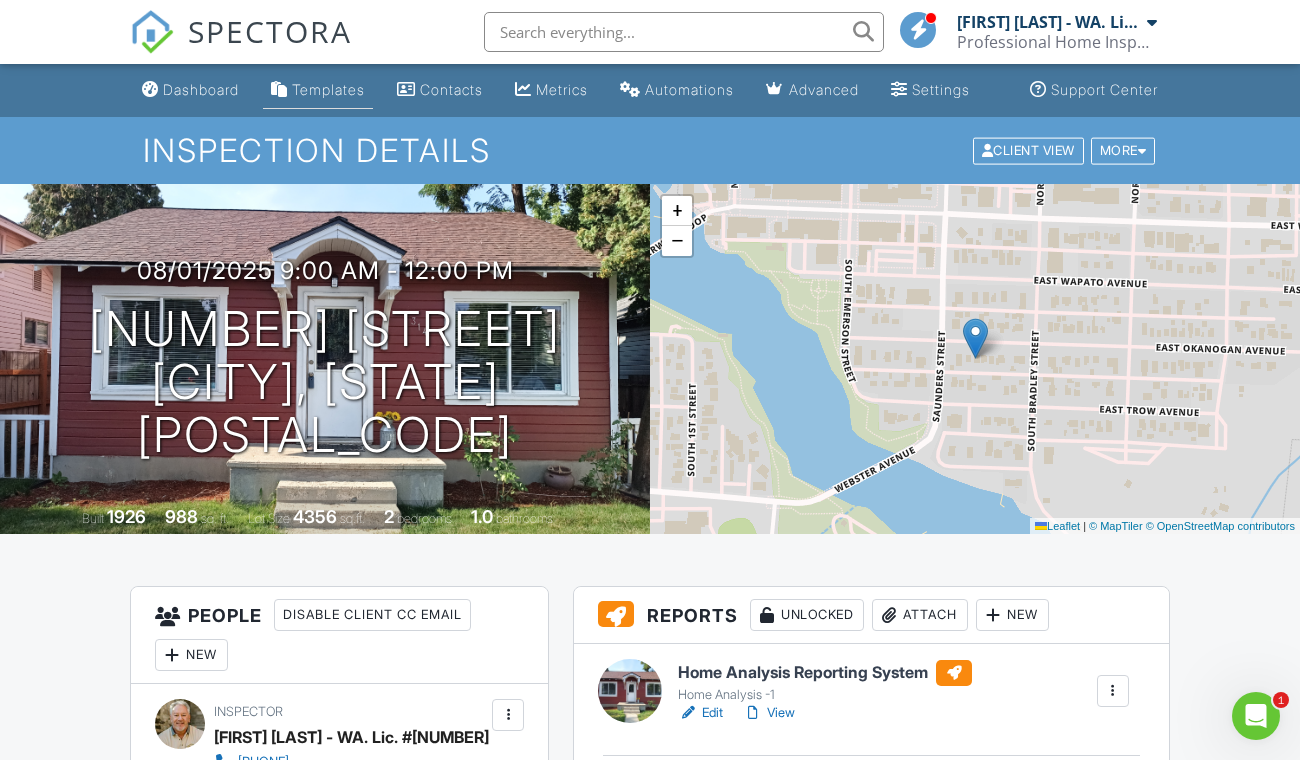 click on "Templates" at bounding box center (328, 89) 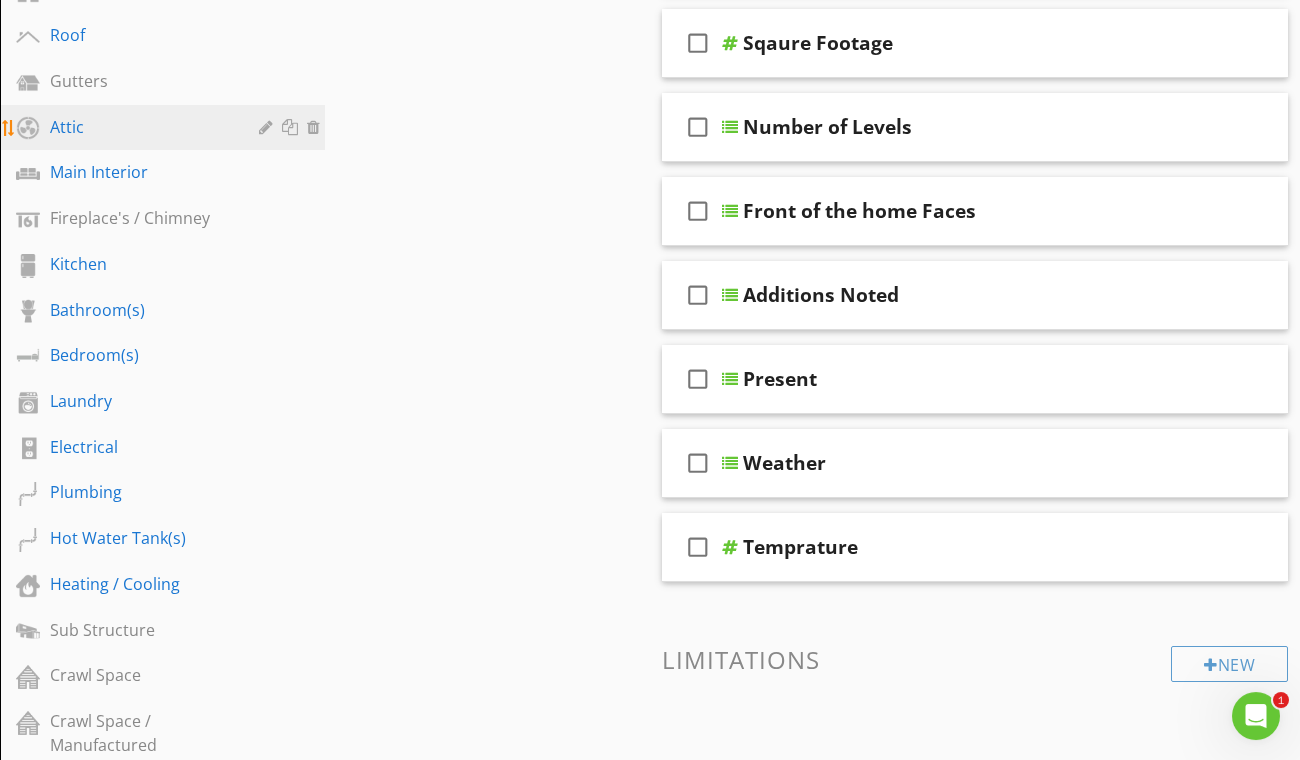 scroll, scrollTop: 520, scrollLeft: 0, axis: vertical 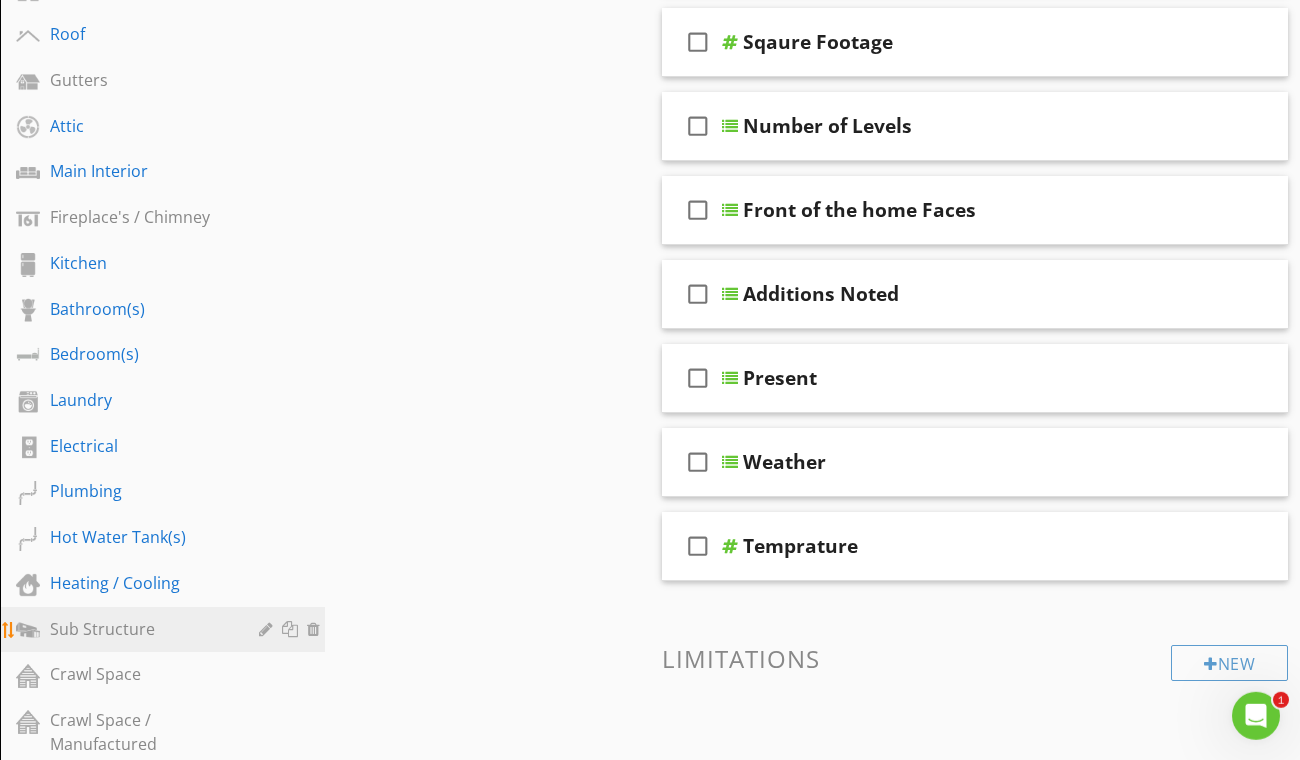 click on "Sub Structure" at bounding box center (140, 629) 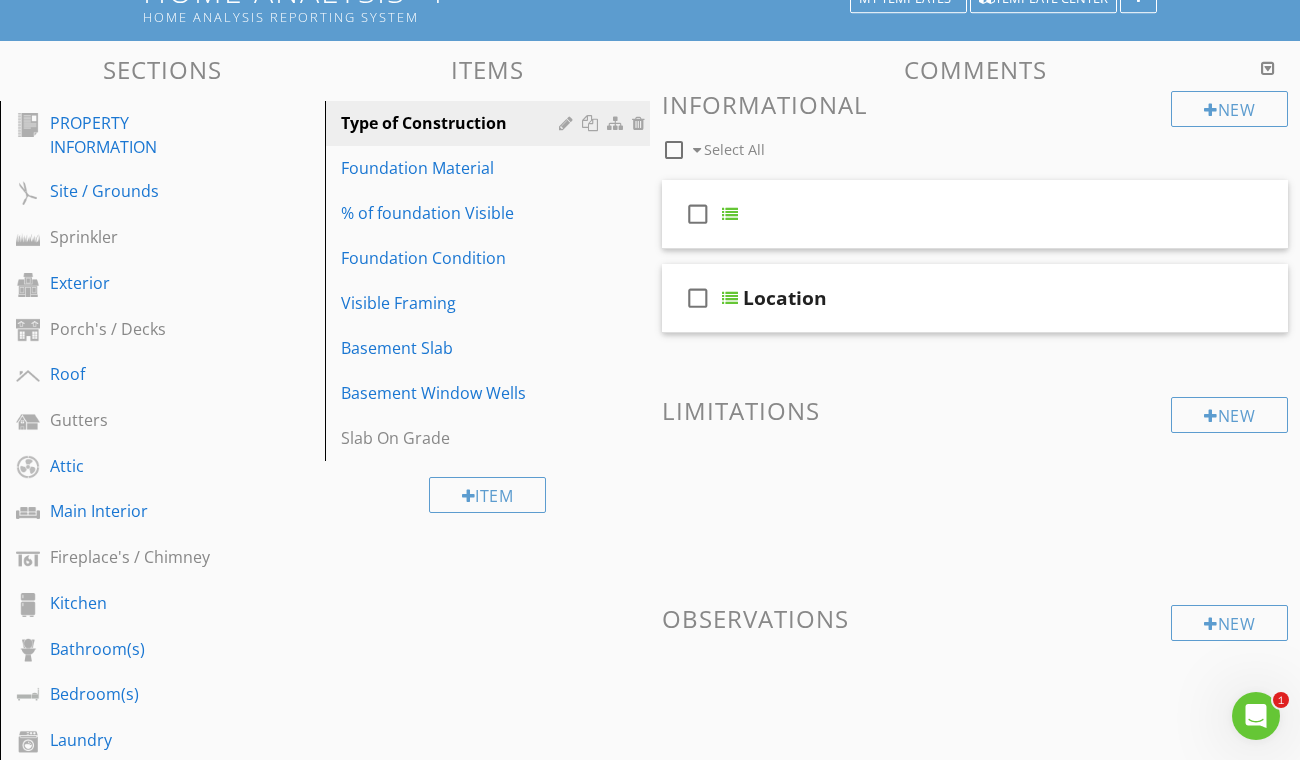 scroll, scrollTop: 121, scrollLeft: 0, axis: vertical 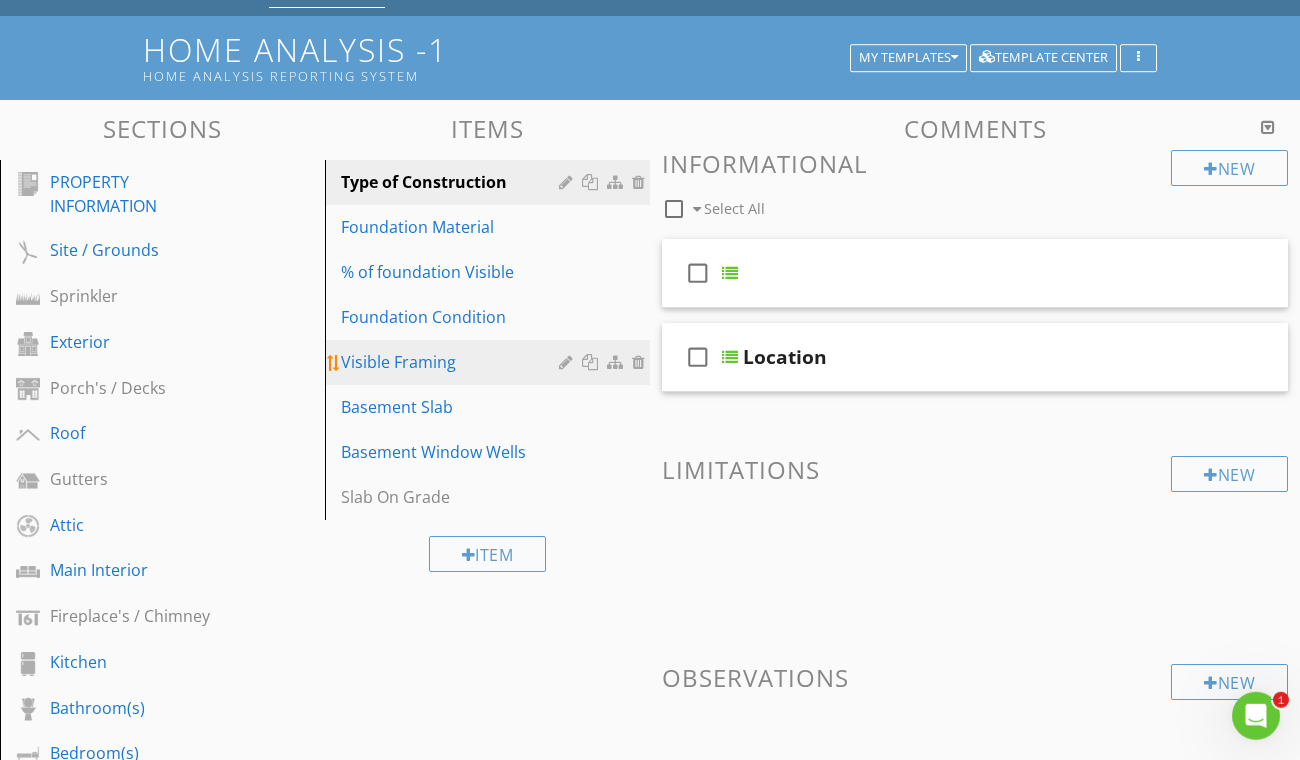 click on "Visible Framing" at bounding box center [490, 362] 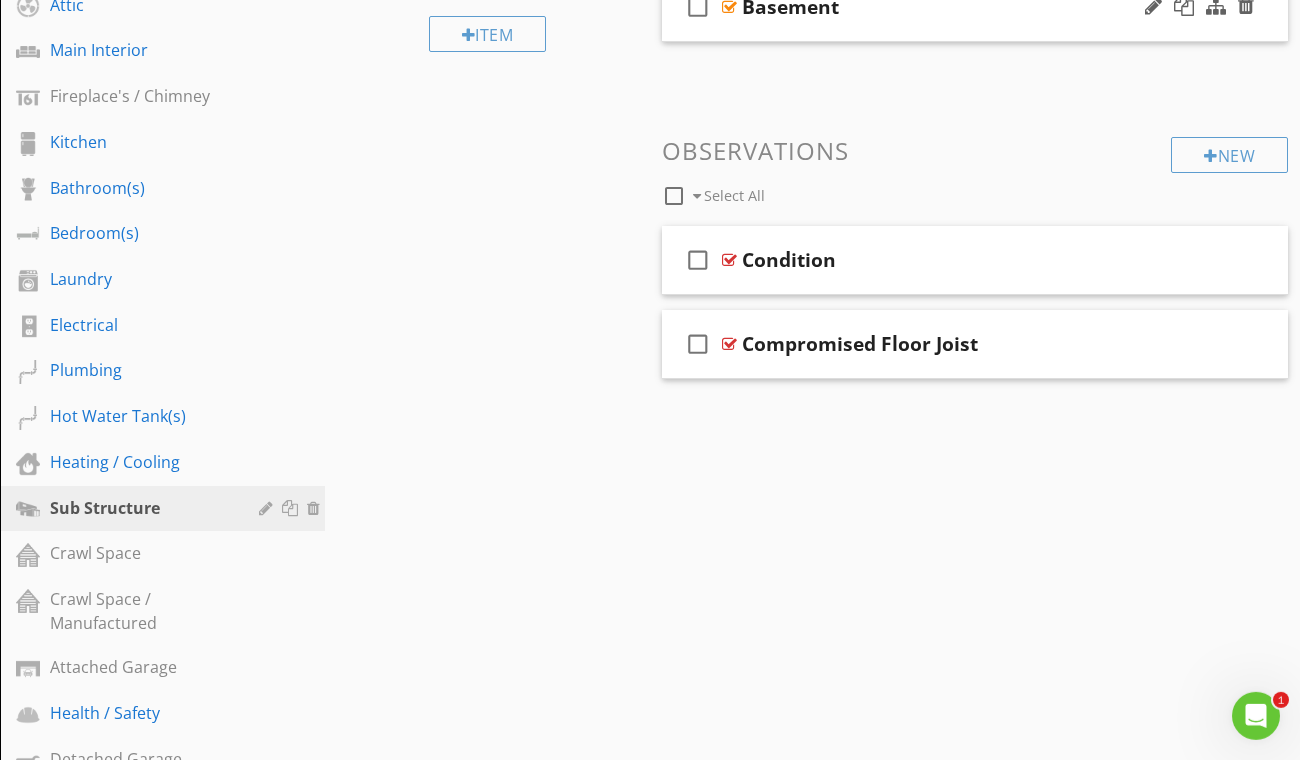 scroll, scrollTop: 672, scrollLeft: 0, axis: vertical 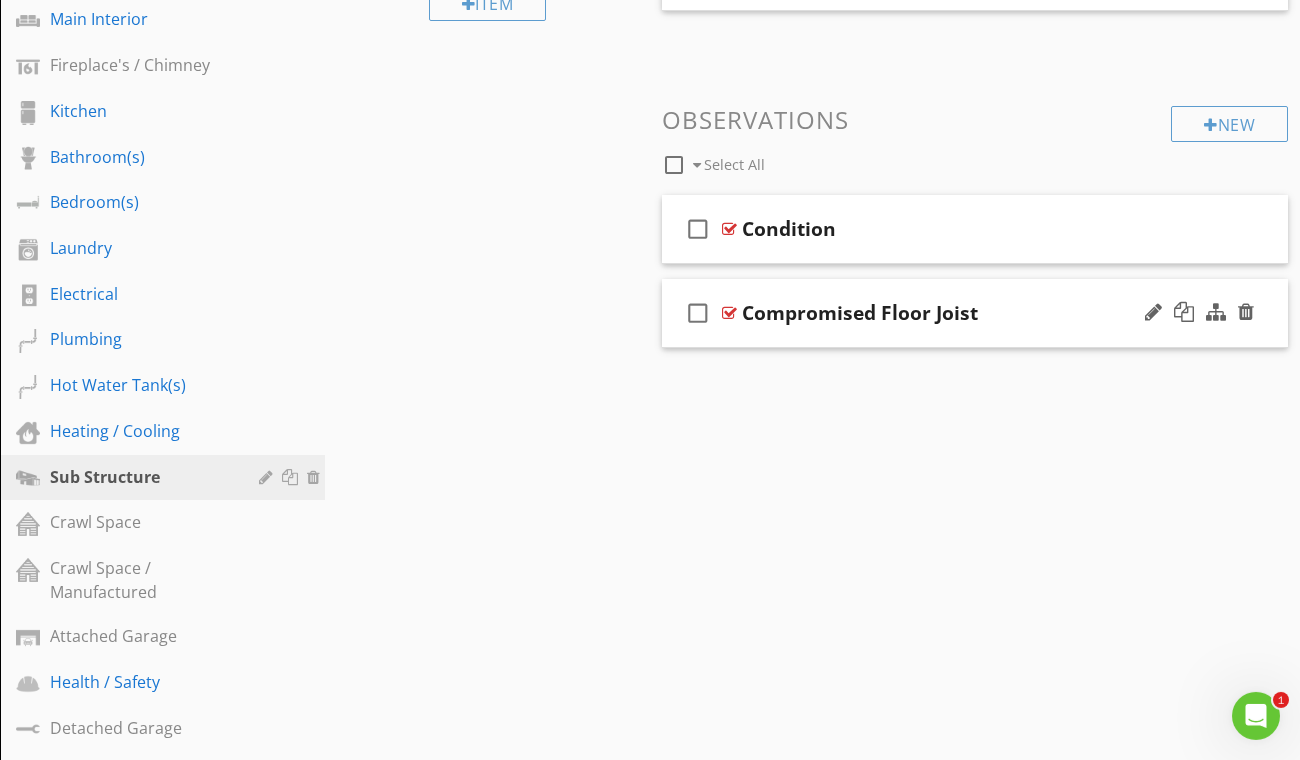 click on "check_box_outline_blank
Compromised Floor Joist" at bounding box center (975, 313) 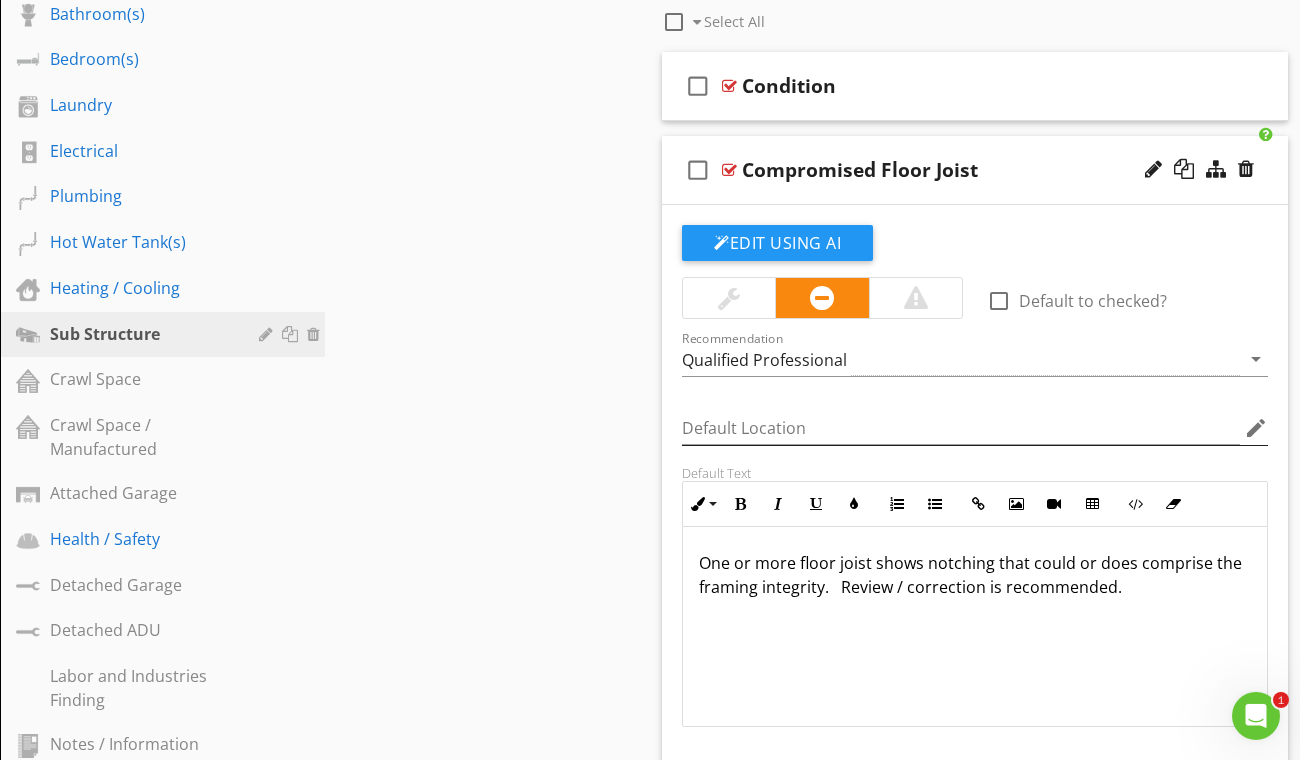 scroll, scrollTop: 770, scrollLeft: 0, axis: vertical 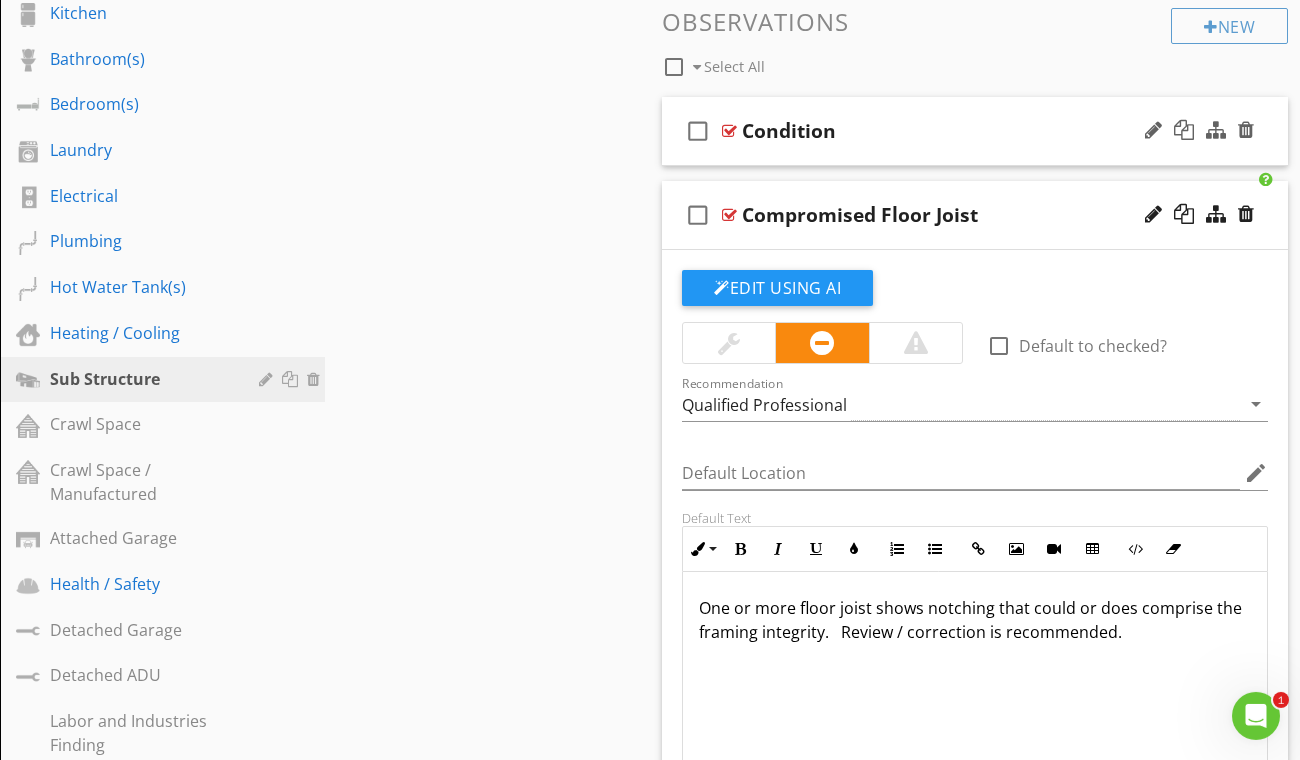 click on "Condition" at bounding box center (962, 131) 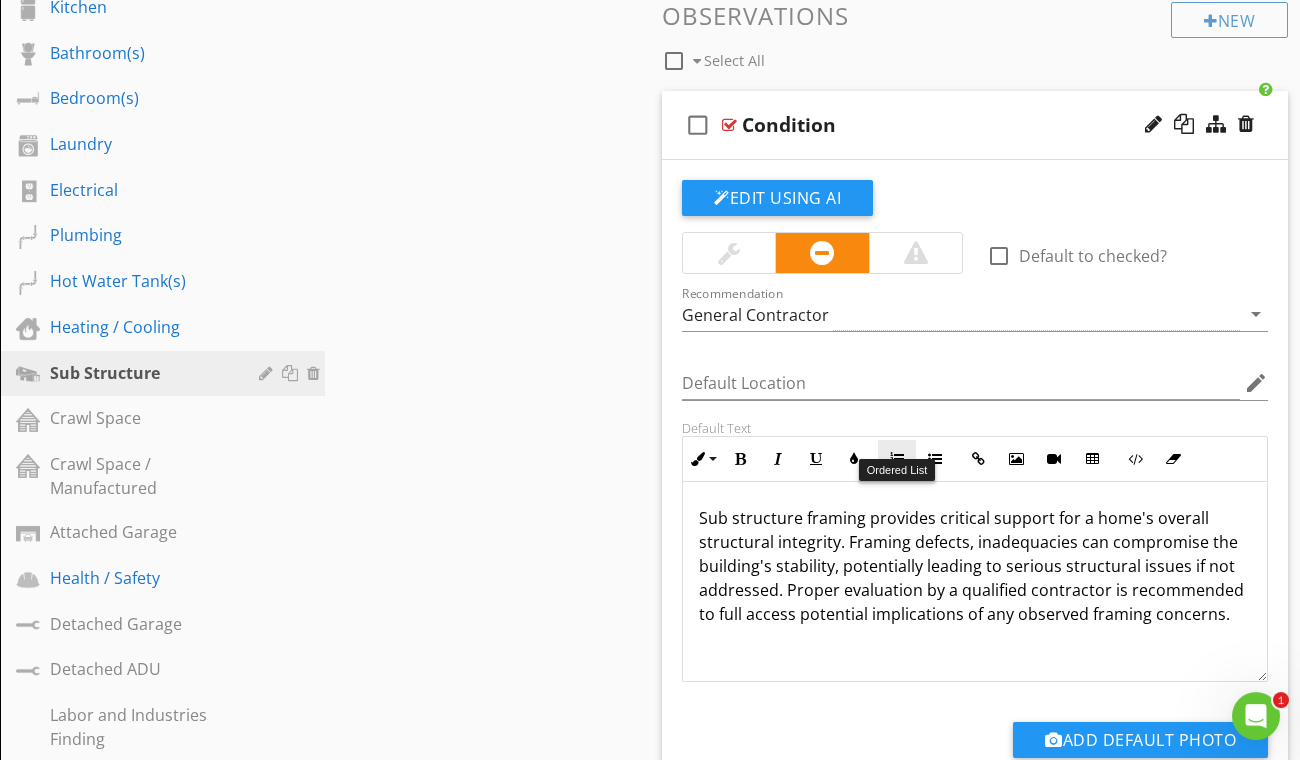 scroll, scrollTop: 812, scrollLeft: 0, axis: vertical 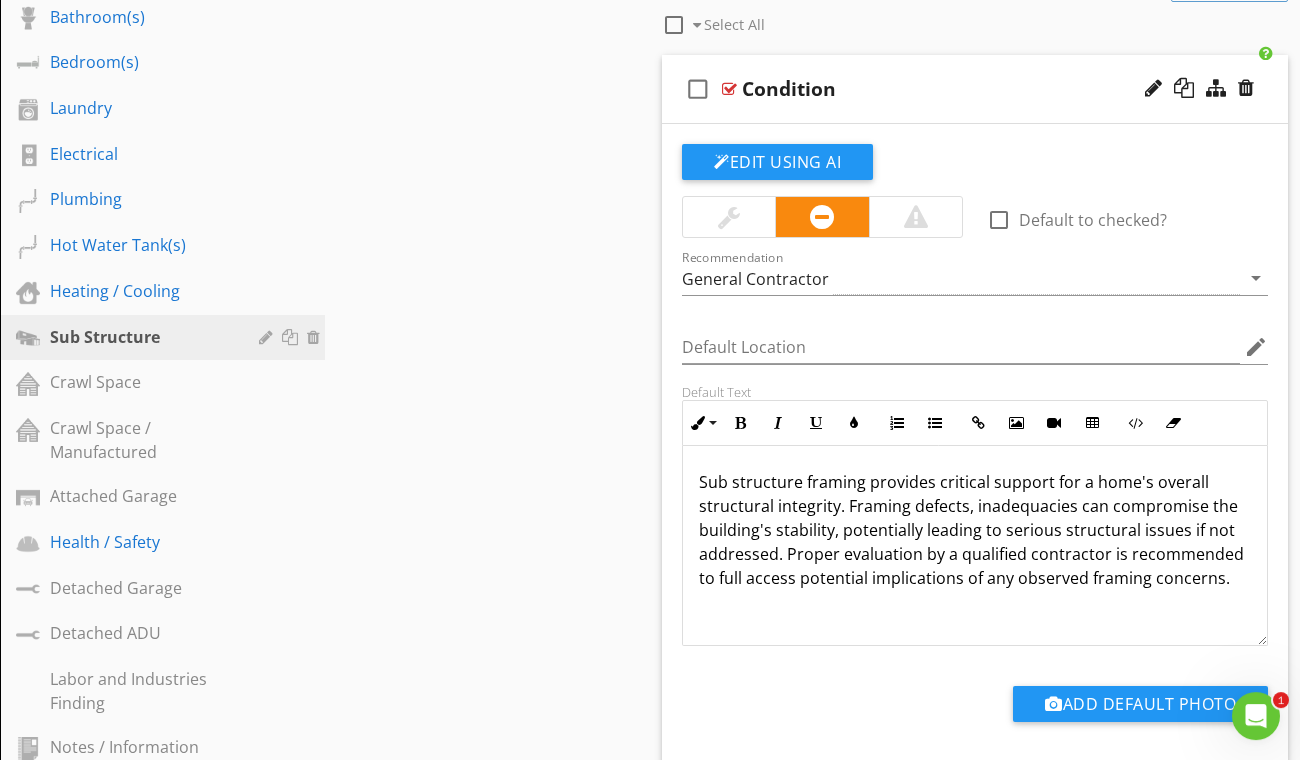drag, startPoint x: 782, startPoint y: 533, endPoint x: 1246, endPoint y: 599, distance: 468.67047 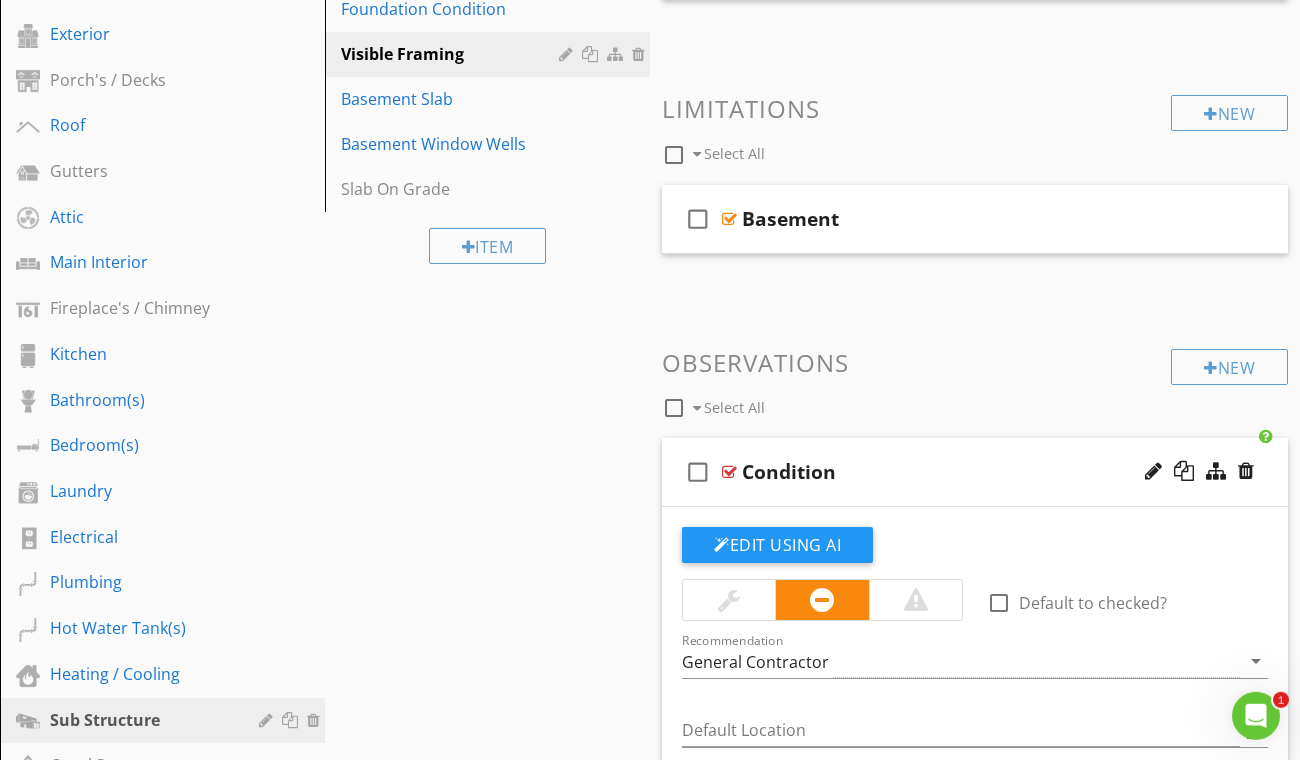 scroll, scrollTop: 354, scrollLeft: 0, axis: vertical 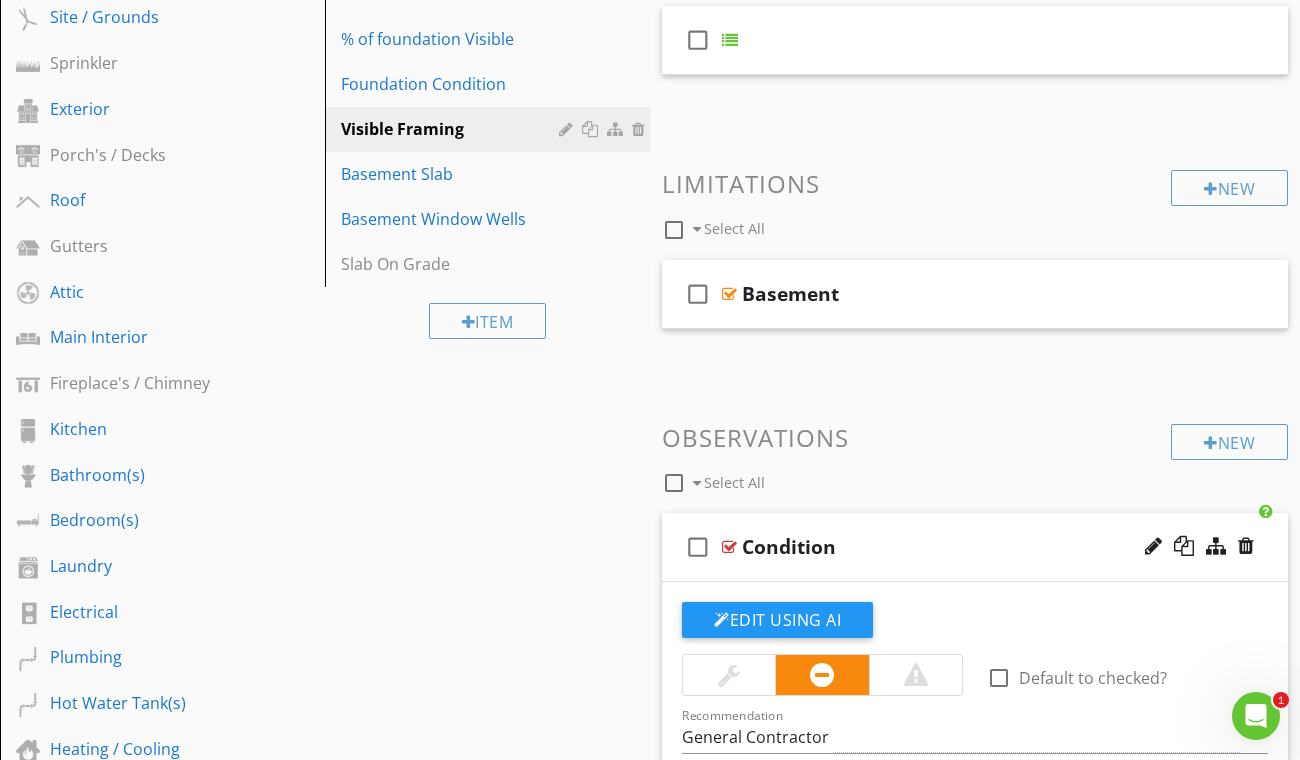 click on "Condition" at bounding box center [962, 547] 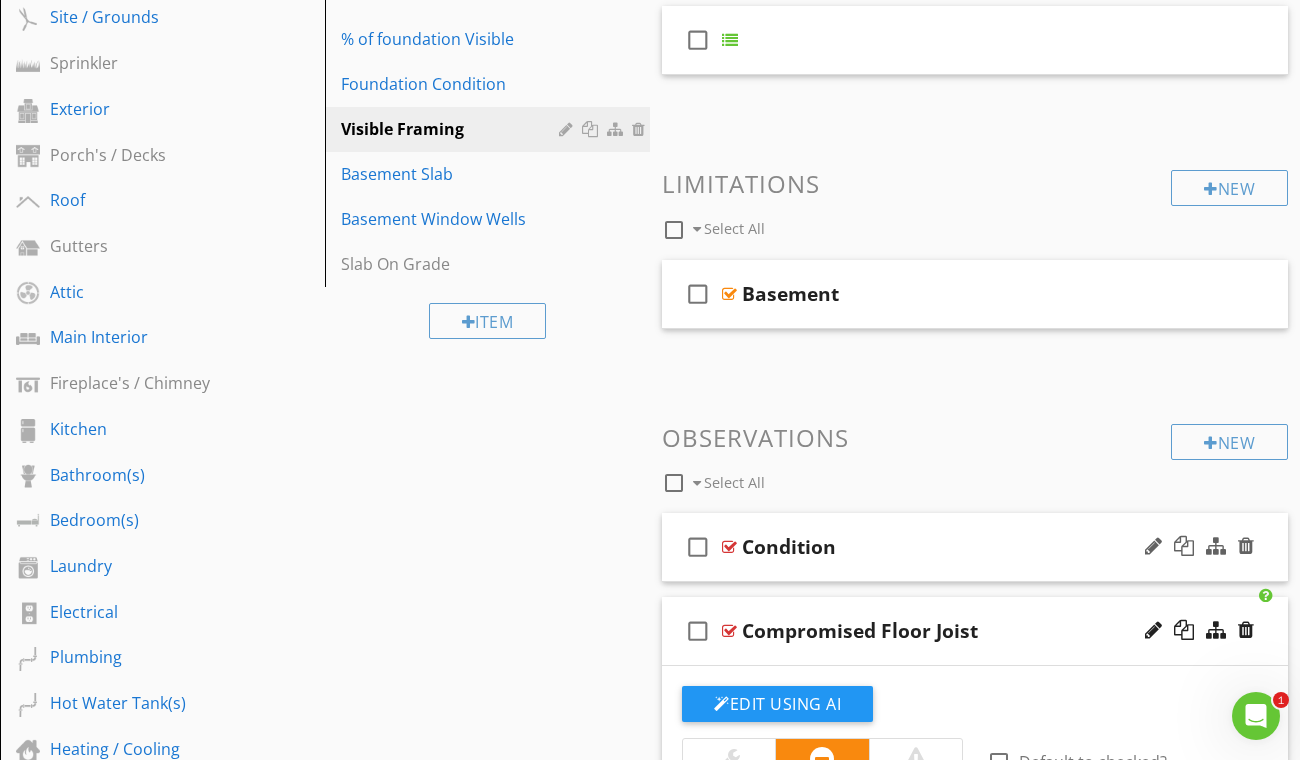click on "Condition" at bounding box center (962, 547) 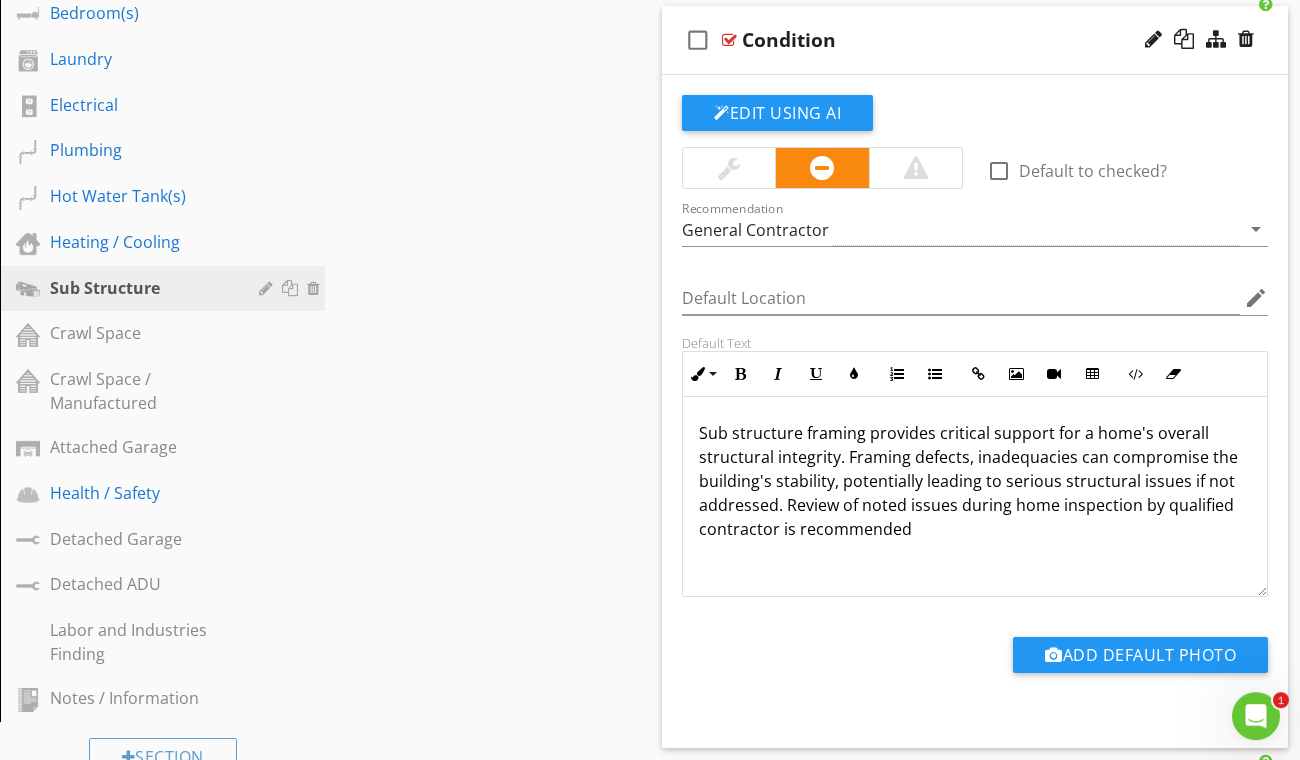 scroll, scrollTop: 890, scrollLeft: 0, axis: vertical 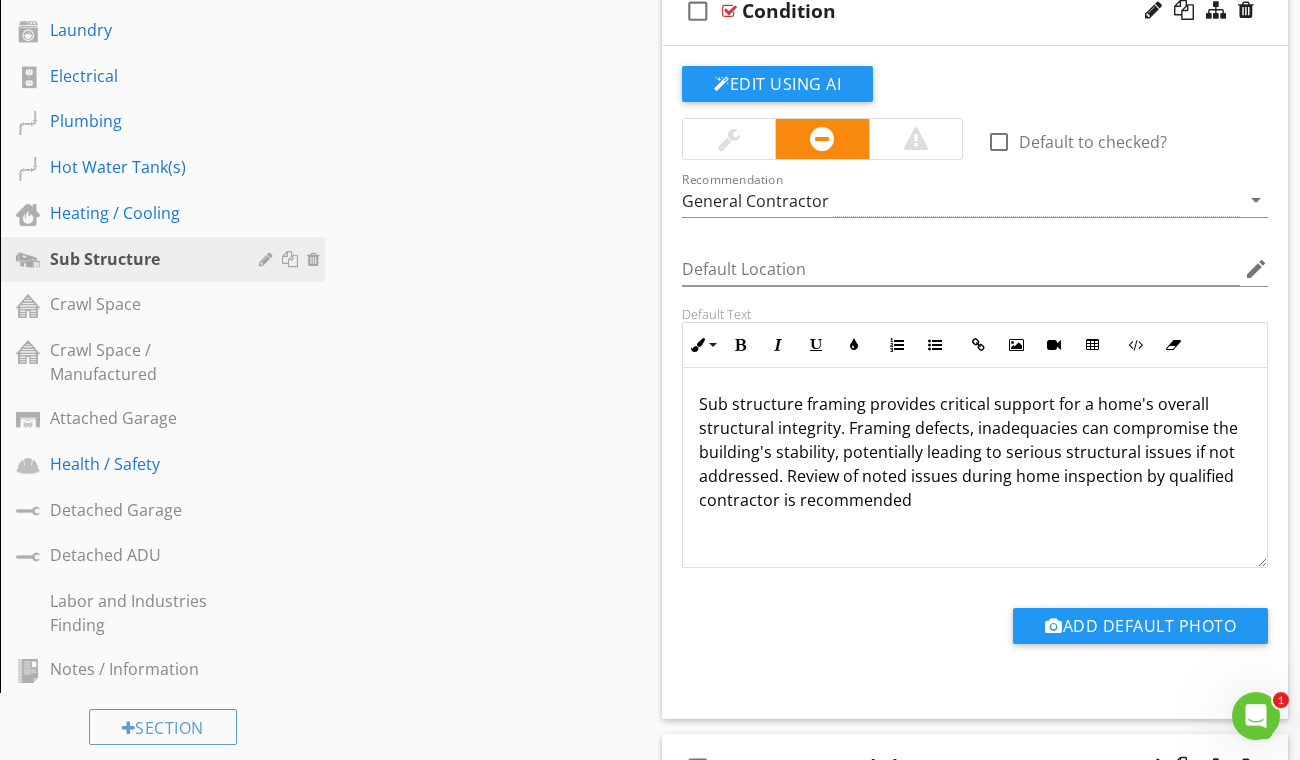 drag, startPoint x: 978, startPoint y: 482, endPoint x: 656, endPoint y: 384, distance: 336.58282 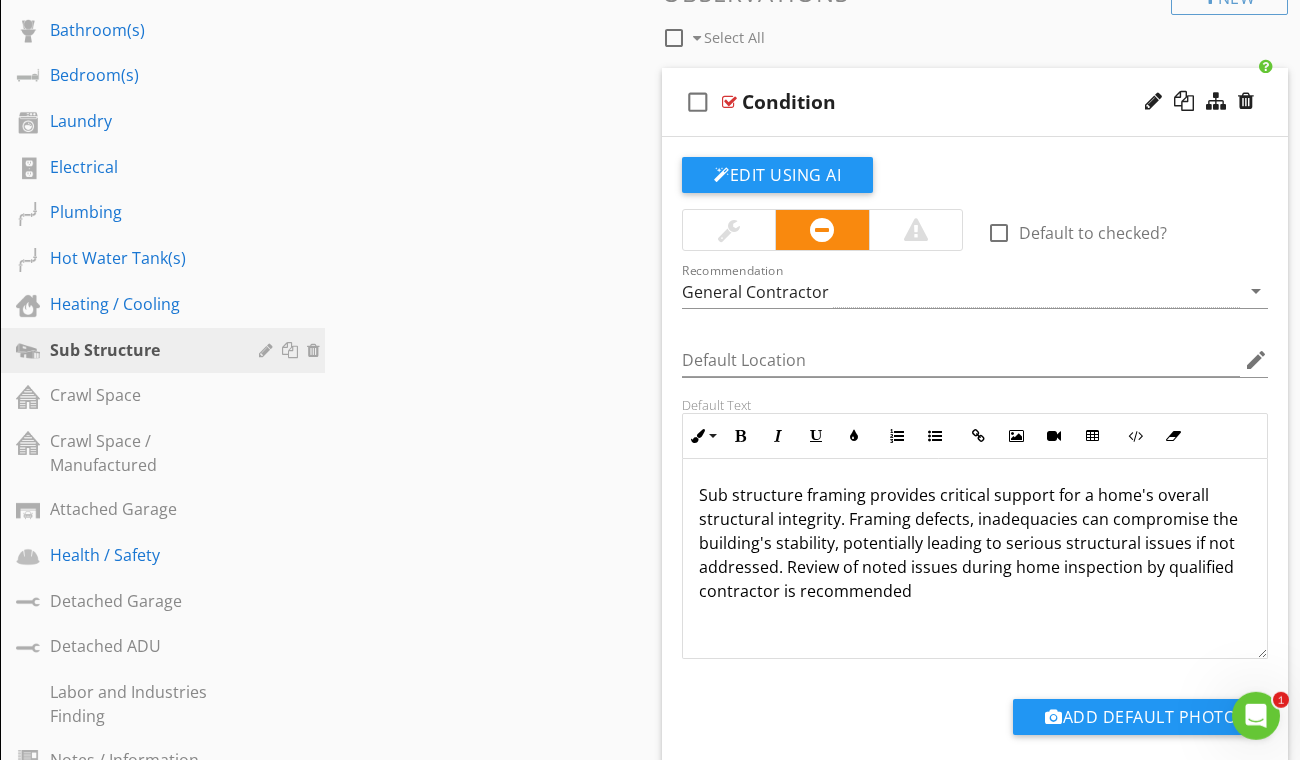 scroll, scrollTop: 672, scrollLeft: 0, axis: vertical 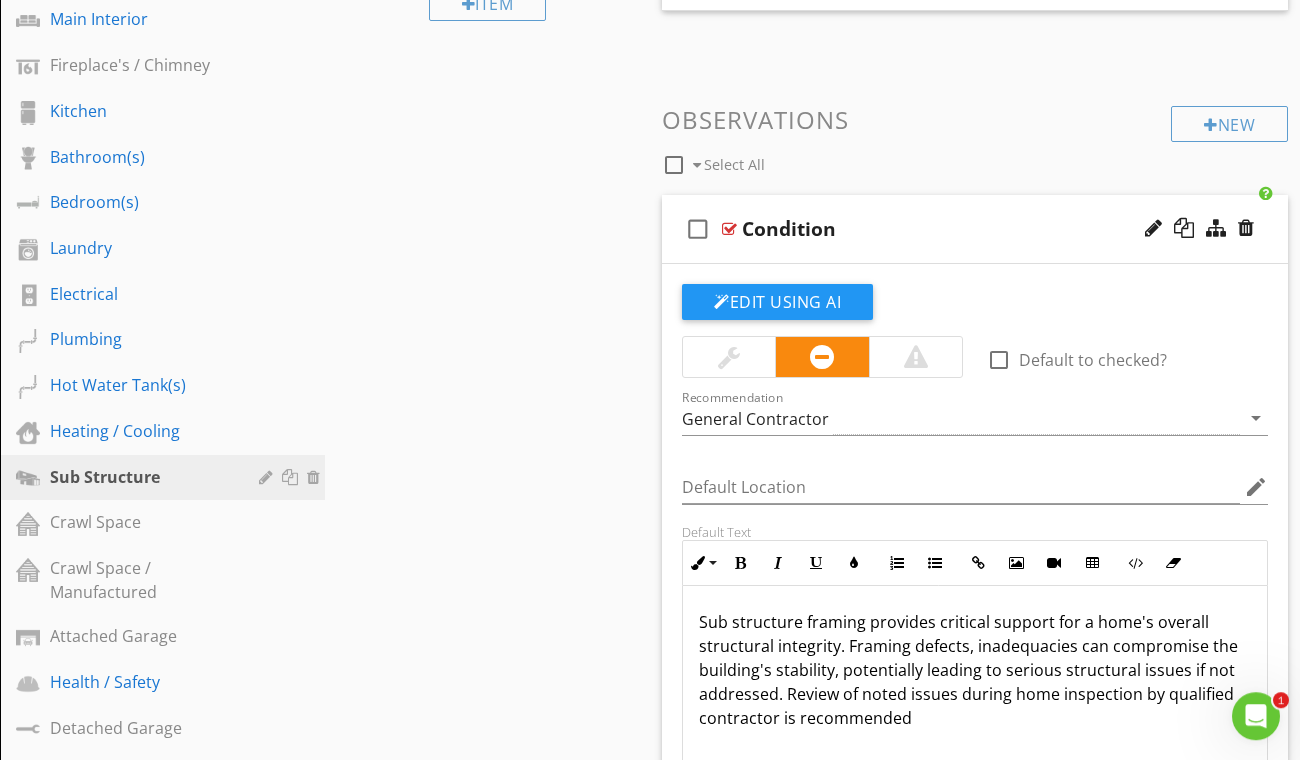 click on "Condition" at bounding box center (962, 229) 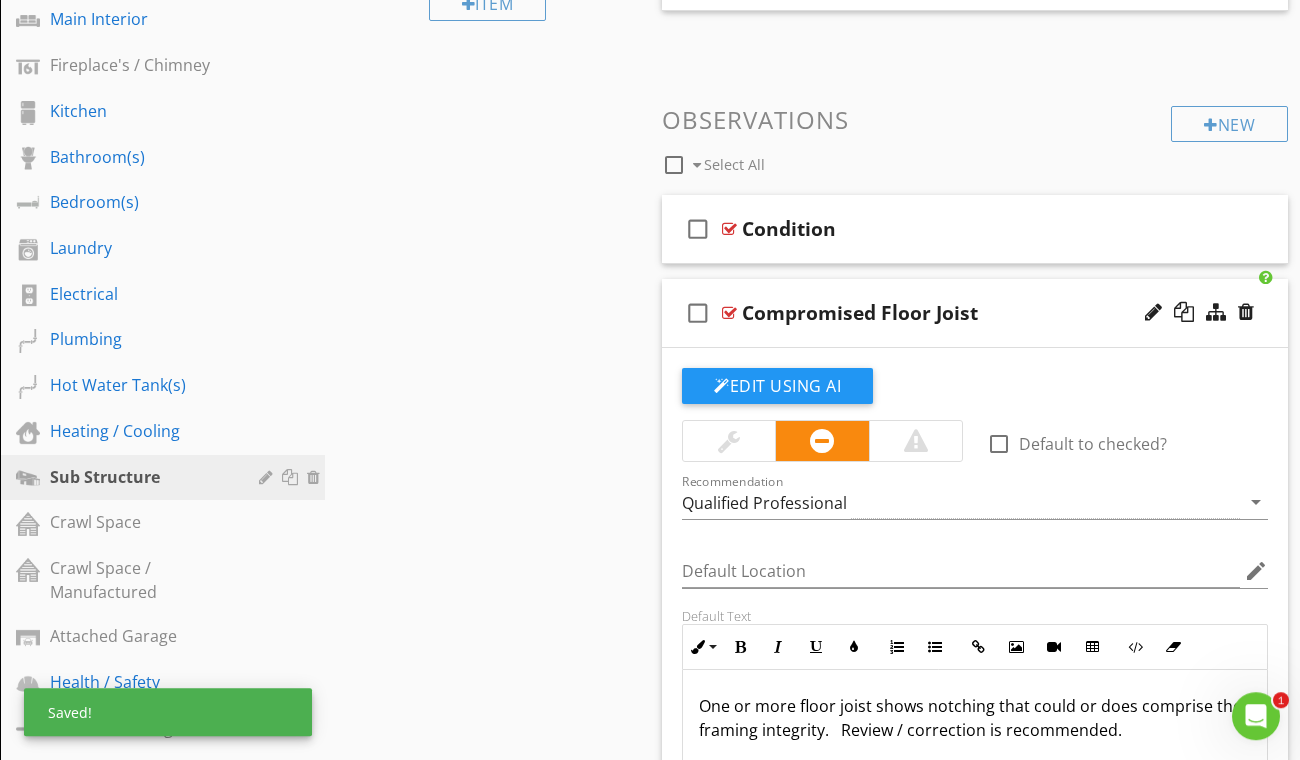 click on "Compromised Floor Joist" at bounding box center [962, 313] 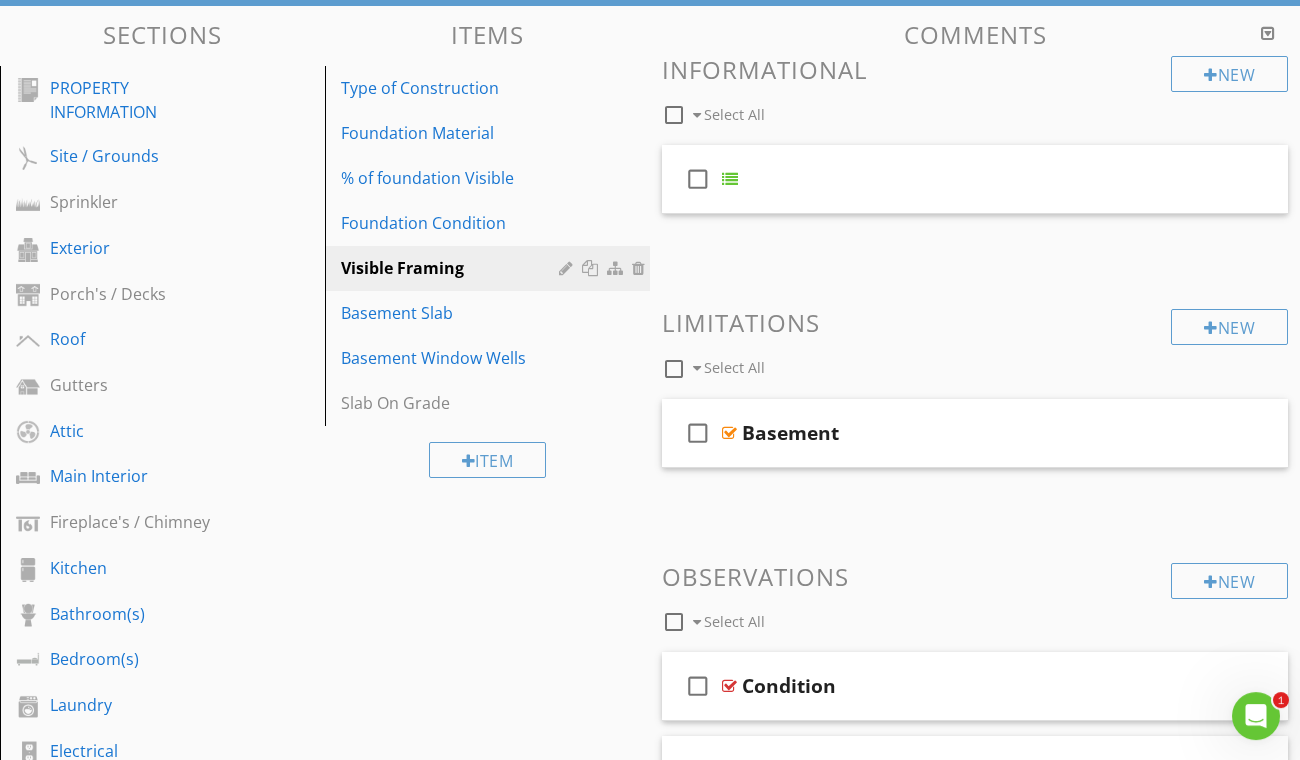 scroll, scrollTop: 534, scrollLeft: 0, axis: vertical 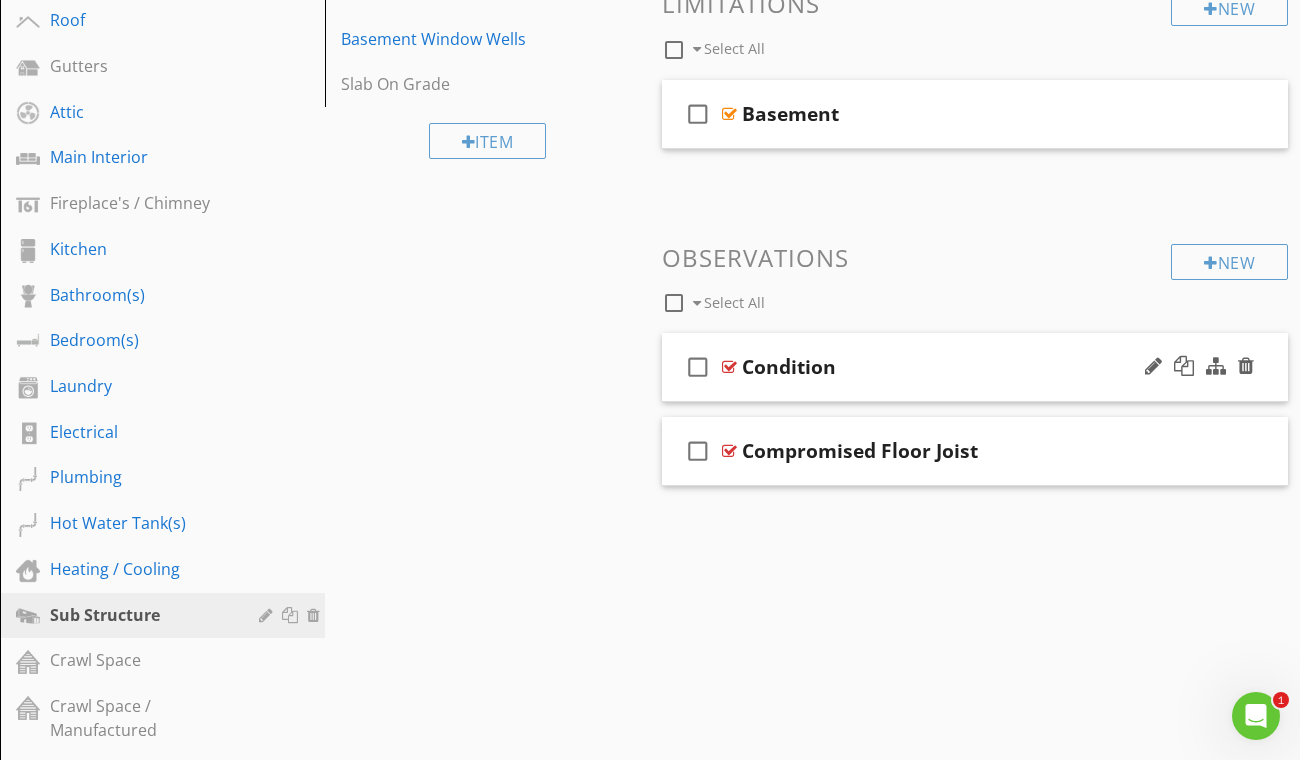 click on "Condition" at bounding box center [962, 367] 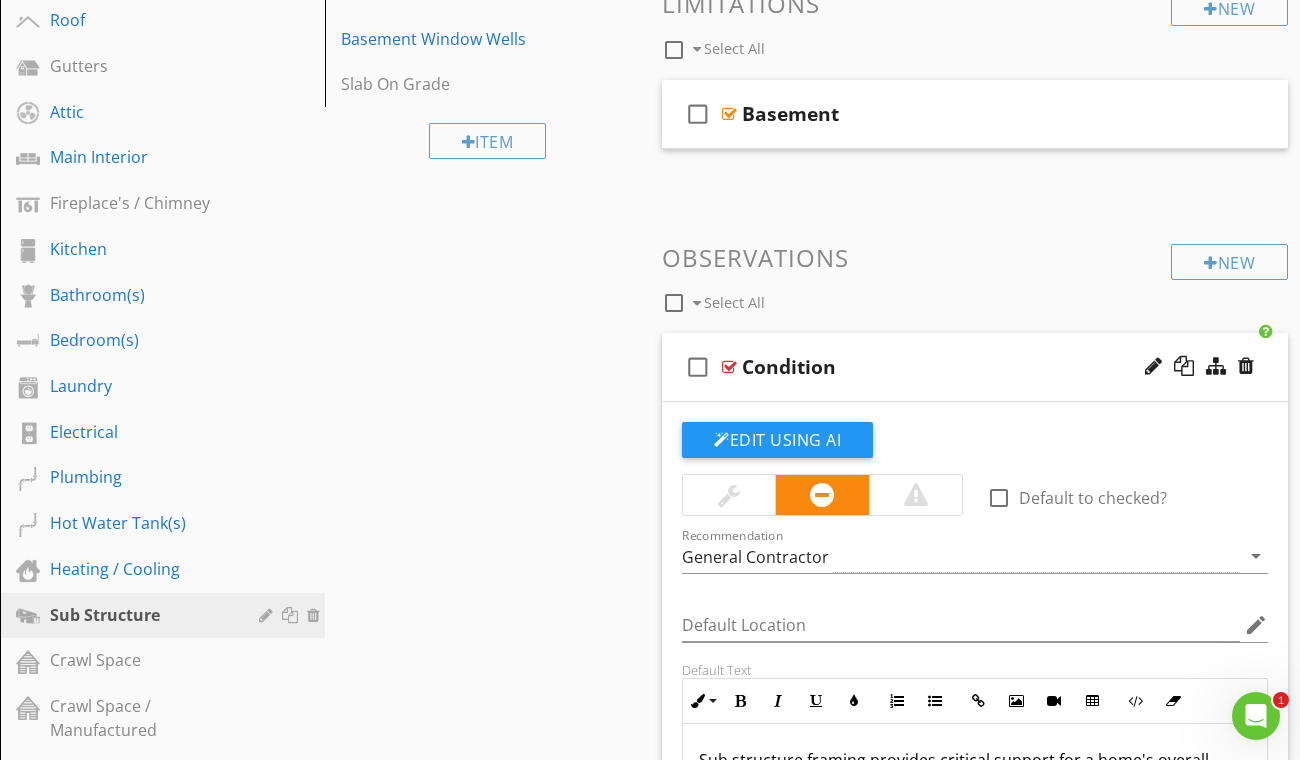 click on "check_box_outline_blank
Condition" at bounding box center [975, 367] 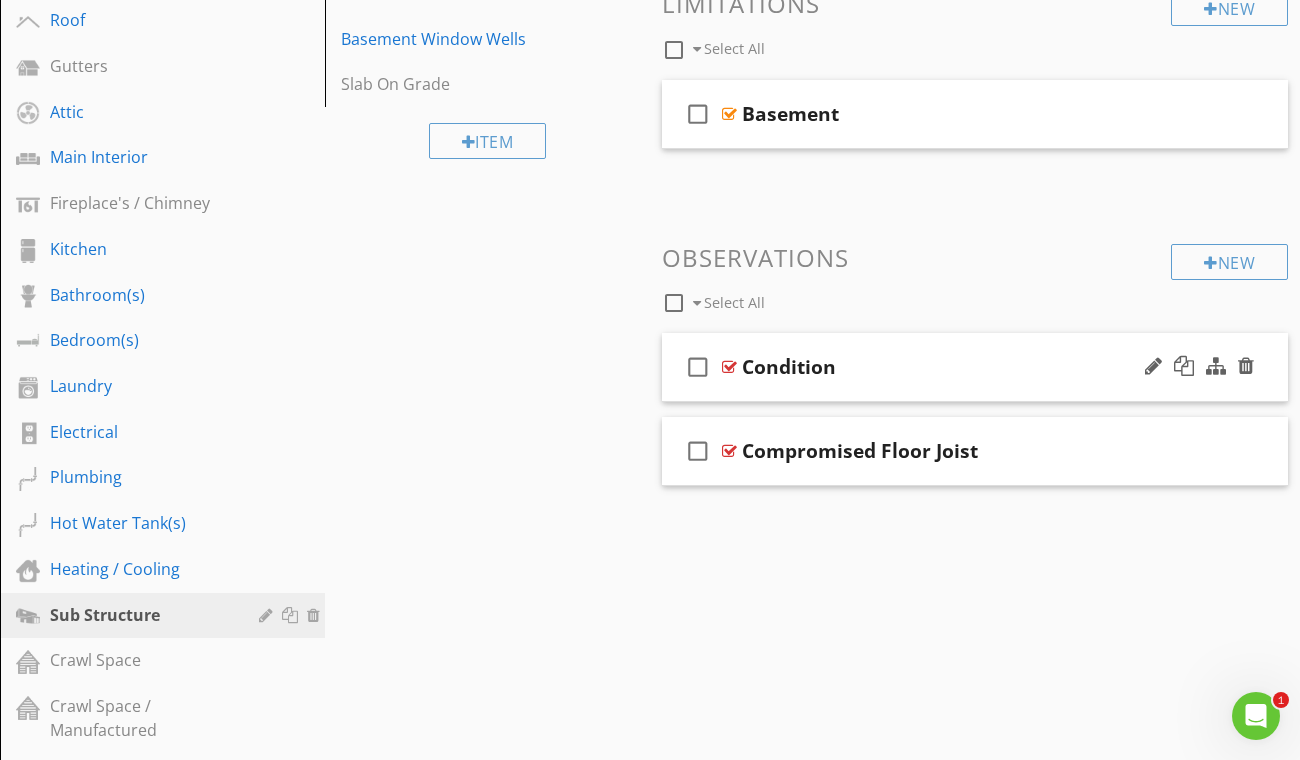 click on "Condition" at bounding box center [962, 367] 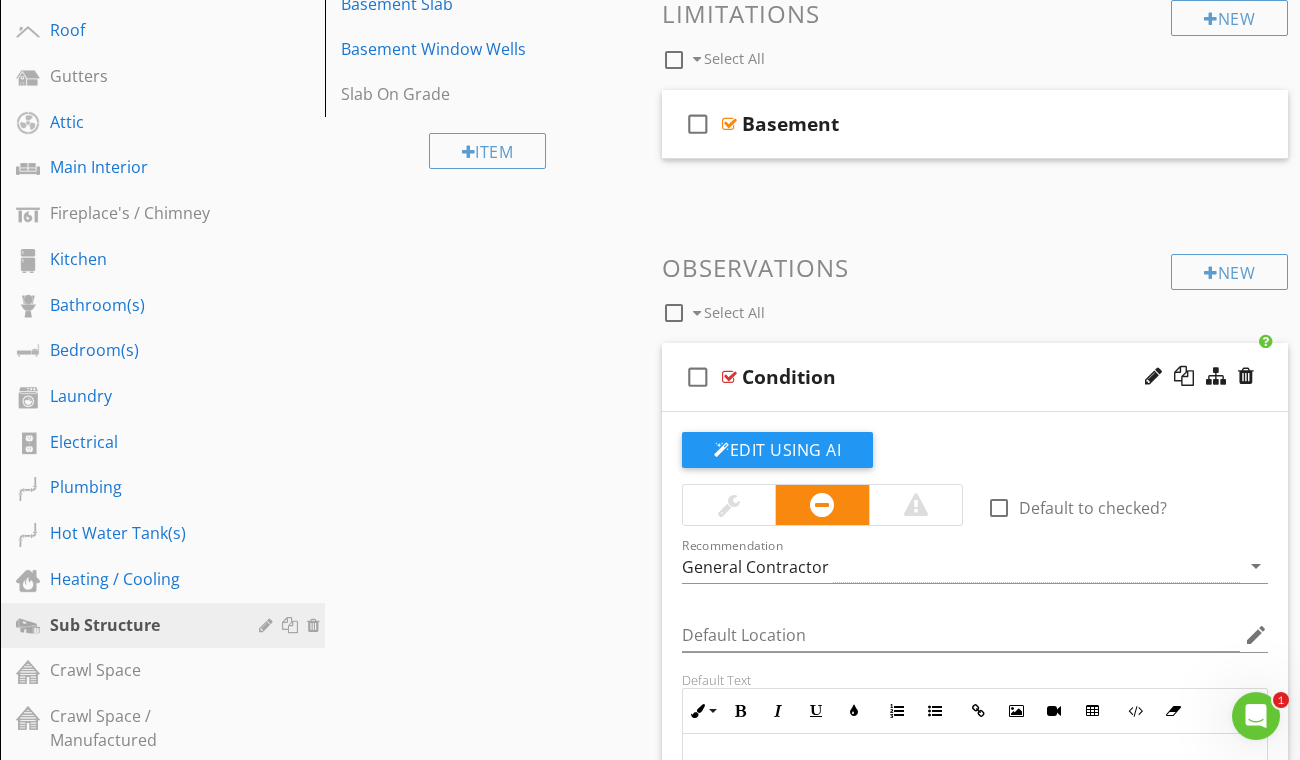 scroll, scrollTop: 506, scrollLeft: 0, axis: vertical 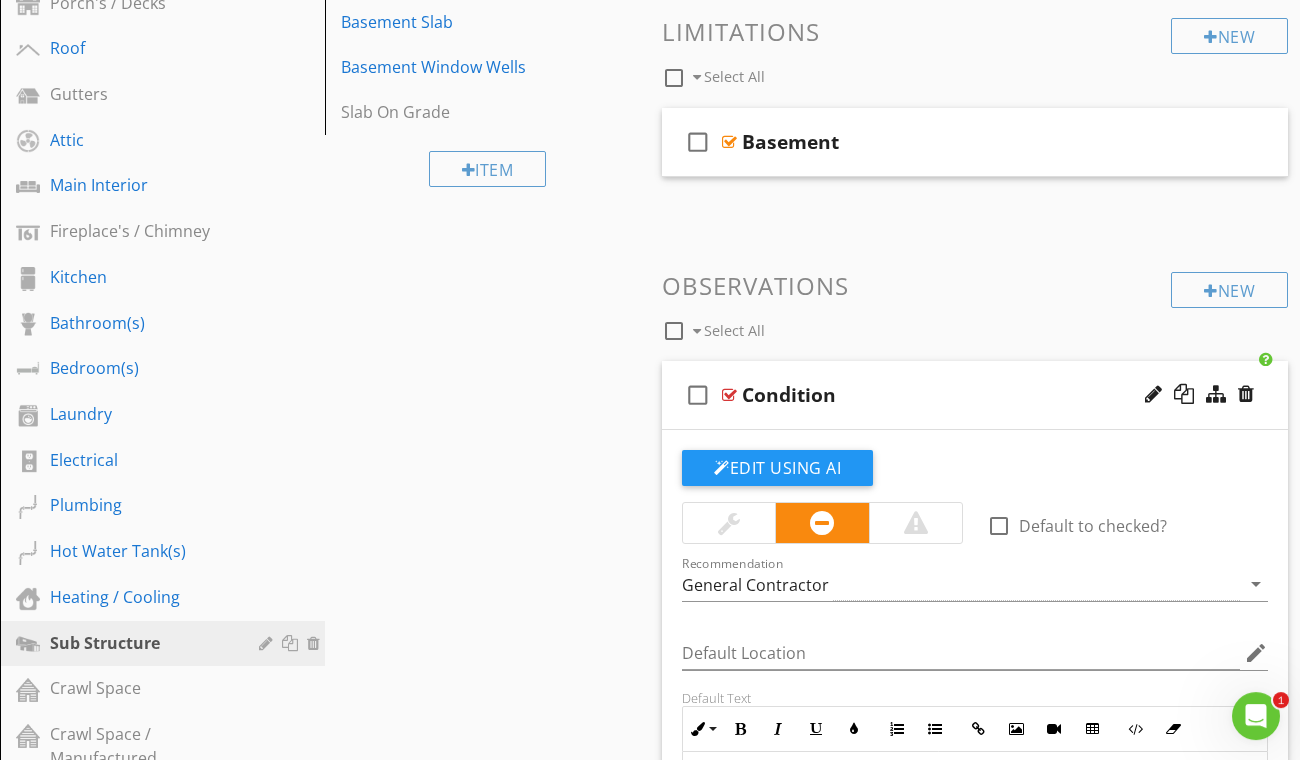 click on "Condition" at bounding box center [962, 395] 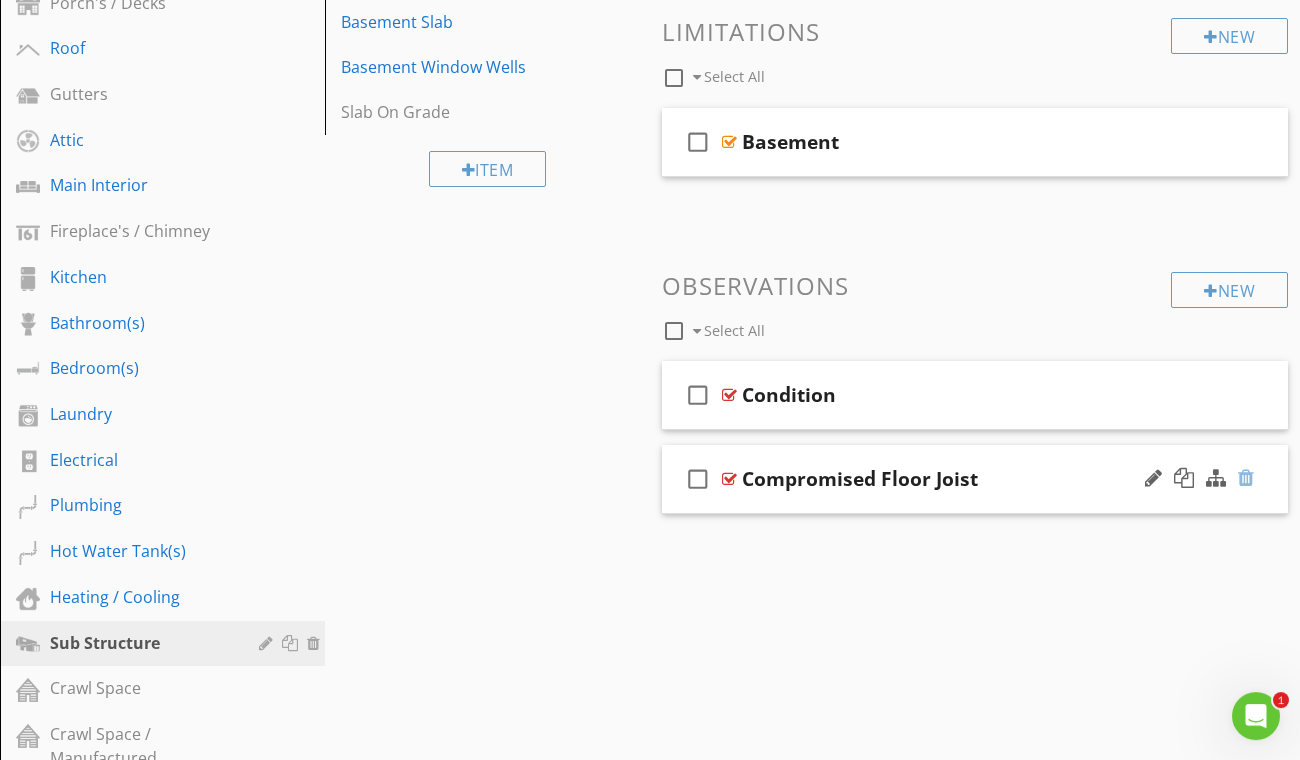 click at bounding box center (1246, 478) 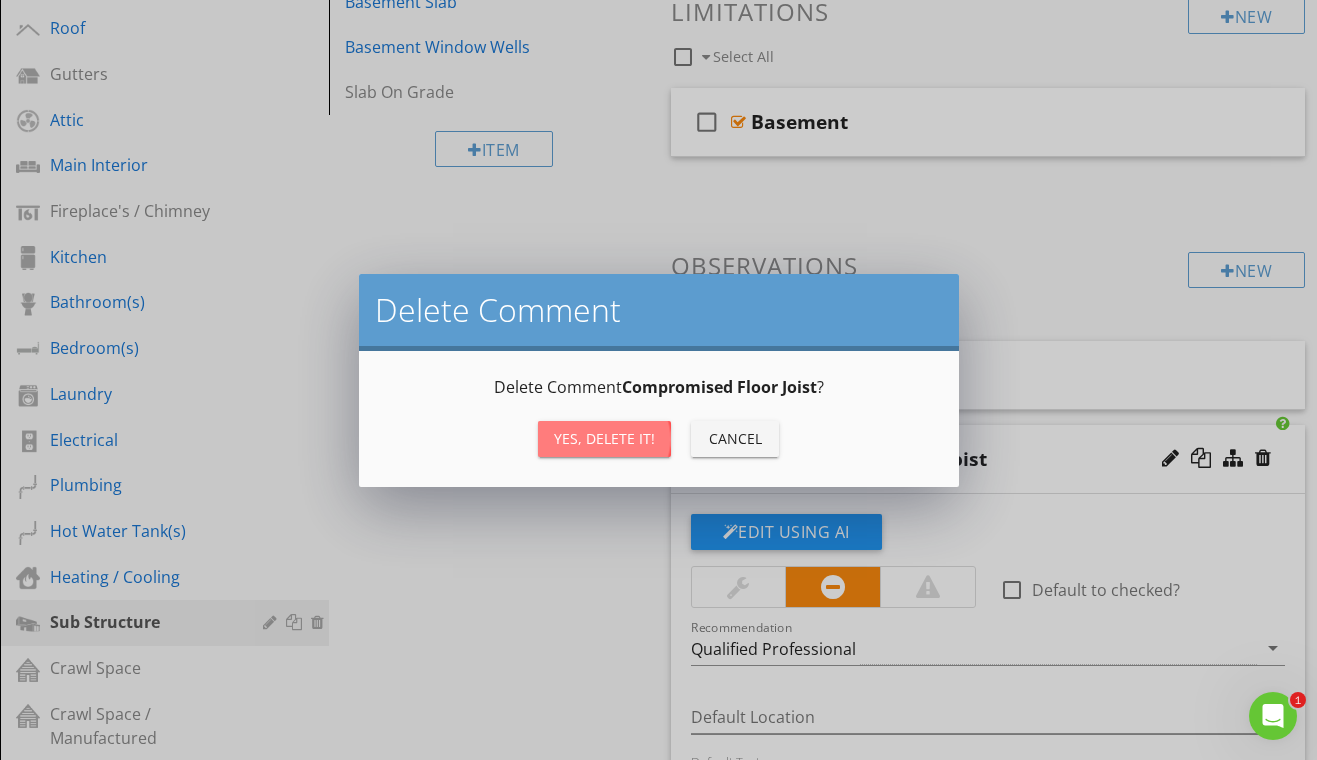 click on "Yes, Delete it!" at bounding box center [604, 438] 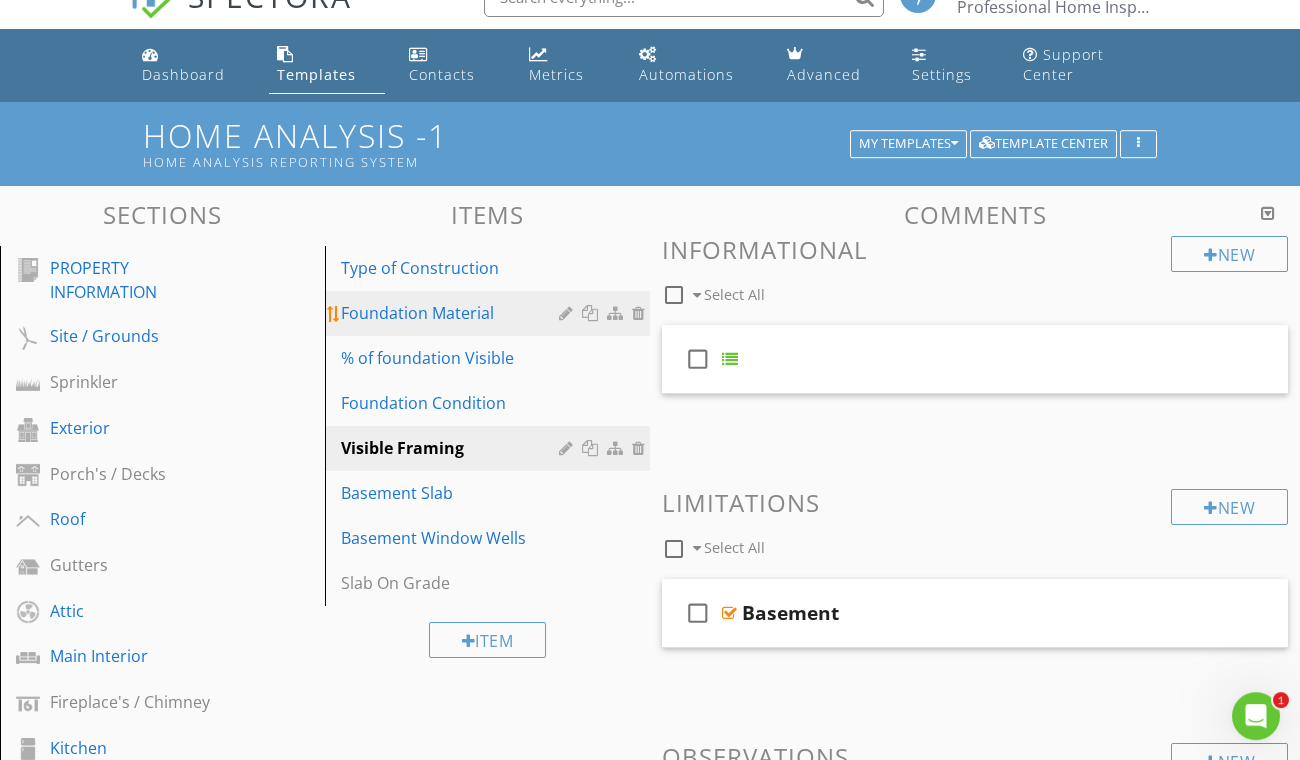 scroll, scrollTop: 0, scrollLeft: 0, axis: both 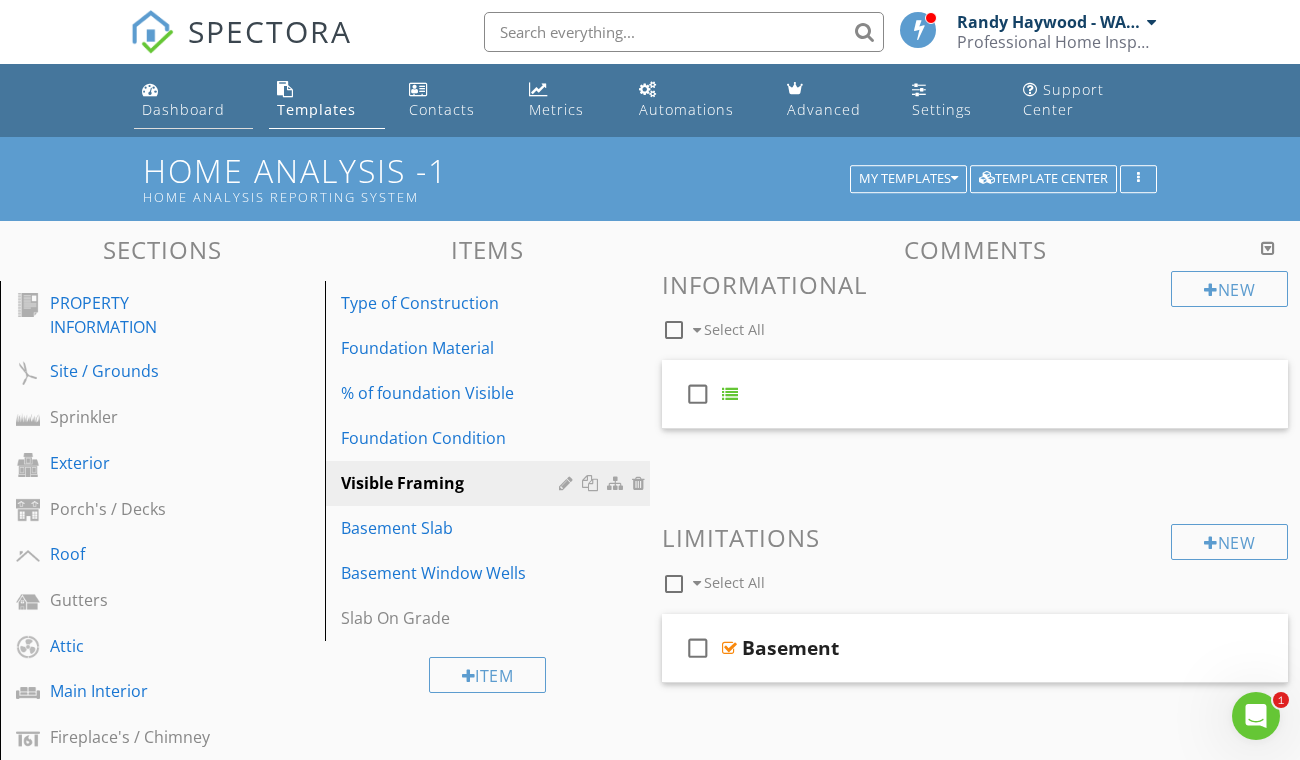 click on "Dashboard" at bounding box center [193, 100] 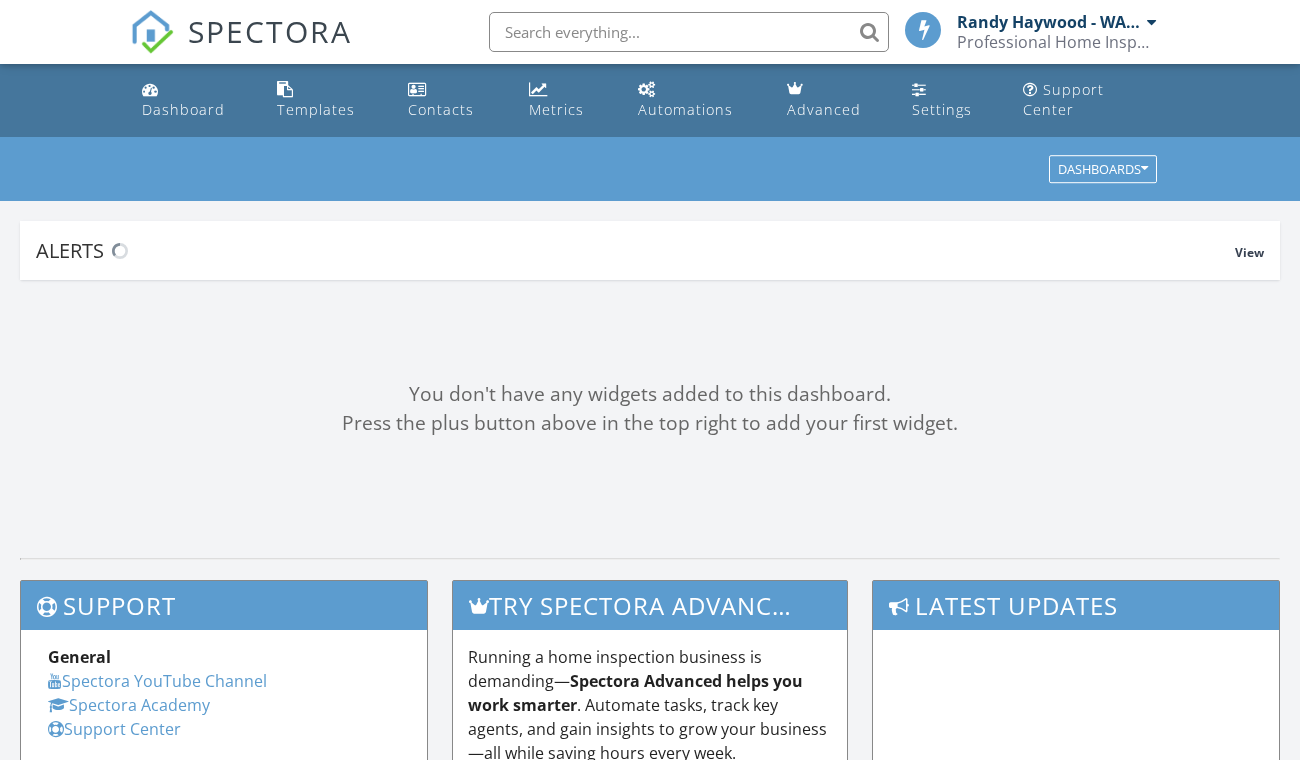 scroll, scrollTop: 0, scrollLeft: 0, axis: both 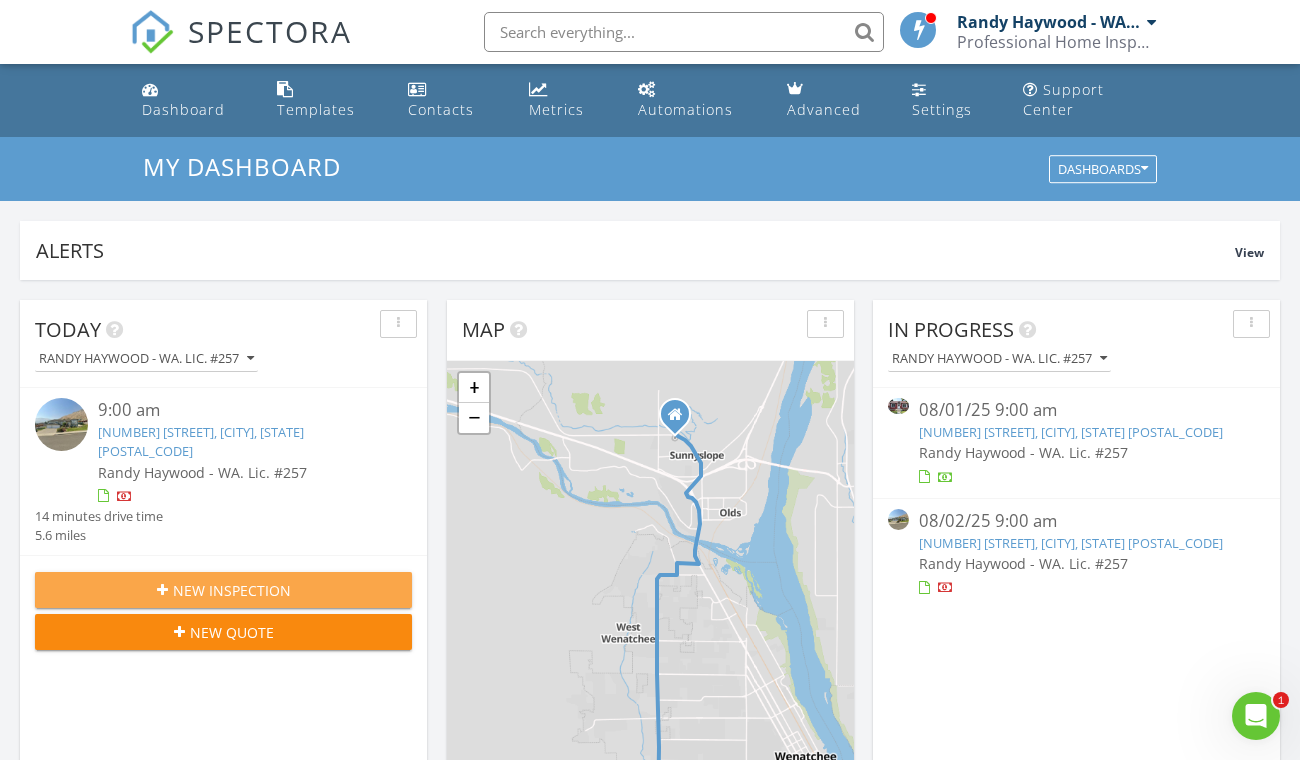 click on "New Inspection" at bounding box center (232, 590) 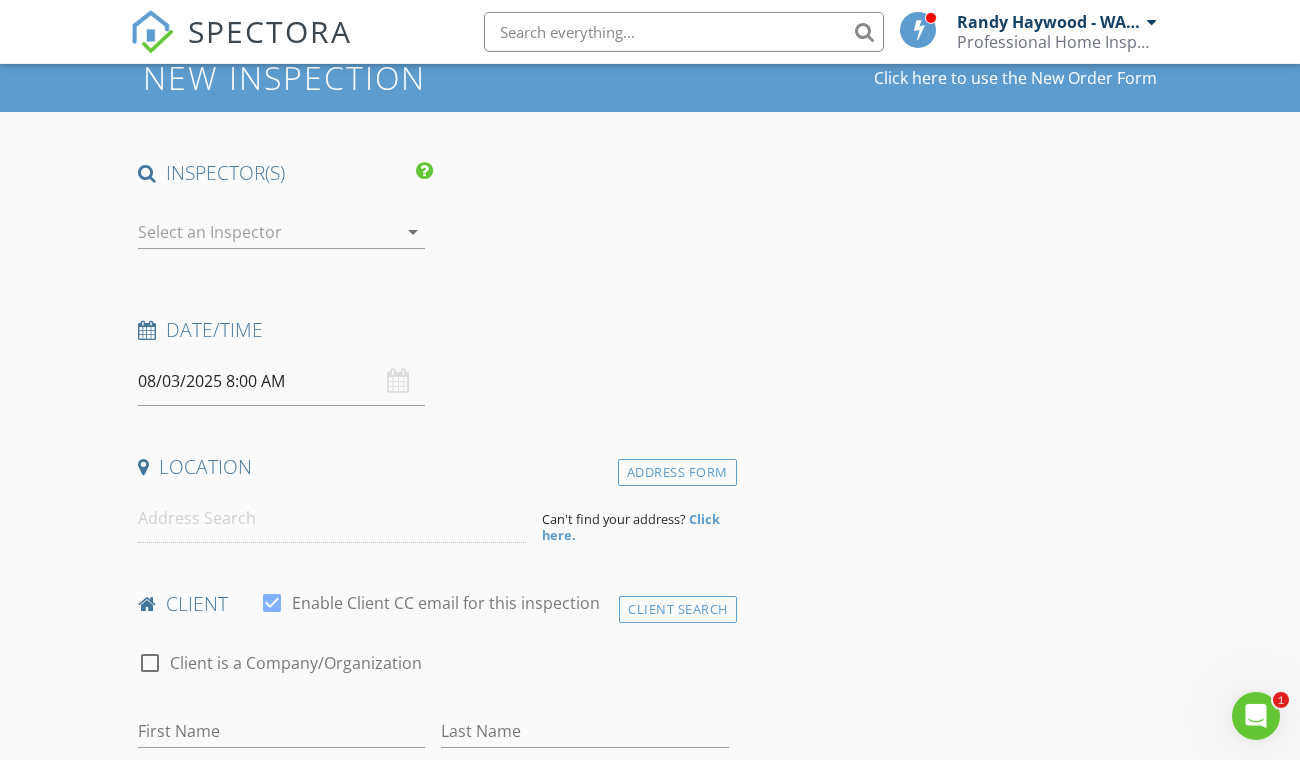 scroll, scrollTop: 0, scrollLeft: 0, axis: both 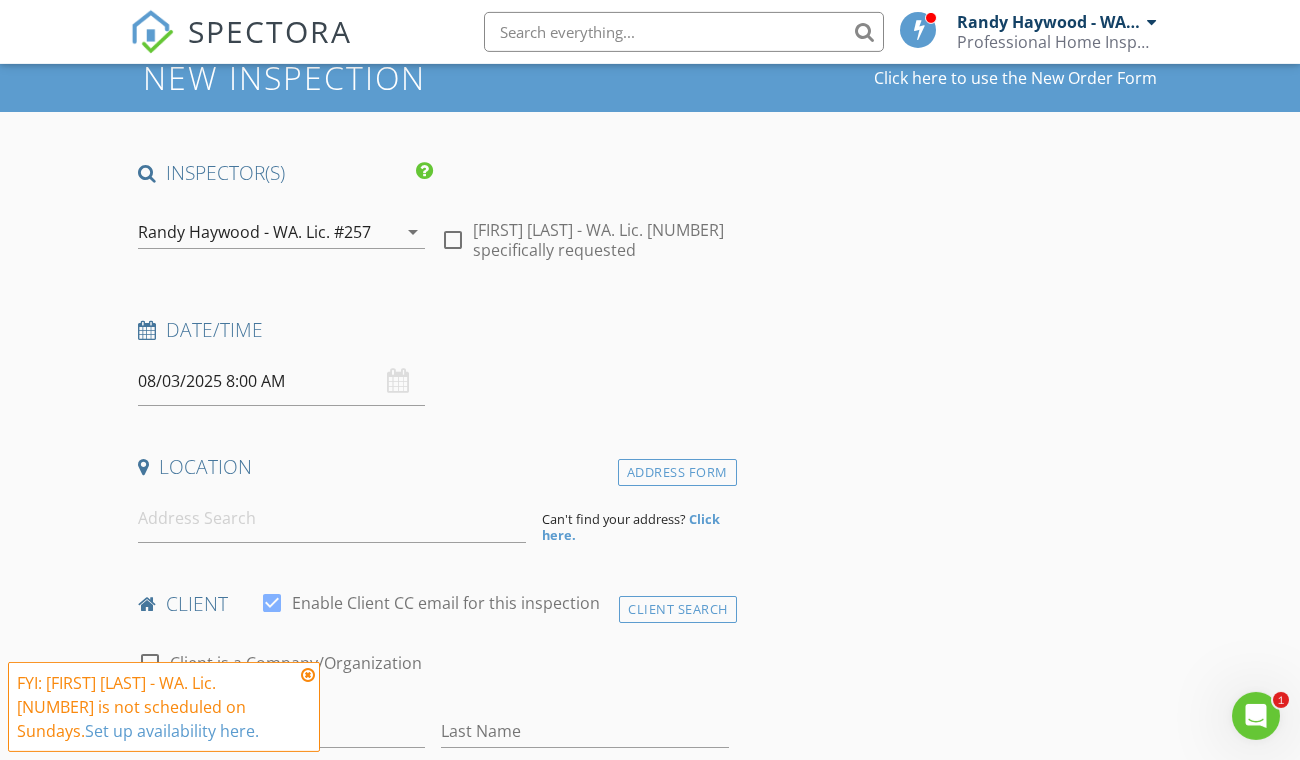 click on "08/03/2025 8:00 AM" at bounding box center (281, 381) 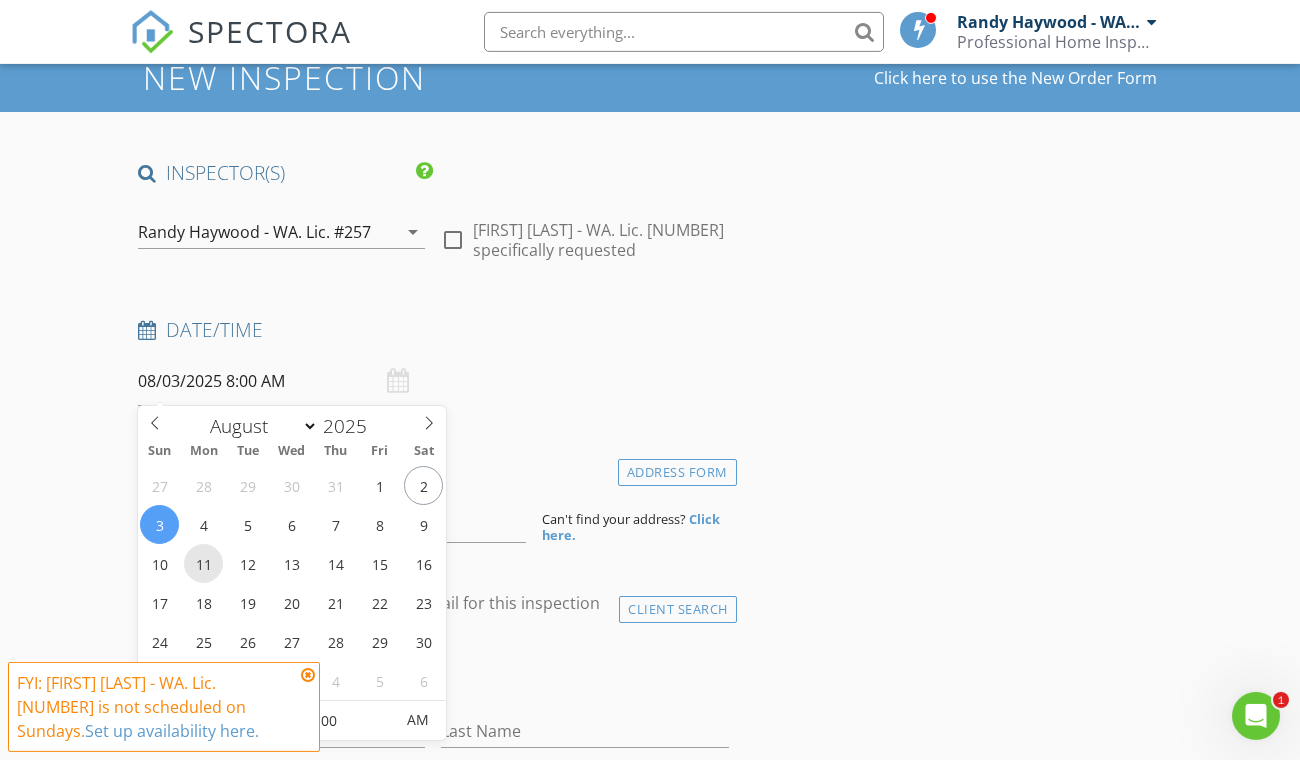 type on "08/11/2025 8:00 AM" 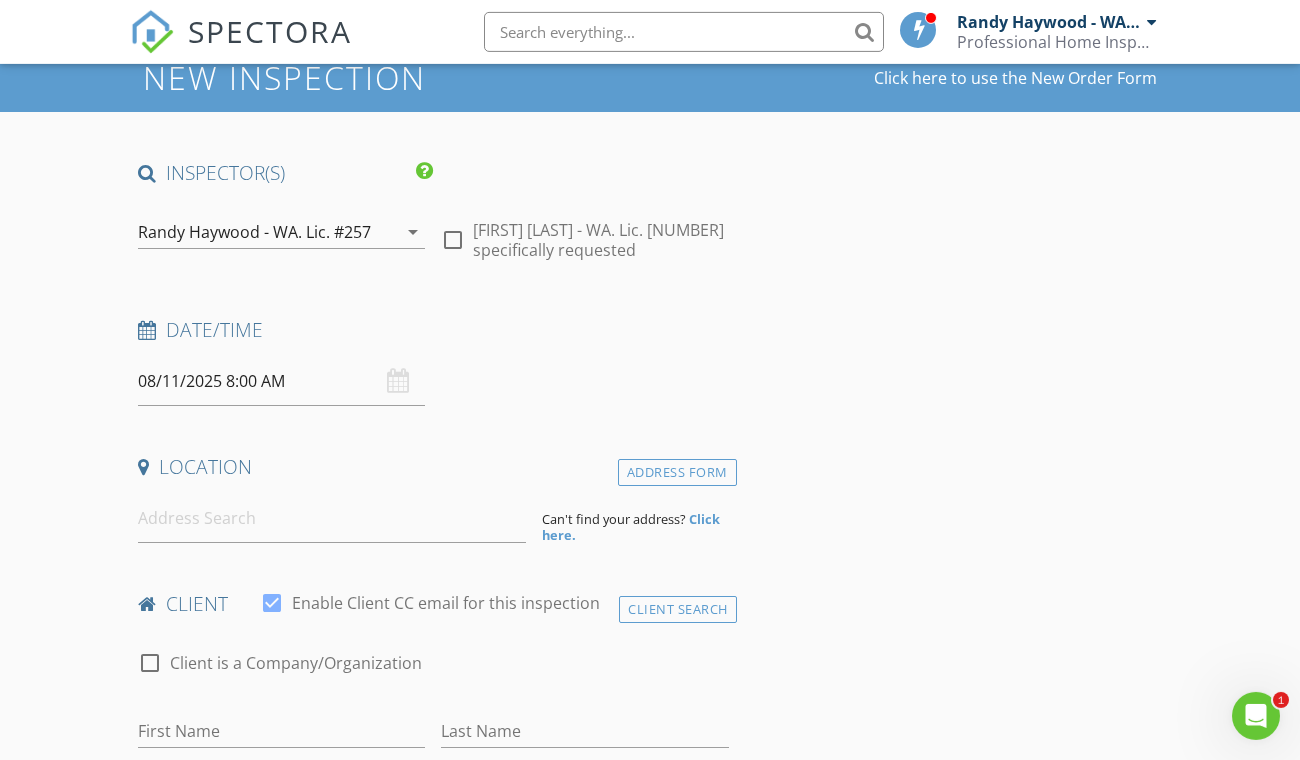 click on "INSPECTOR(S)
check_box   Randy Haywood - WA. Lic.  #257   PRIMARY   Randy Haywood - WA. Lic.  #257 arrow_drop_down   check_box_outline_blank Randy Haywood - WA. Lic.  #257 specifically requested
Date/Time
08/11/2025 8:00 AM
Location
Address Form       Can't find your address?   Click here.
client
check_box Enable Client CC email for this inspection   Client Search     check_box_outline_blank Client is a Company/Organization     First Name   Last Name   Email   CC Email   Phone           Notes   Private Notes
ADD ADDITIONAL client
SERVICES
check_box_outline_blank   Residential Inspection -Base   check_box_outline_blank   Residential Inspection - 3K    check_box_outline_blank   Residential Inspection - 4K   check_box_outline_blank   Pre-Listing   Standard Pre-listing   Pre-Listing*" at bounding box center [433, 1536] 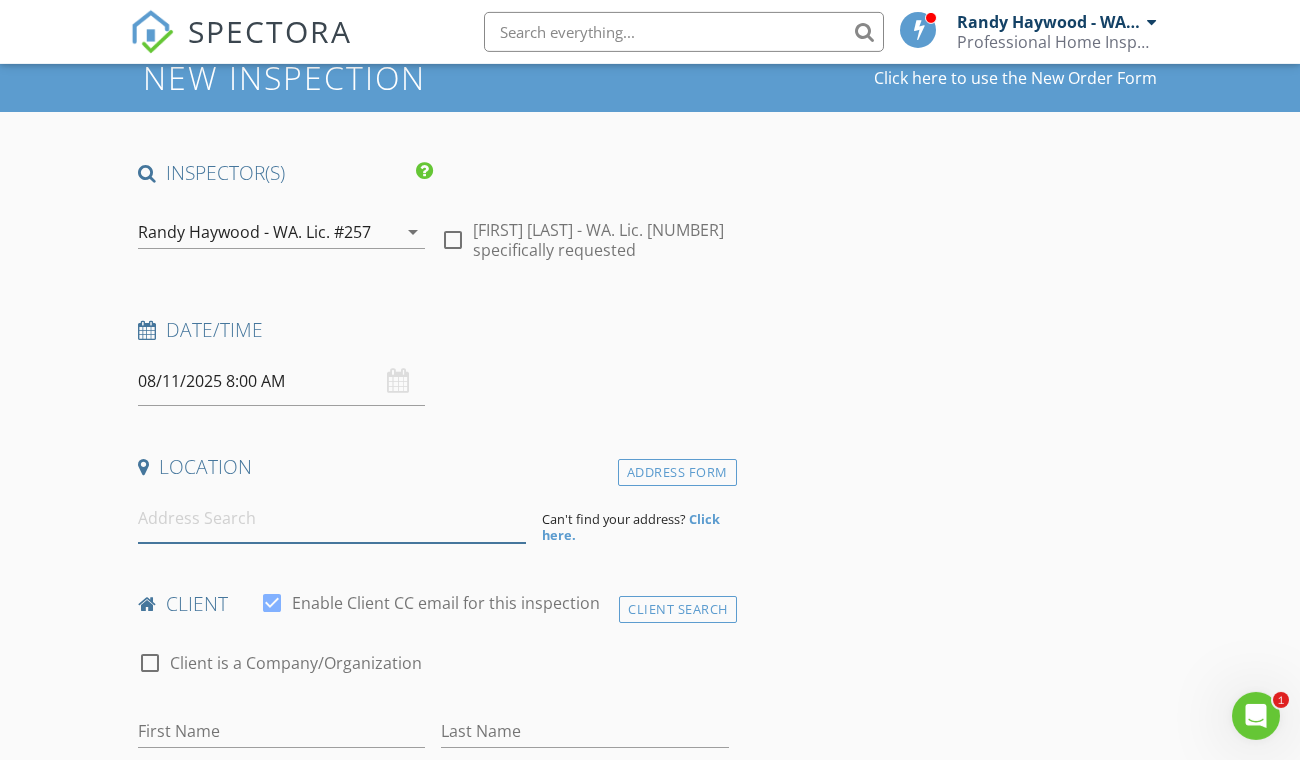 click at bounding box center [332, 518] 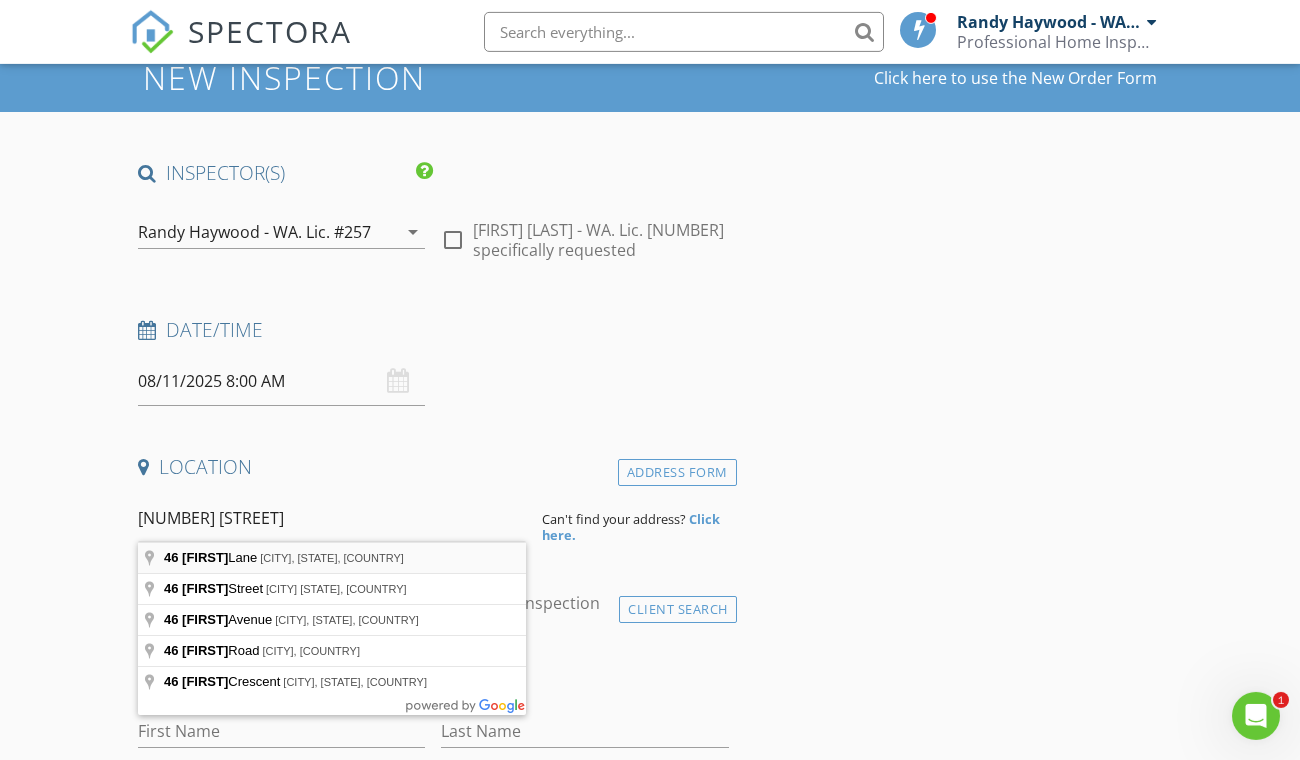 type on "46 Maryvale Lane, Chelan, WA, USA" 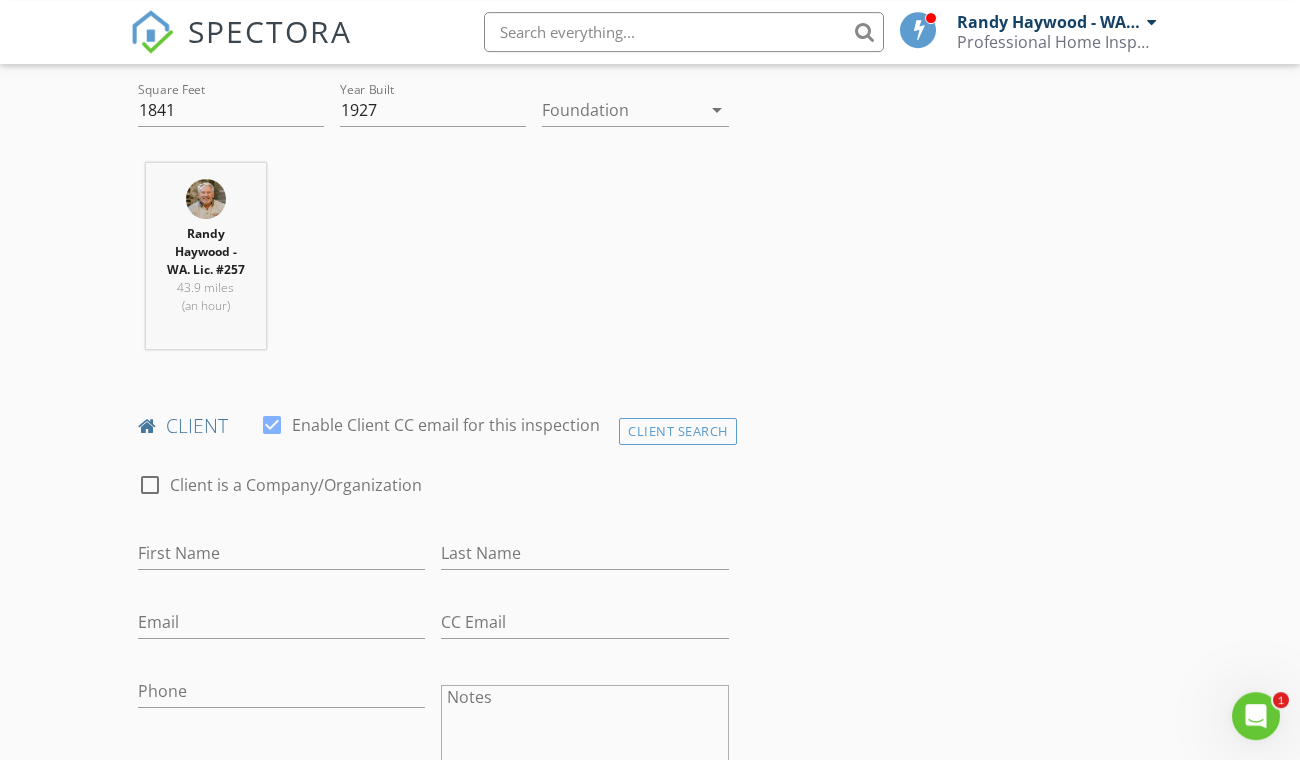 scroll, scrollTop: 717, scrollLeft: 0, axis: vertical 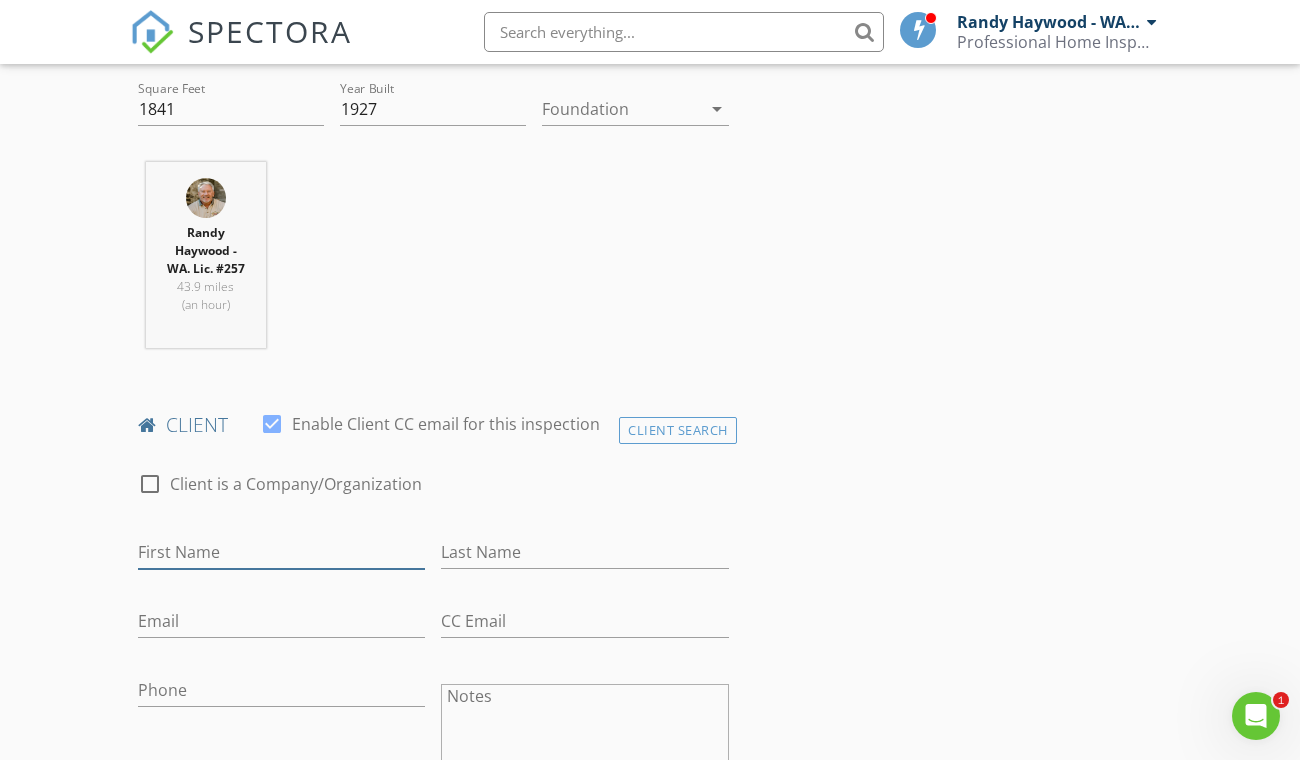 click on "First Name" at bounding box center [281, 552] 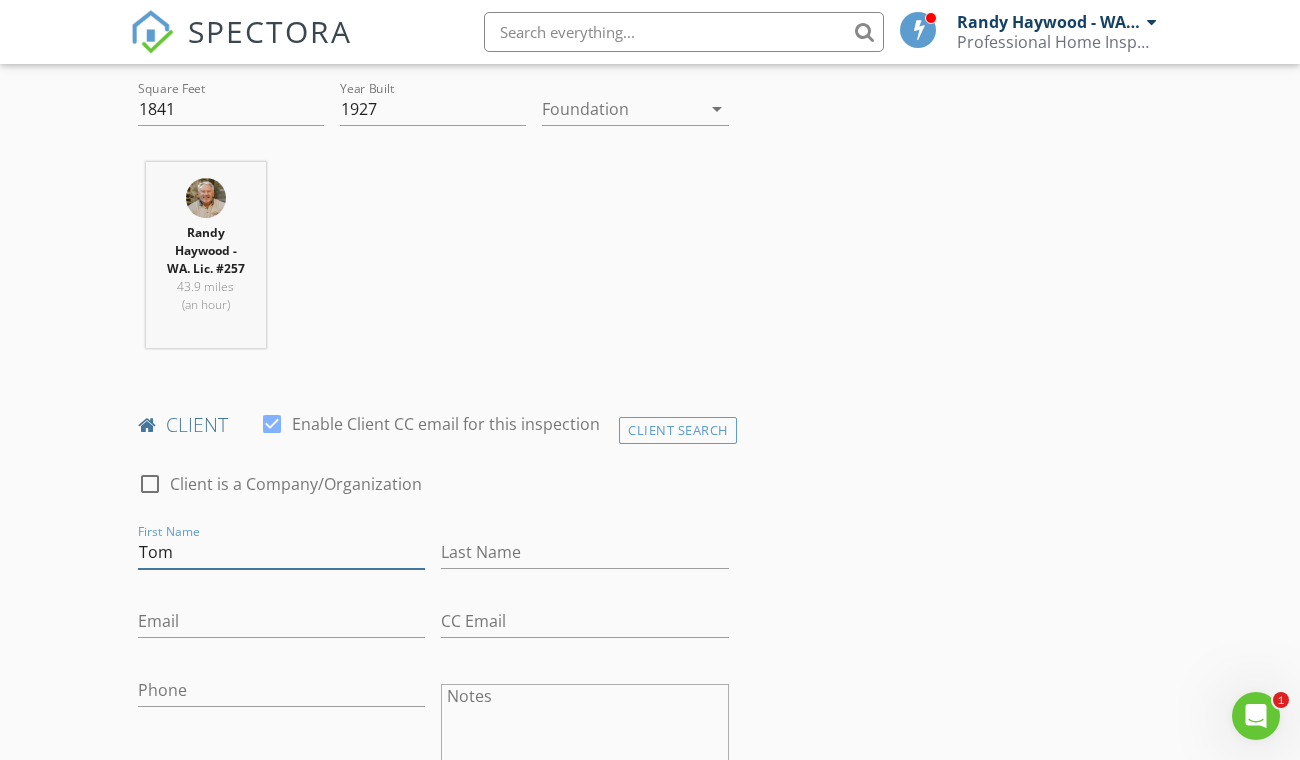 type on "Tom" 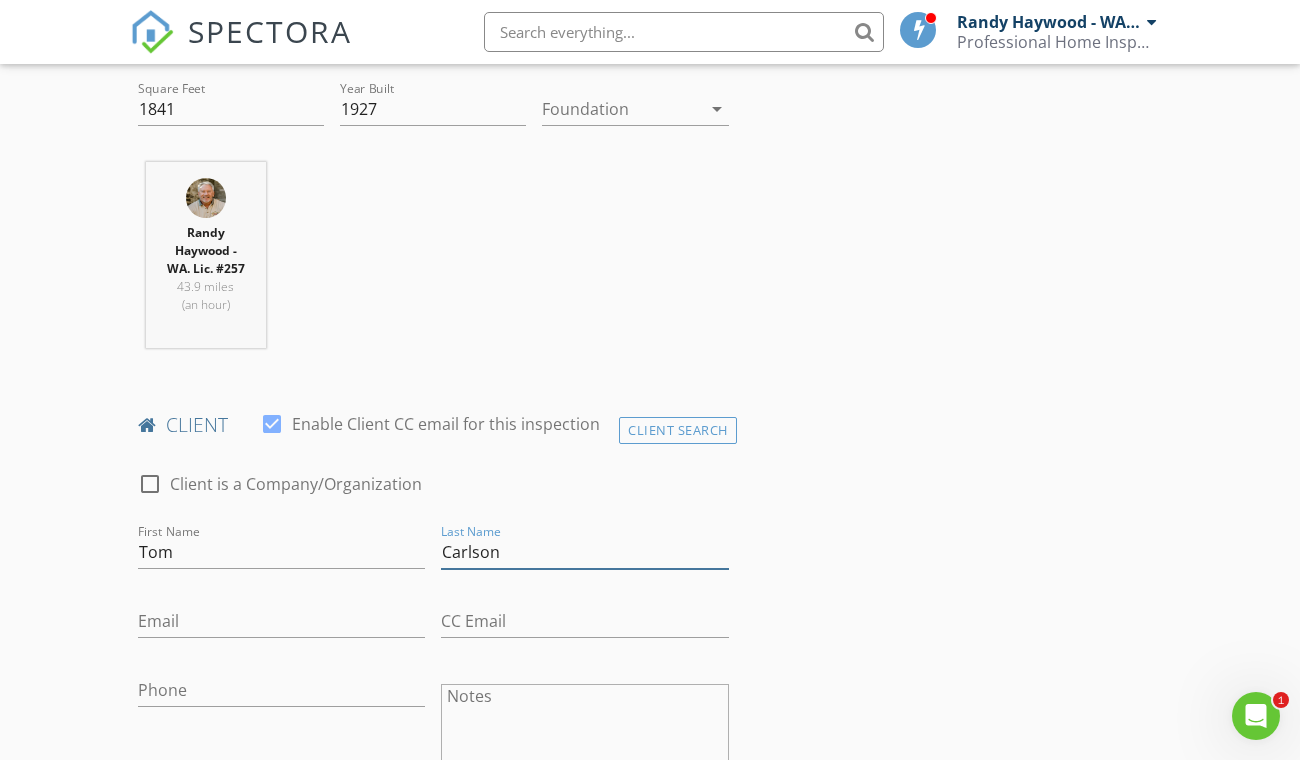 type on "Carlson" 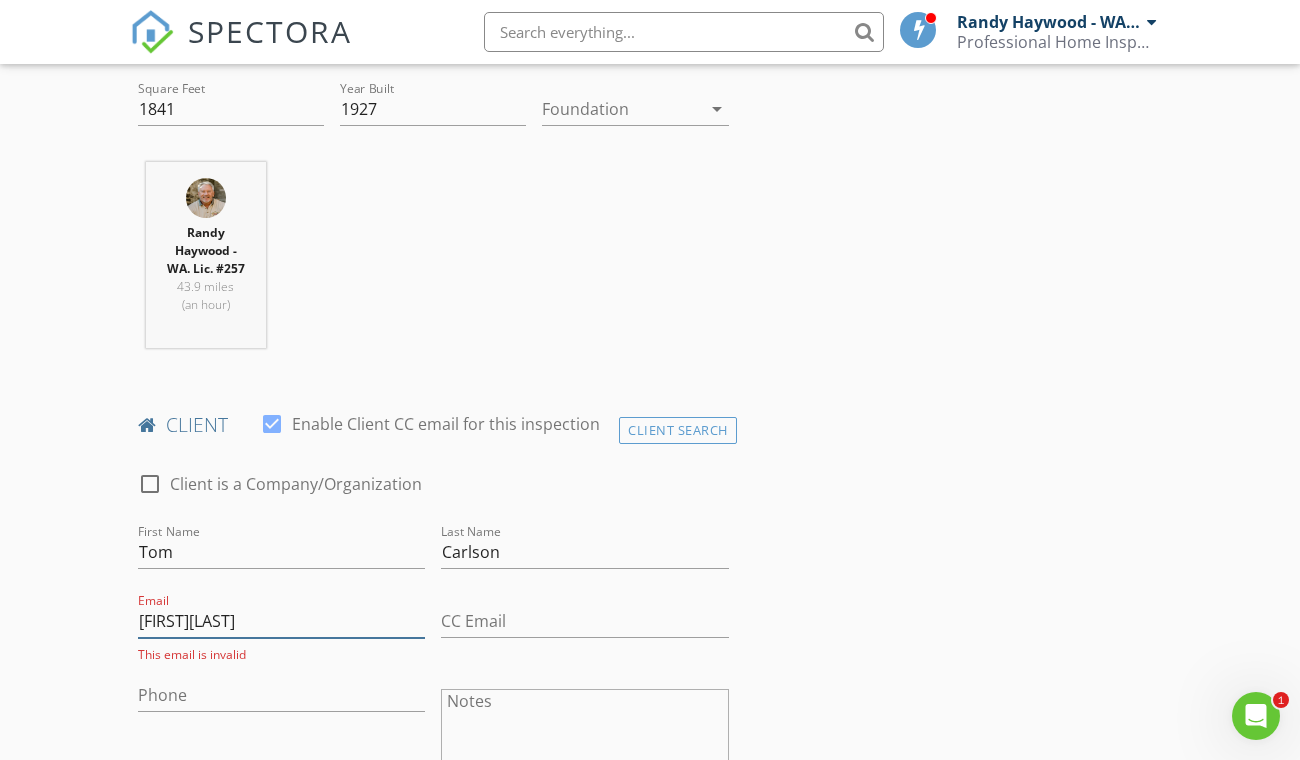 drag, startPoint x: 191, startPoint y: 618, endPoint x: 371, endPoint y: 586, distance: 182.82231 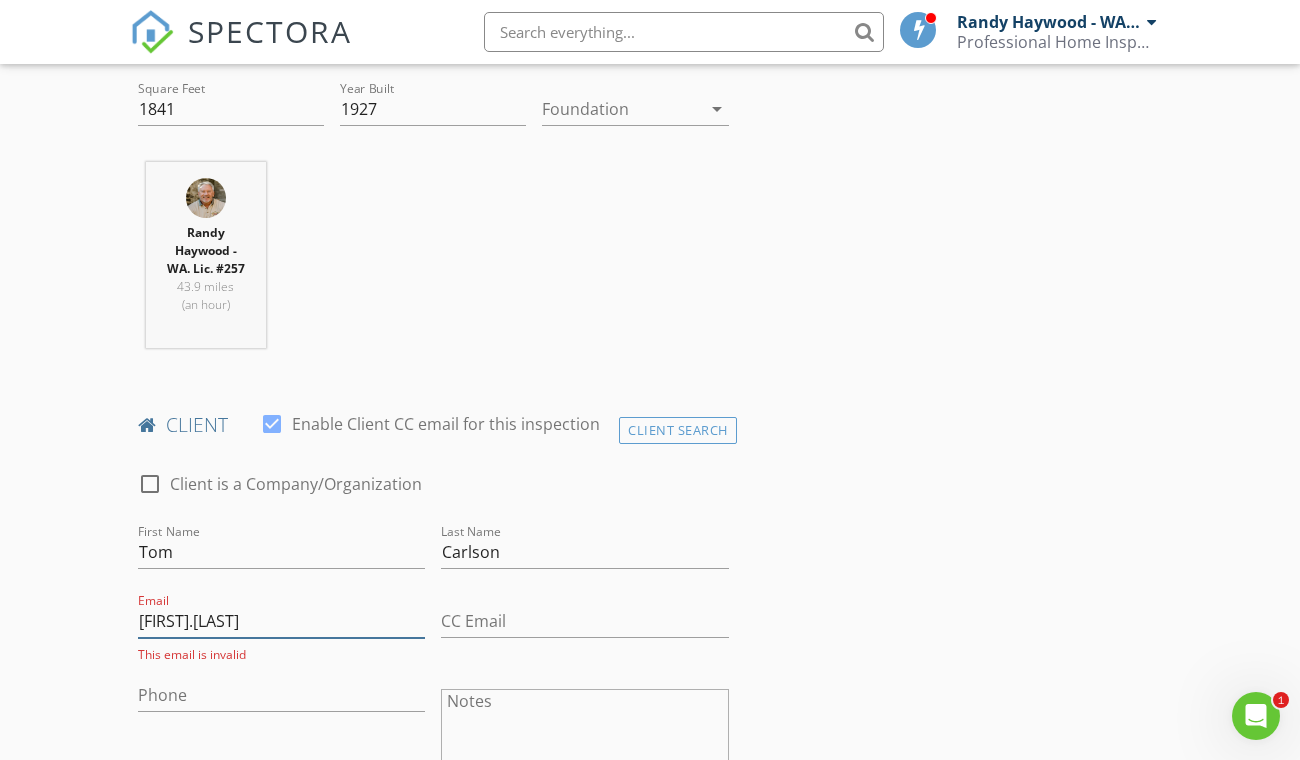 click on "thomas.carlson" at bounding box center [281, 621] 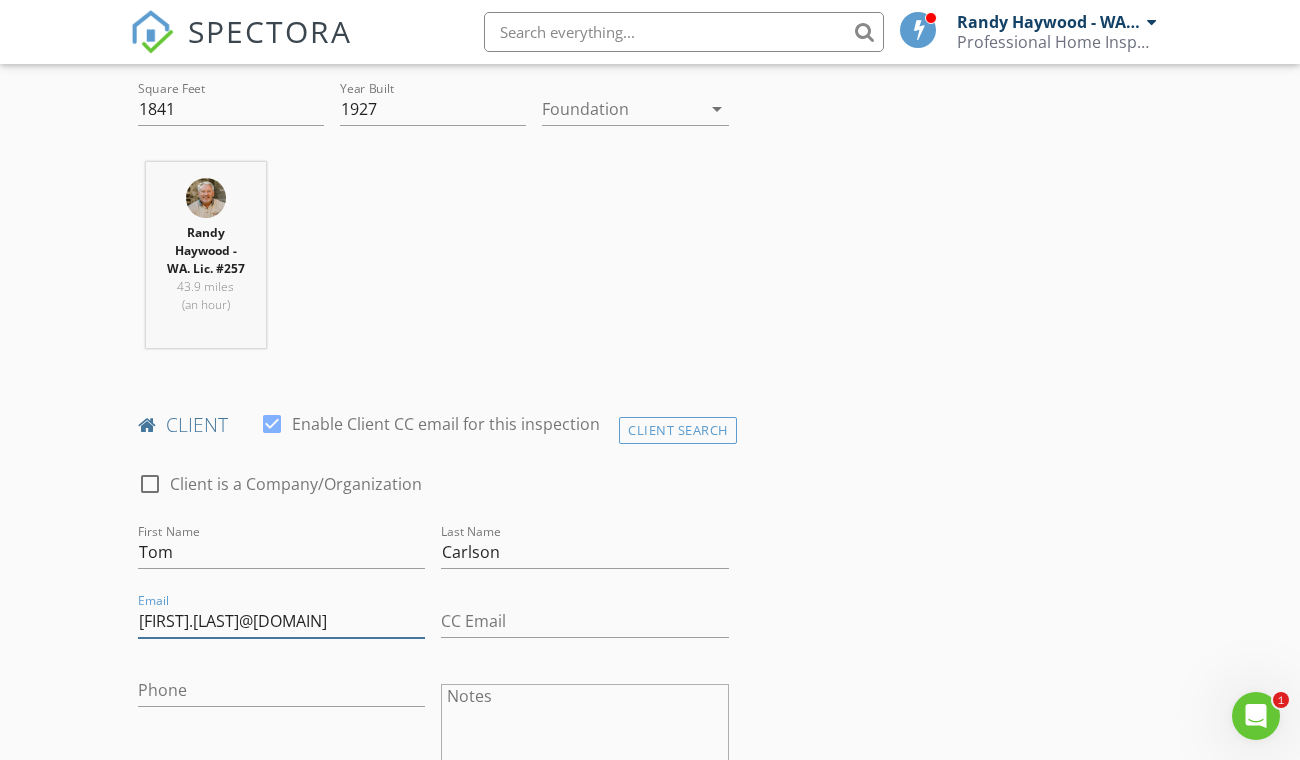 scroll, scrollTop: 0, scrollLeft: 8, axis: horizontal 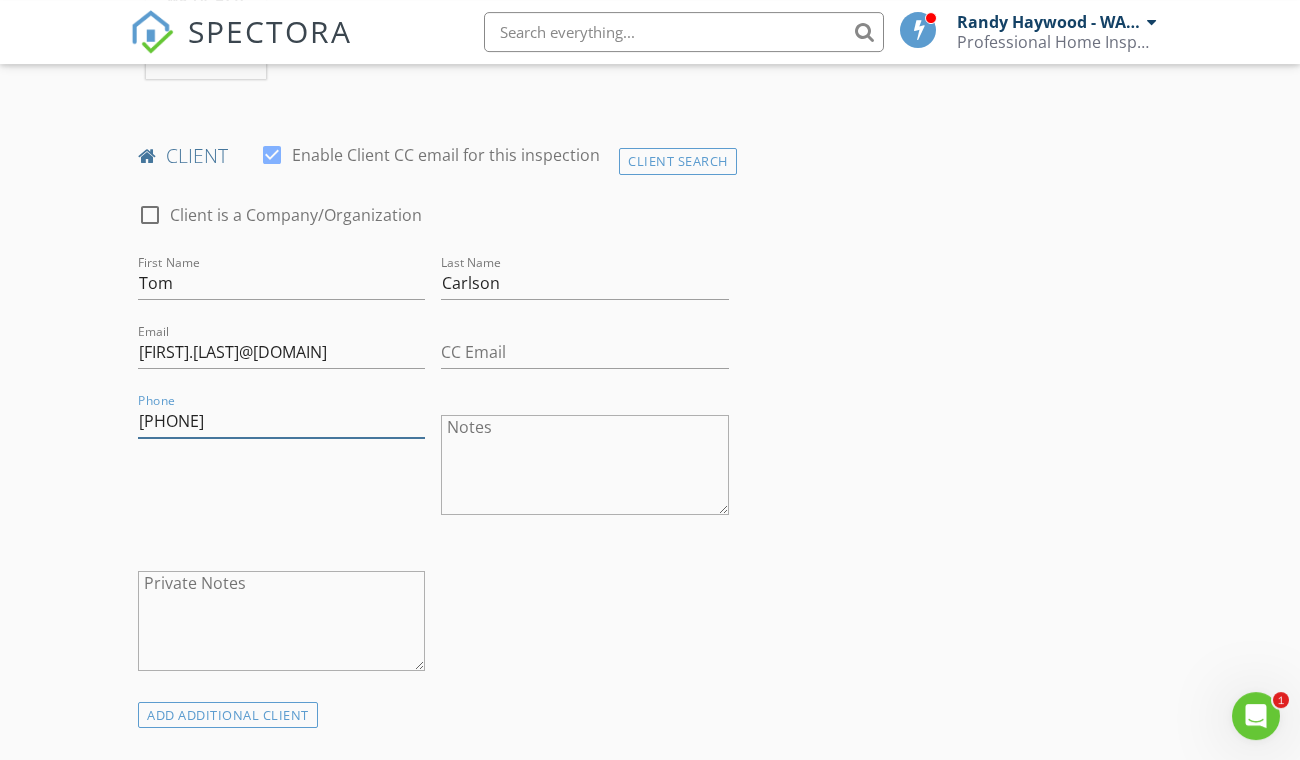 type on "[PHONE]" 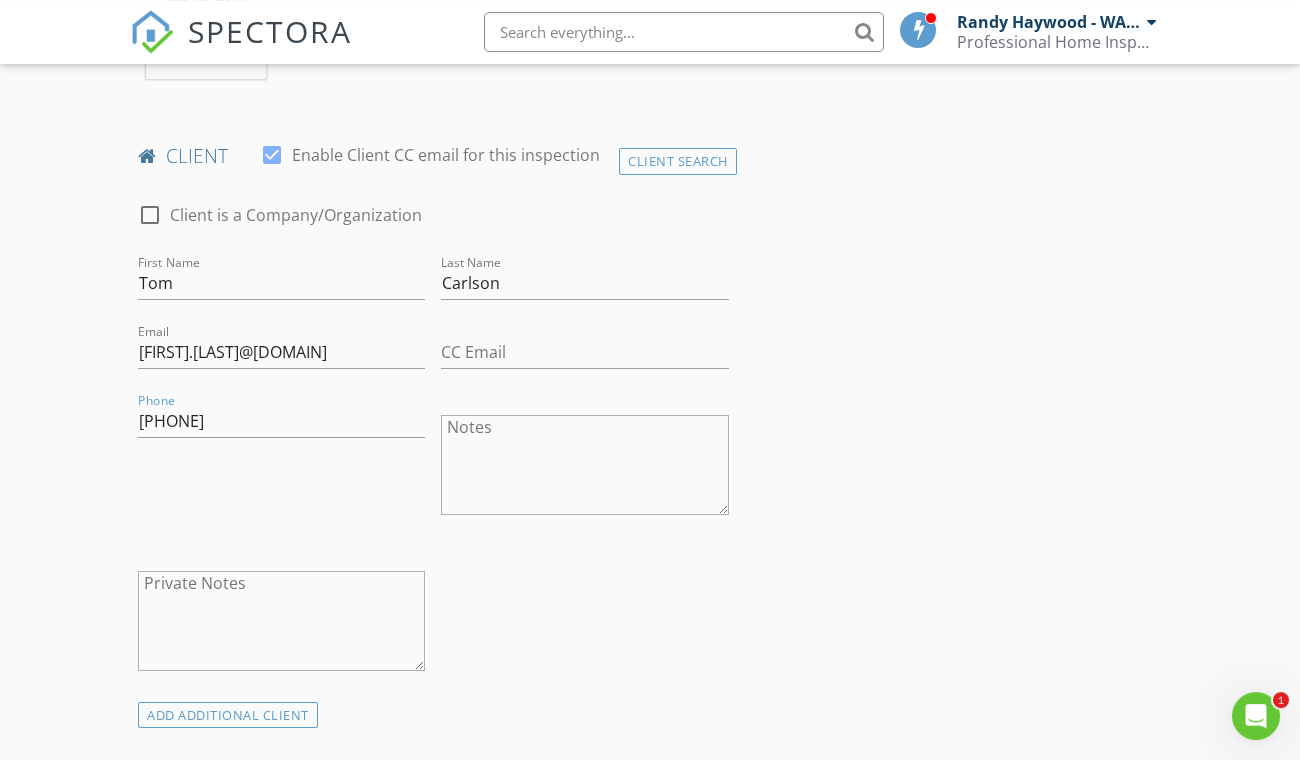 click on "Notes" at bounding box center [584, 465] 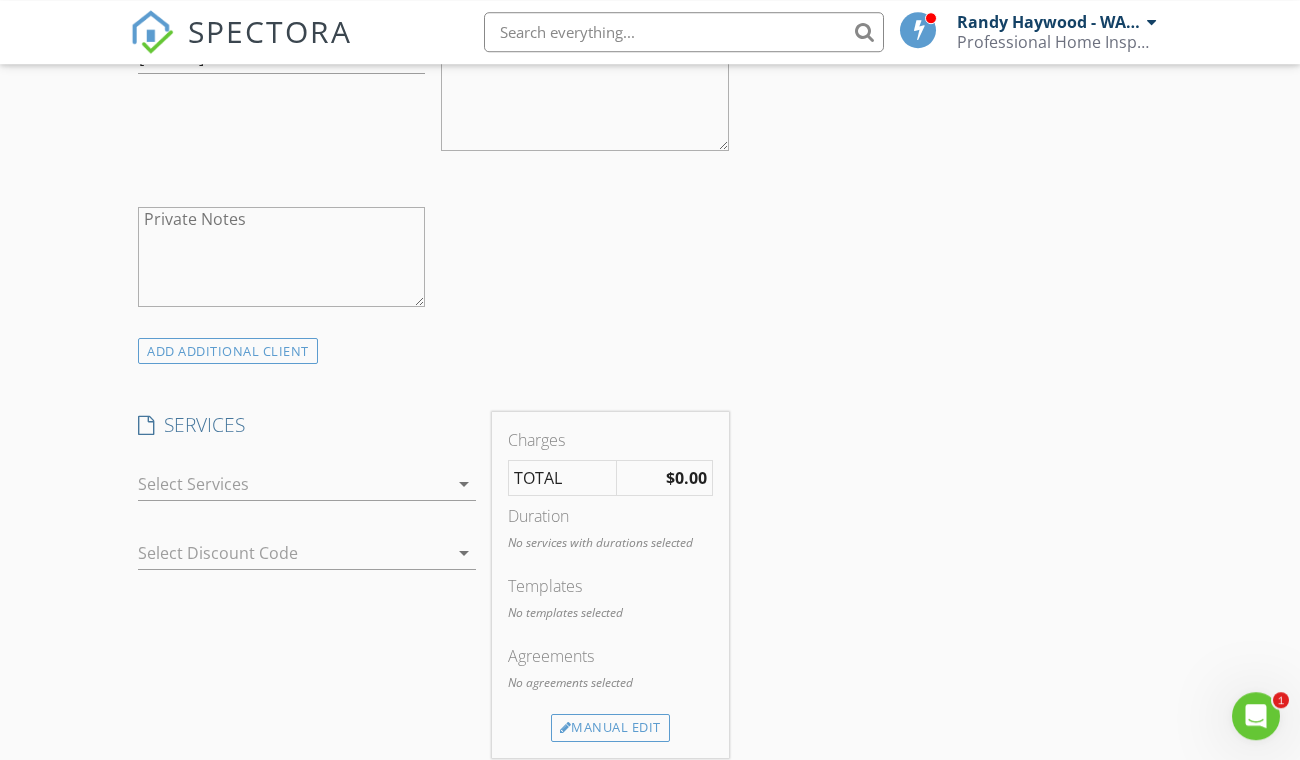 scroll, scrollTop: 1356, scrollLeft: 0, axis: vertical 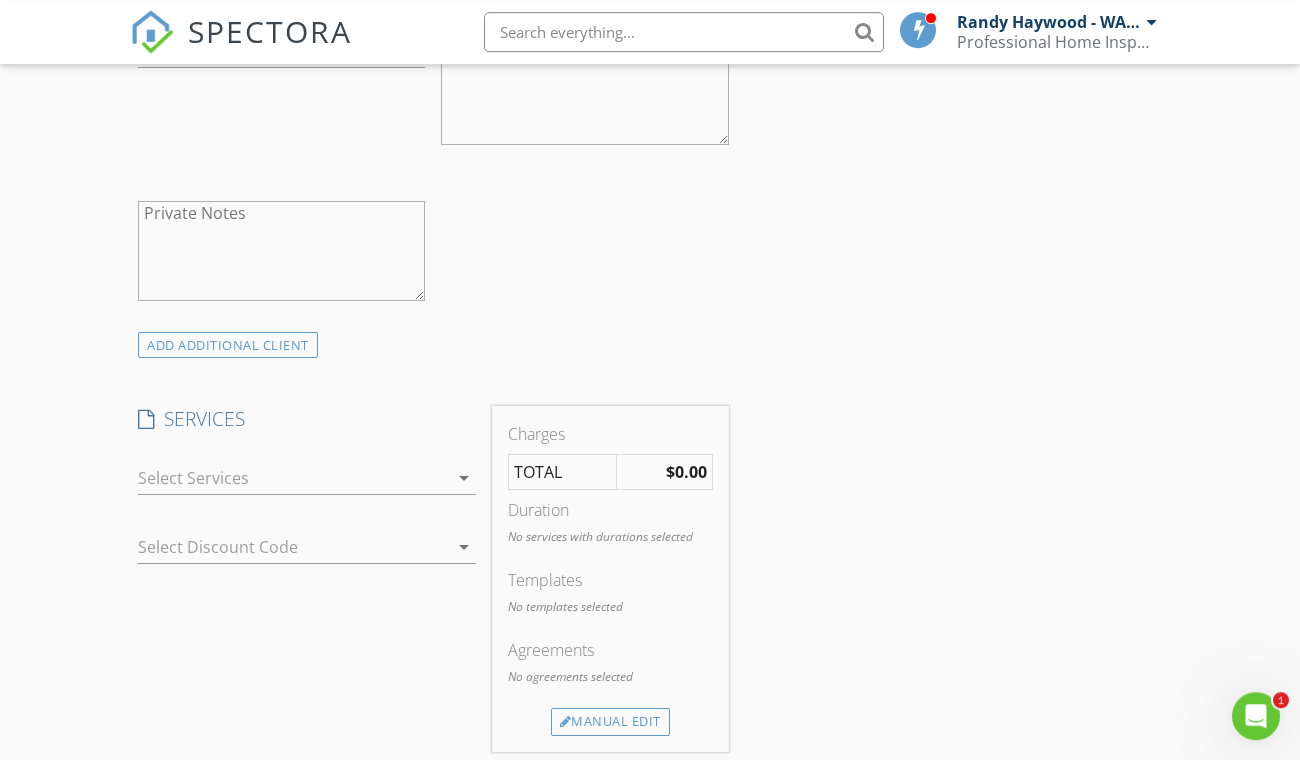 click at bounding box center (293, 478) 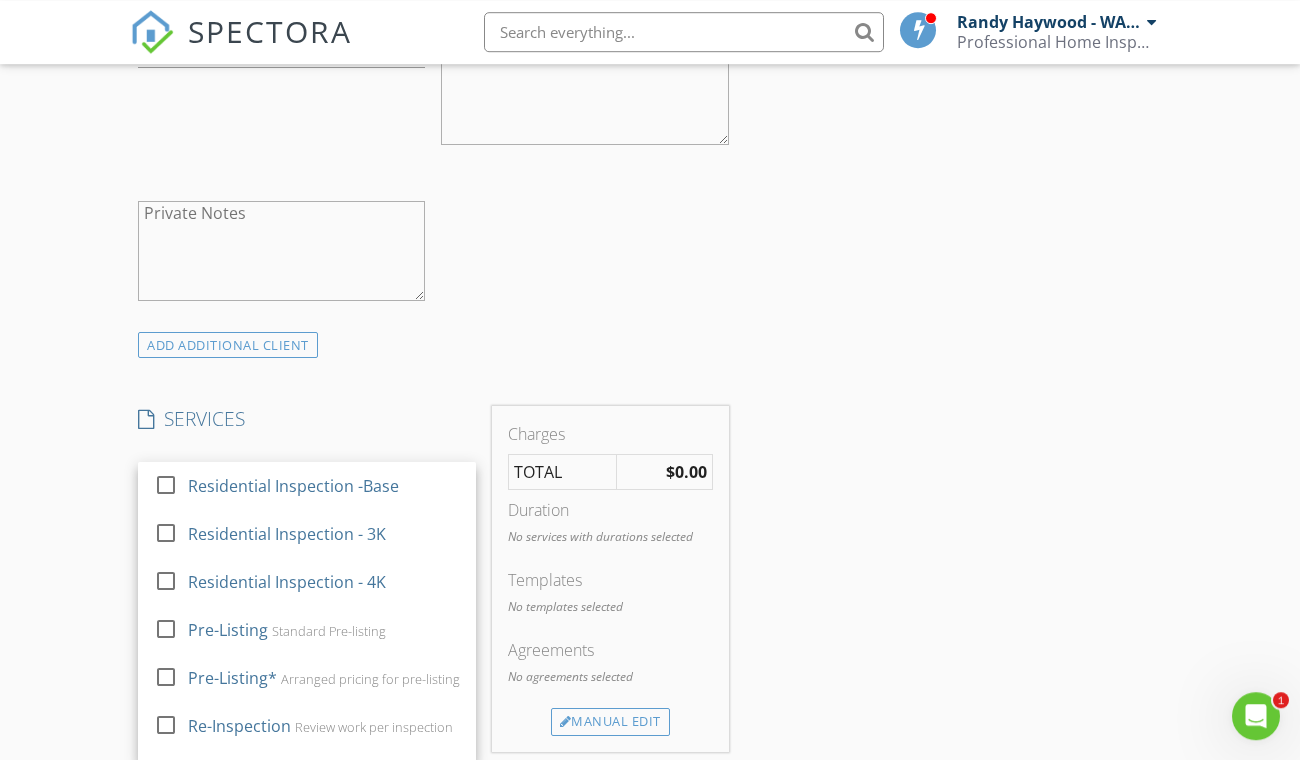 click on "INSPECTOR(S)
check_box   Randy Haywood - WA. Lic.  #257   PRIMARY   Randy Haywood - WA. Lic.  #257 arrow_drop_down   check_box_outline_blank Randy Haywood - WA. Lic.  #257 specifically requested
Date/Time
08/11/2025 8:00 AM
Location
Address Search       Address 46 Maryvale Ln   Unit   City Chelan   State WA   Zip 98816   County Chelan     Square Feet 1841   Year Built 1927   Foundation arrow_drop_down     Randy Haywood - WA. Lic.  #257     43.9 miles     (an hour)
client
check_box Enable Client CC email for this inspection   Client Search     check_box_outline_blank Client is a Company/Organization     First Name Tom   Last Name Carlson   Email thomas.carlson@concfluencehealth.org   CC Email   Phone 509-387-6259           Notes   Private Notes
ADD ADDITIONAL client
SERVICES" at bounding box center [650, 554] 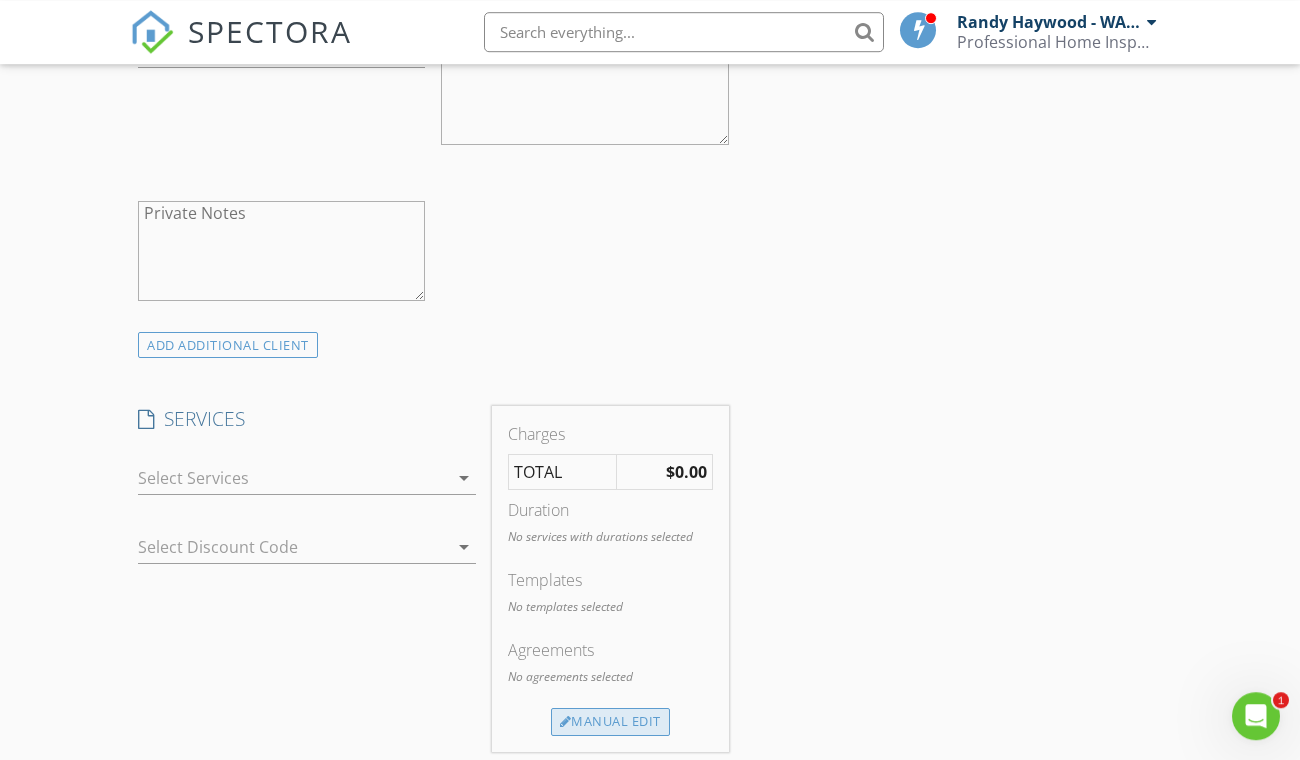 click on "Manual Edit" at bounding box center (610, 722) 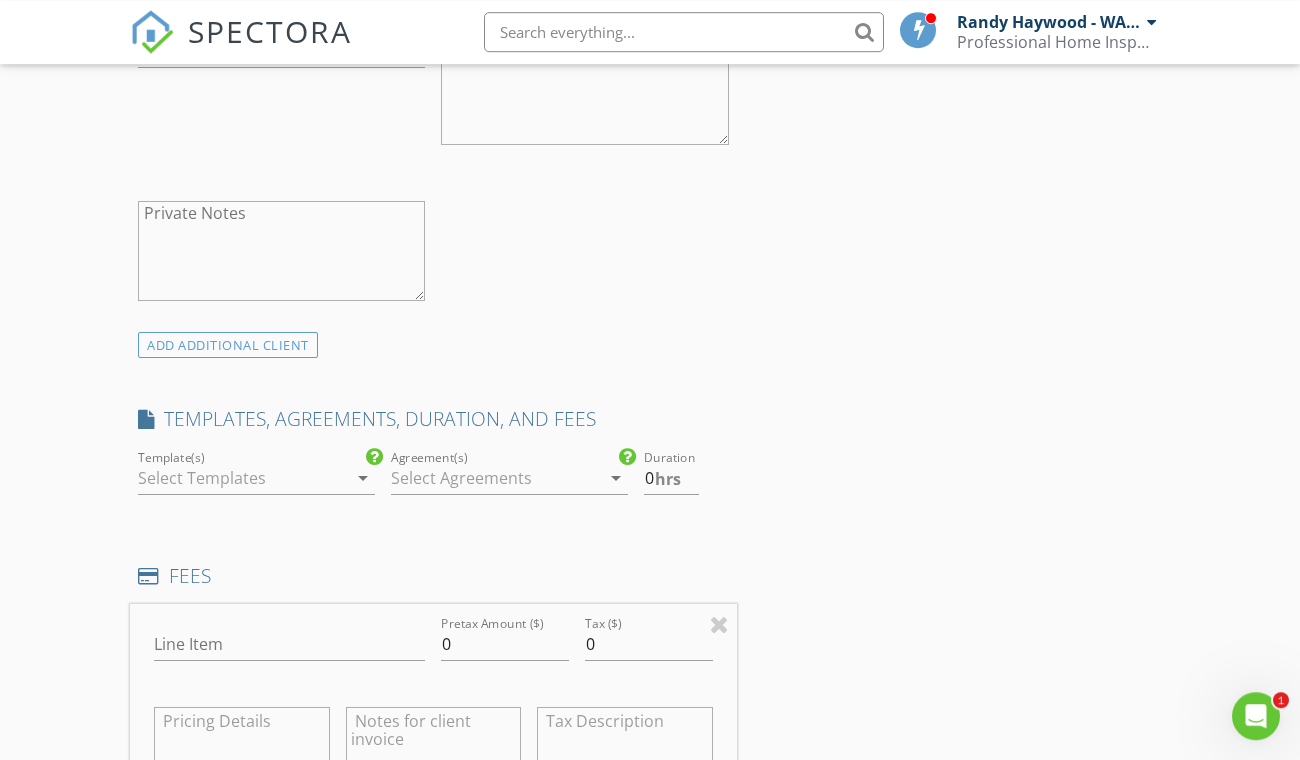 click on "arrow_drop_down" at bounding box center [363, 478] 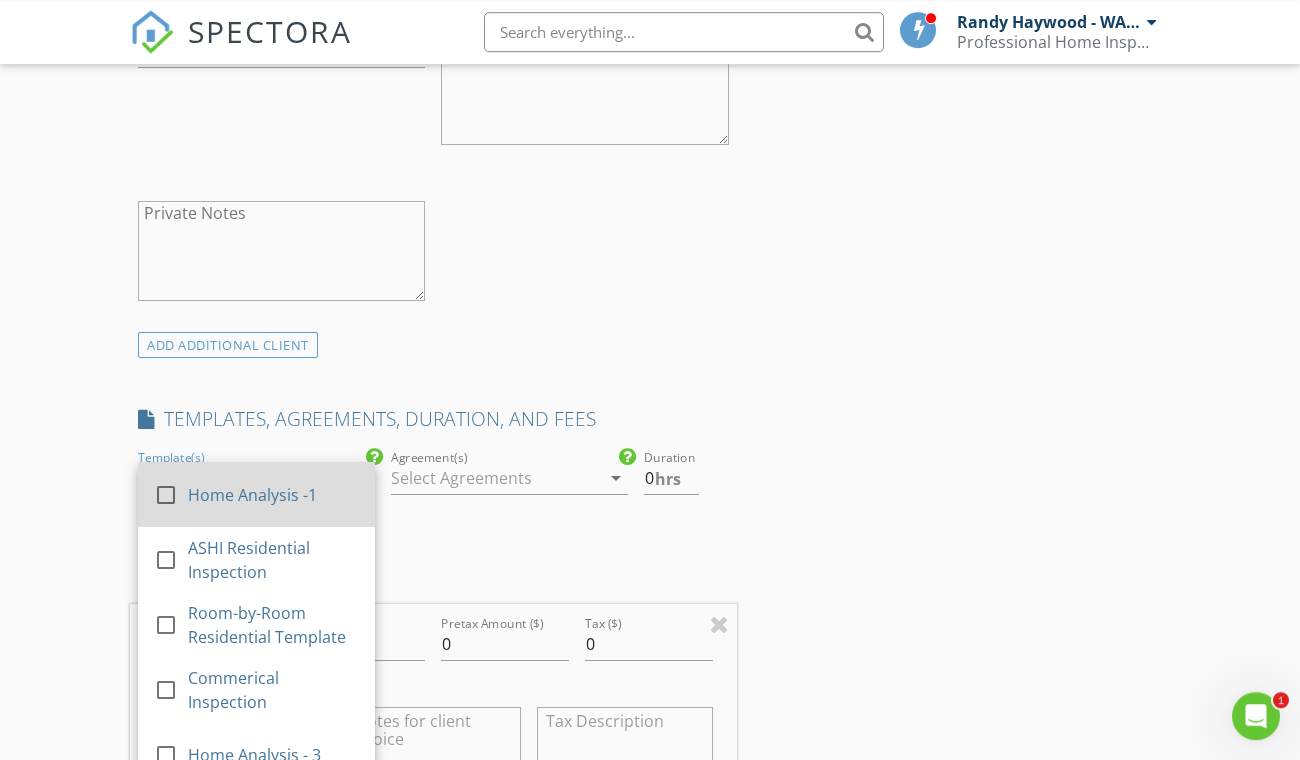 click on "Home Analysis -1" at bounding box center [273, 495] 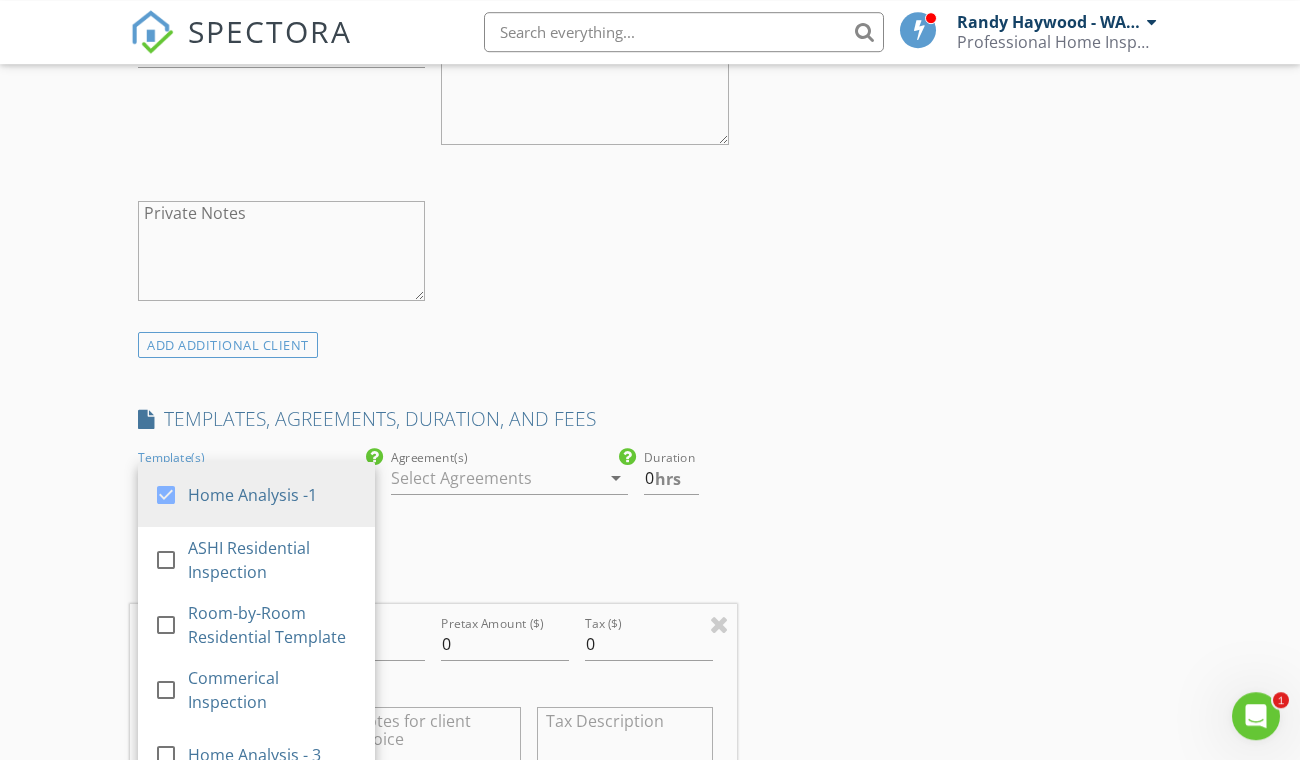 click on "arrow_drop_down" at bounding box center [616, 478] 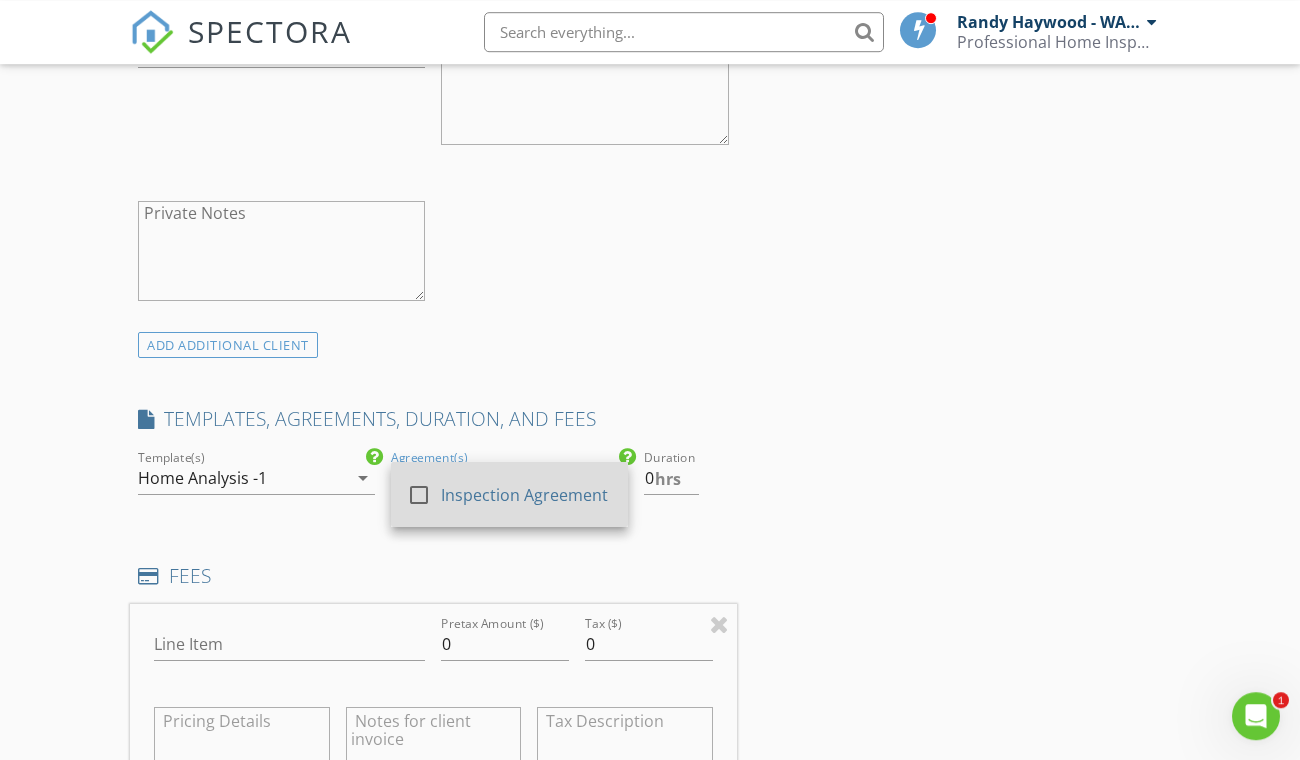 click on "Inspection Agreement" at bounding box center (526, 495) 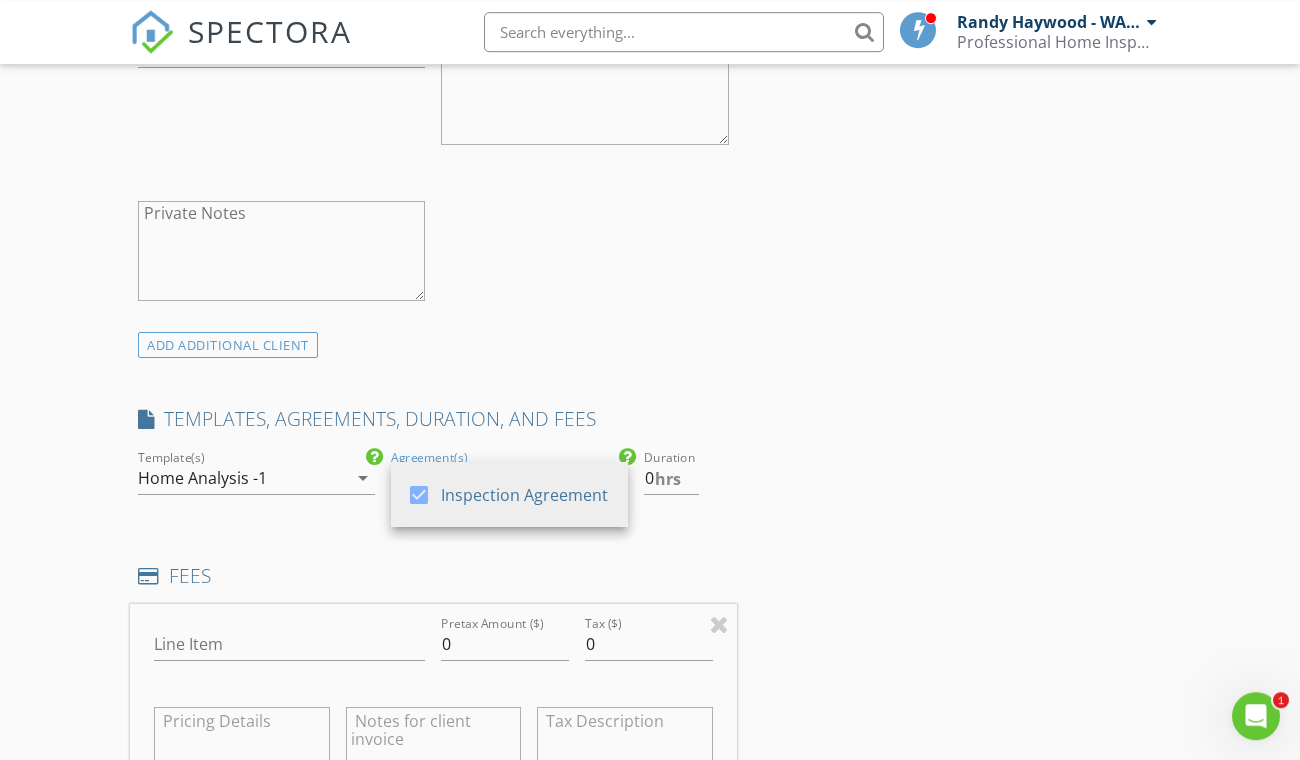 click on "INSPECTOR(S)
check_box   Randy Haywood - WA. Lic.  #257   PRIMARY   Randy Haywood - WA. Lic.  #257 arrow_drop_down   check_box_outline_blank Randy Haywood - WA. Lic.  #257 specifically requested
Date/Time
08/11/2025 8:00 AM
Location
Address Search       Address 46 Maryvale Ln   Unit   City Chelan   State WA   Zip 98816   County Chelan     Square Feet 1841   Year Built 1927   Foundation arrow_drop_down     Randy Haywood - WA. Lic.  #257     43.9 miles     (an hour)
client
check_box Enable Client CC email for this inspection   Client Search     check_box_outline_blank Client is a Company/Organization     First Name Tom   Last Name Carlson   Email thomas.carlson@concfluencehealth.org   CC Email   Phone 509-387-6259           Notes   Private Notes
ADD ADDITIONAL client
SERVICES" at bounding box center [650, 663] 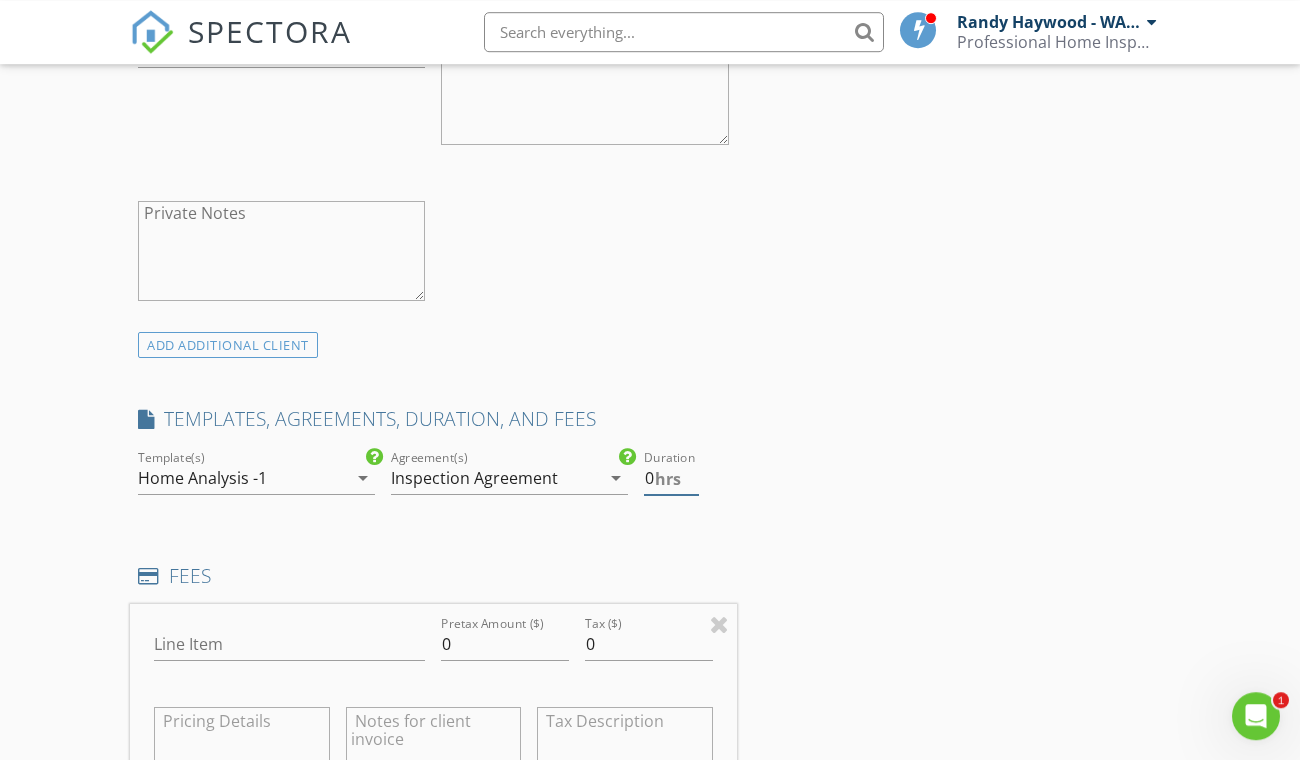 click on "hrs" at bounding box center [668, 479] 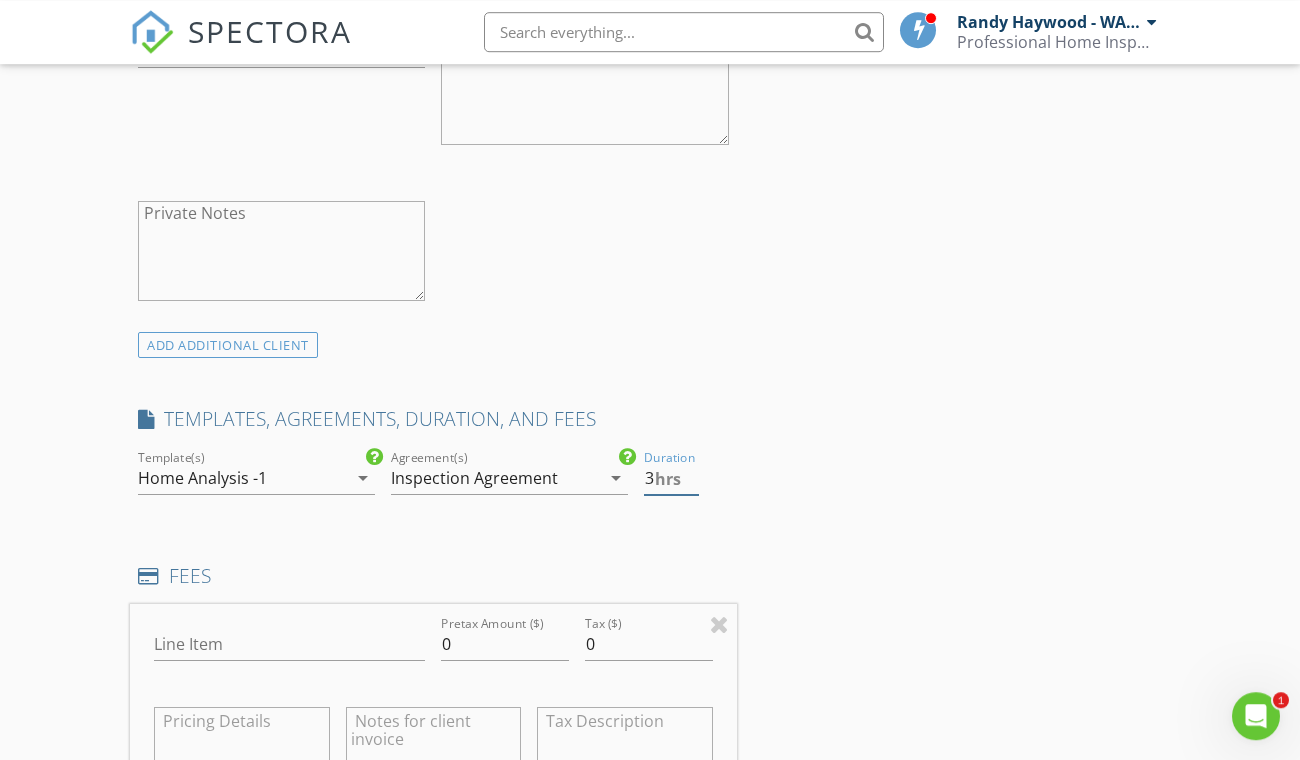 type on "3" 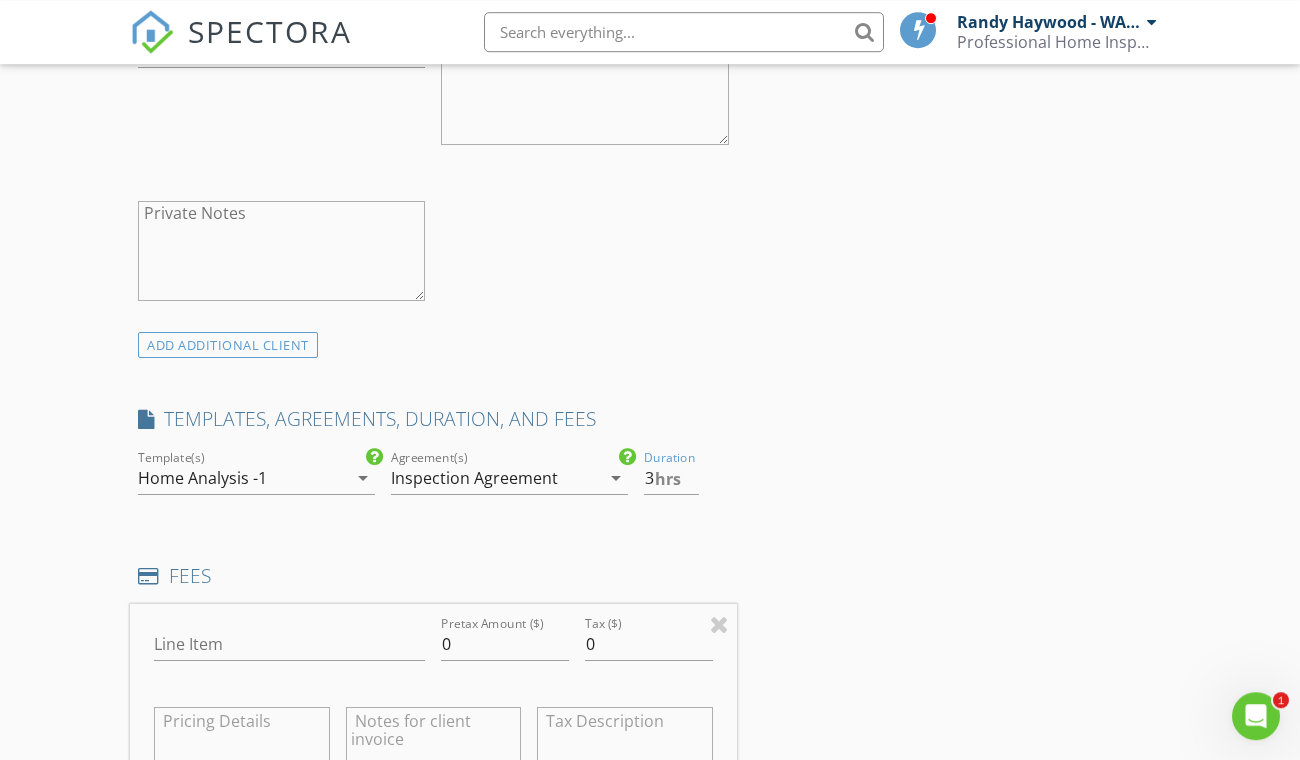 click on "INSPECTOR(S)
check_box   Randy Haywood - WA. Lic.  #257   PRIMARY   Randy Haywood - WA. Lic.  #257 arrow_drop_down   check_box_outline_blank Randy Haywood - WA. Lic.  #257 specifically requested
Date/Time
08/11/2025 8:00 AM
Location
Address Search       Address 46 Maryvale Ln   Unit   City Chelan   State WA   Zip 98816   County Chelan     Square Feet 1841   Year Built 1927   Foundation arrow_drop_down     Randy Haywood - WA. Lic.  #257     43.9 miles     (an hour)
client
check_box Enable Client CC email for this inspection   Client Search     check_box_outline_blank Client is a Company/Organization     First Name Tom   Last Name Carlson   Email thomas.carlson@concfluencehealth.org   CC Email   Phone 509-387-6259           Notes   Private Notes
ADD ADDITIONAL client
SERVICES" at bounding box center [433, 605] 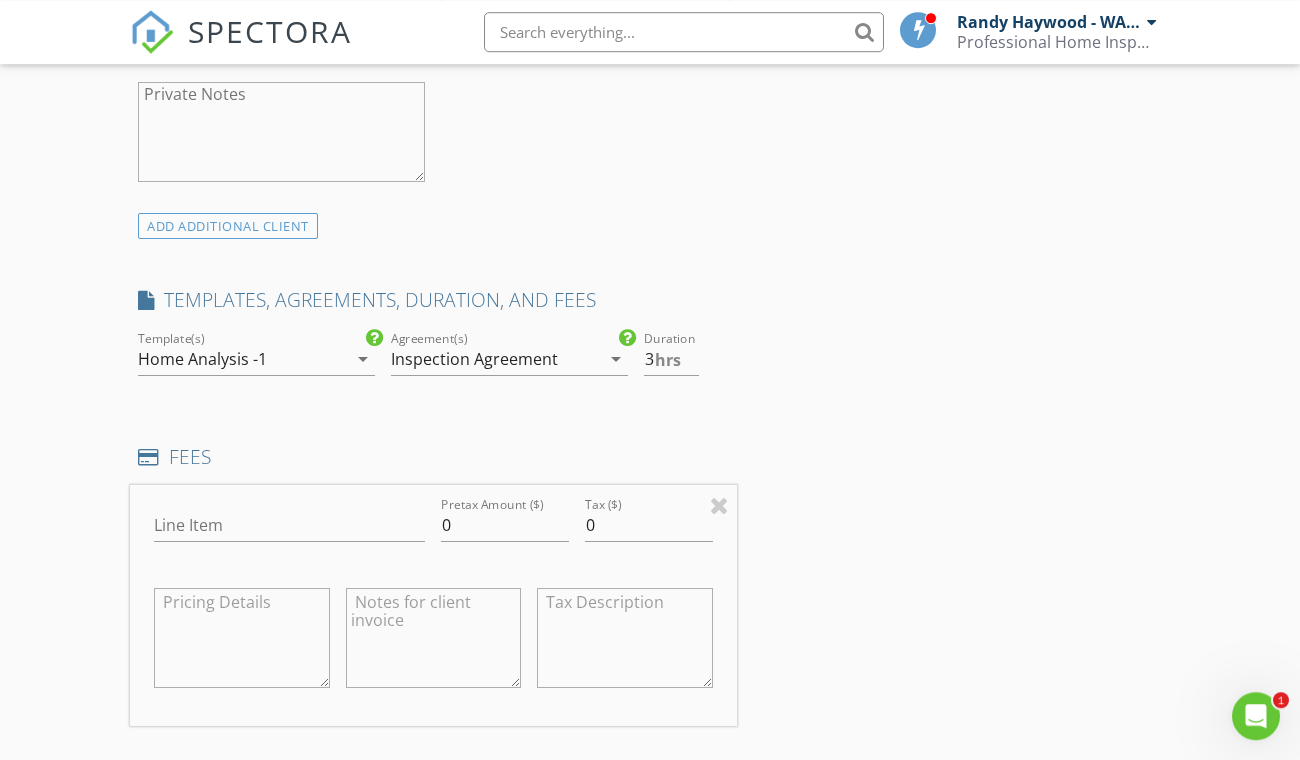 scroll, scrollTop: 1558, scrollLeft: 0, axis: vertical 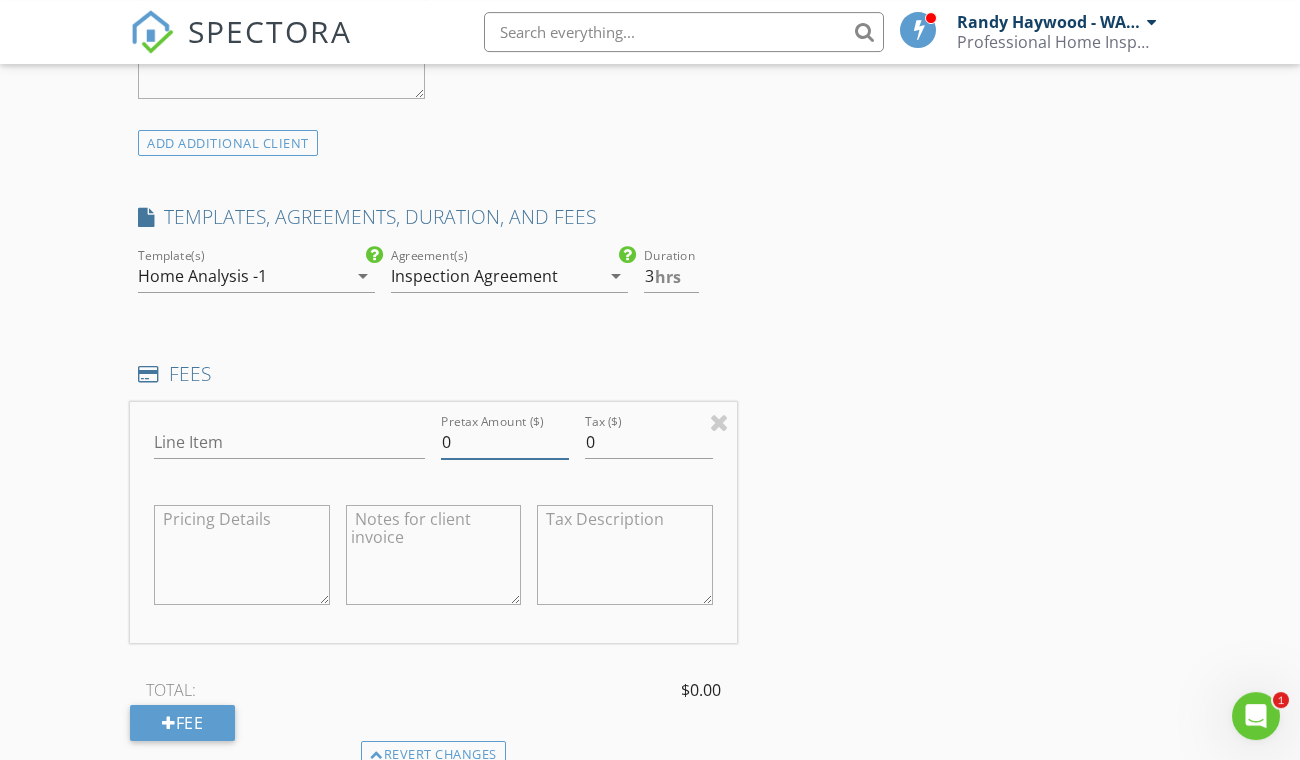 click on "0" at bounding box center (505, 442) 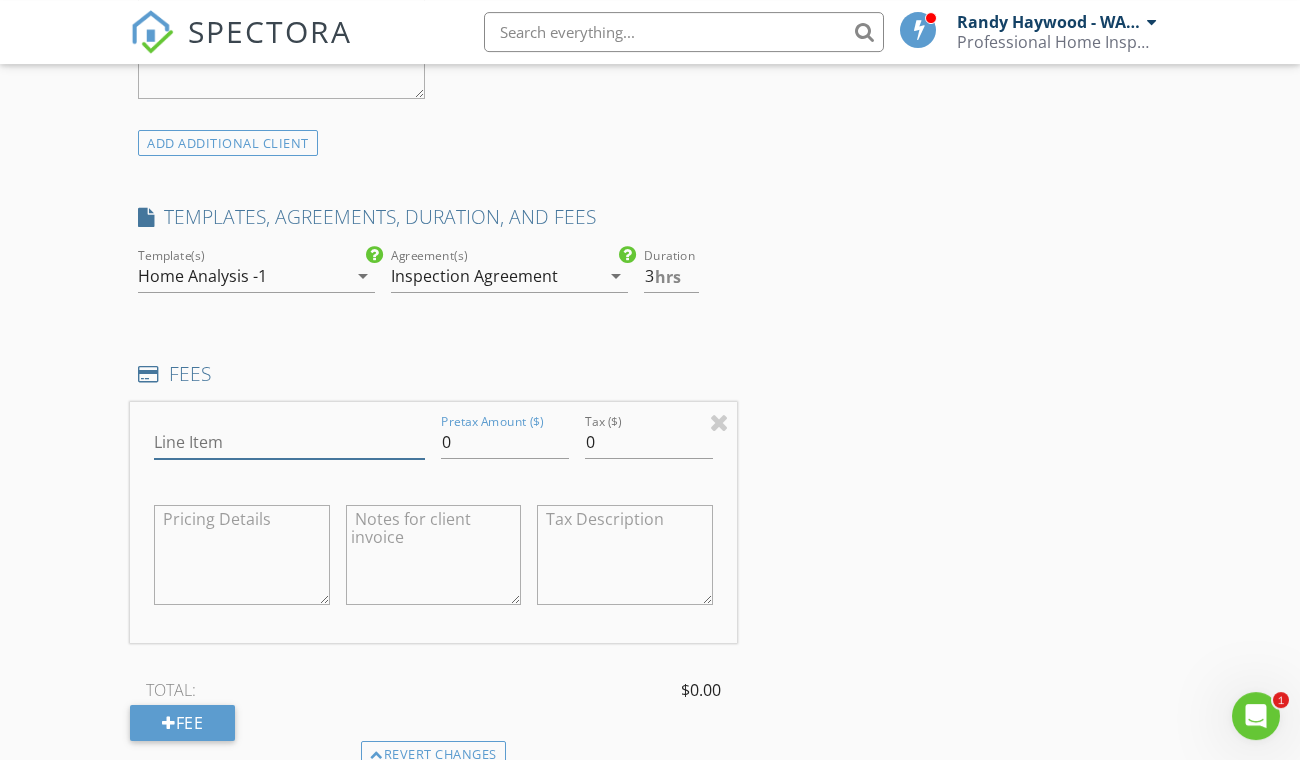 click on "Line Item" at bounding box center [289, 442] 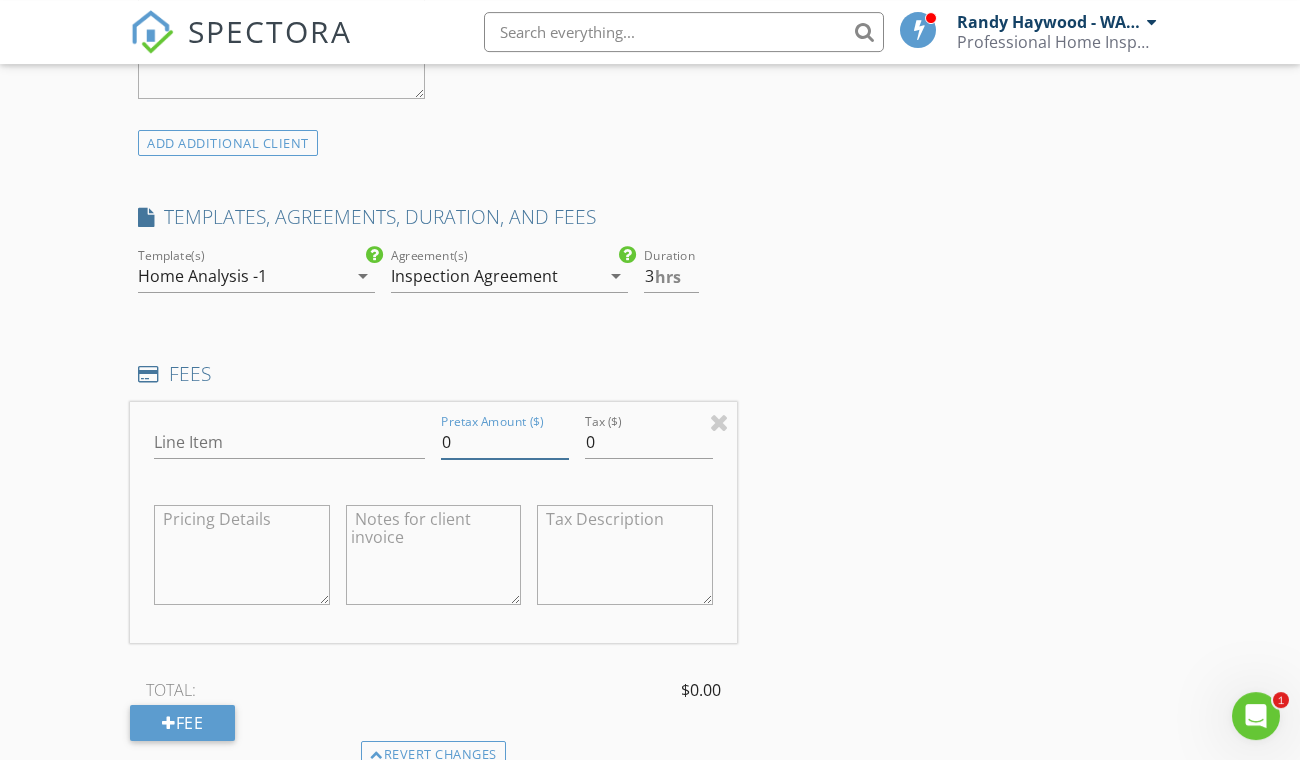 drag, startPoint x: 479, startPoint y: 440, endPoint x: 394, endPoint y: 434, distance: 85.2115 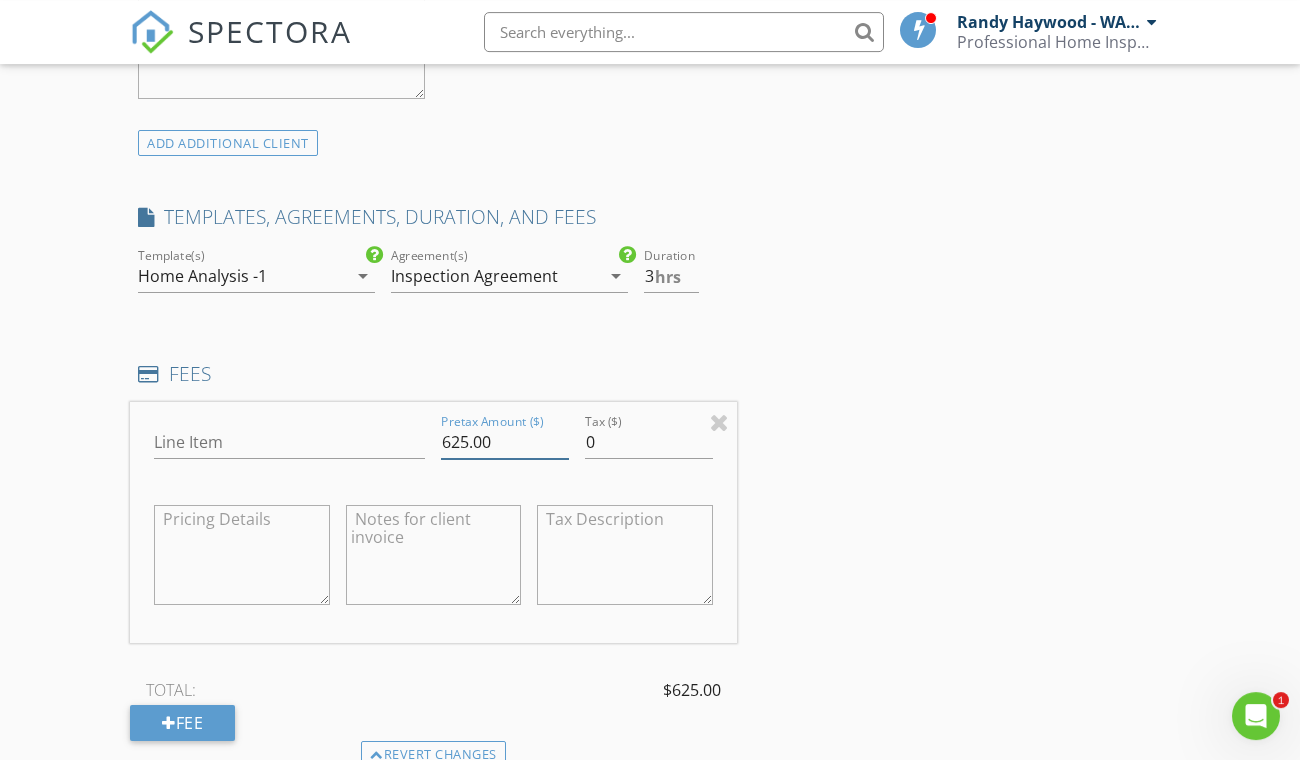 type on "625.00" 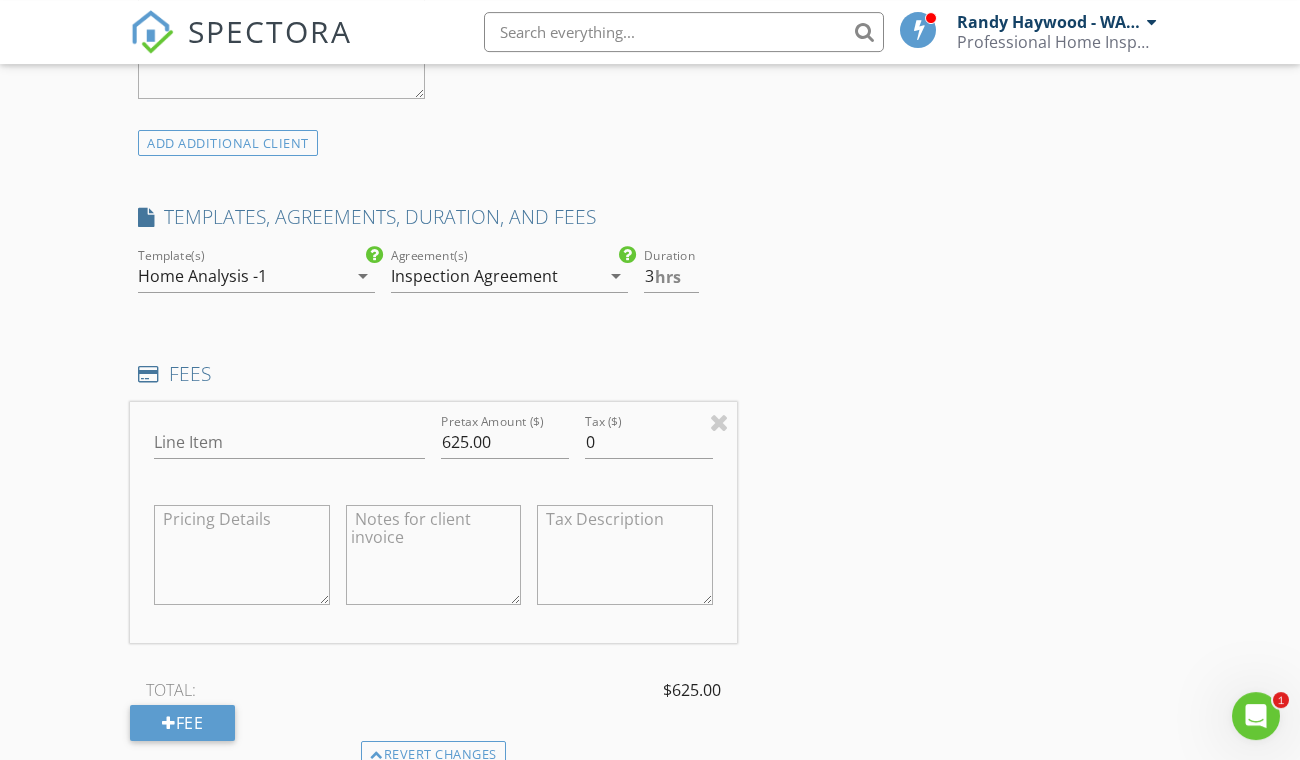 click on "INSPECTOR(S)
check_box   Randy Haywood - WA. Lic.  #257   PRIMARY   Randy Haywood - WA. Lic.  #257 arrow_drop_down   check_box_outline_blank Randy Haywood - WA. Lic.  #257 specifically requested
Date/Time
08/11/2025 8:00 AM
Location
Address Search       Address 46 Maryvale Ln   Unit   City Chelan   State WA   Zip 98816   County Chelan     Square Feet 1841   Year Built 1927   Foundation arrow_drop_down     Randy Haywood - WA. Lic.  #257     43.9 miles     (an hour)
client
check_box Enable Client CC email for this inspection   Client Search     check_box_outline_blank Client is a Company/Organization     First Name Tom   Last Name Carlson   Email thomas.carlson@concfluencehealth.org   CC Email   Phone 509-387-6259           Notes   Private Notes
ADD ADDITIONAL client
SERVICES" at bounding box center [650, 461] 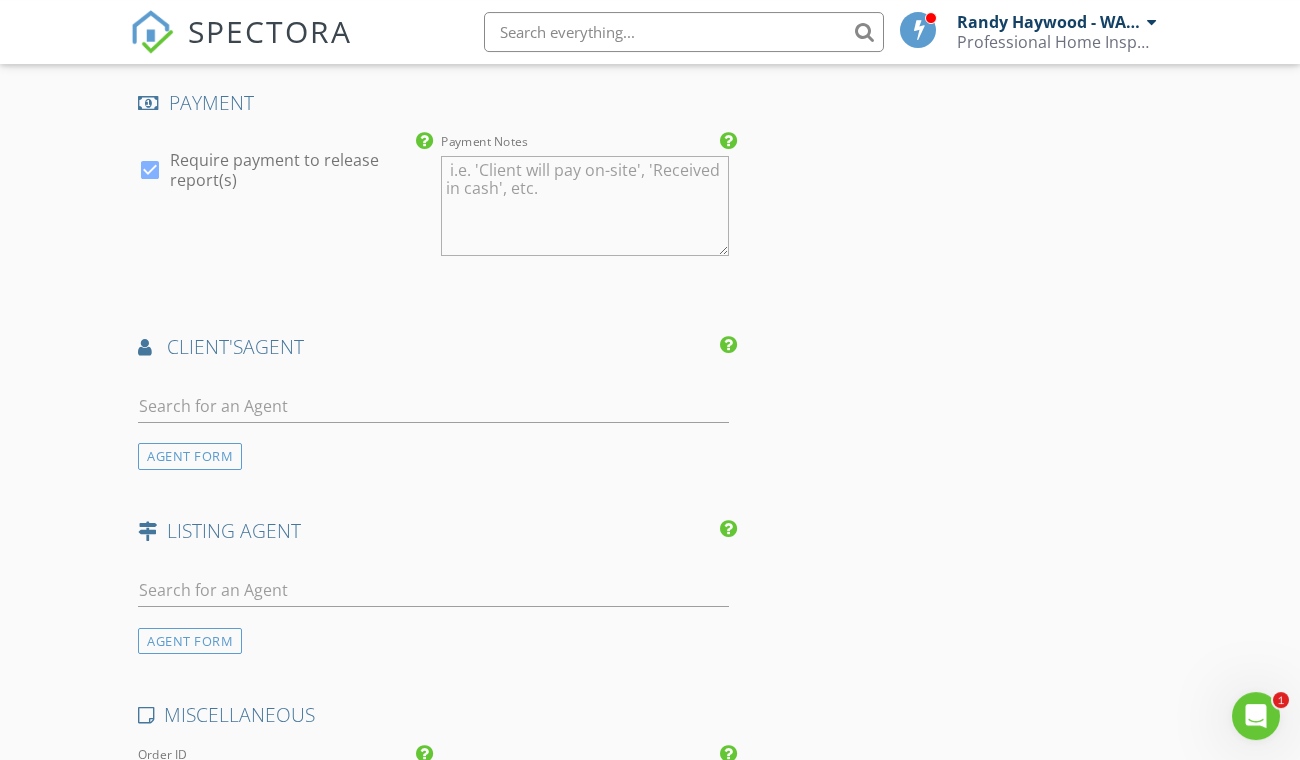 scroll, scrollTop: 2439, scrollLeft: 0, axis: vertical 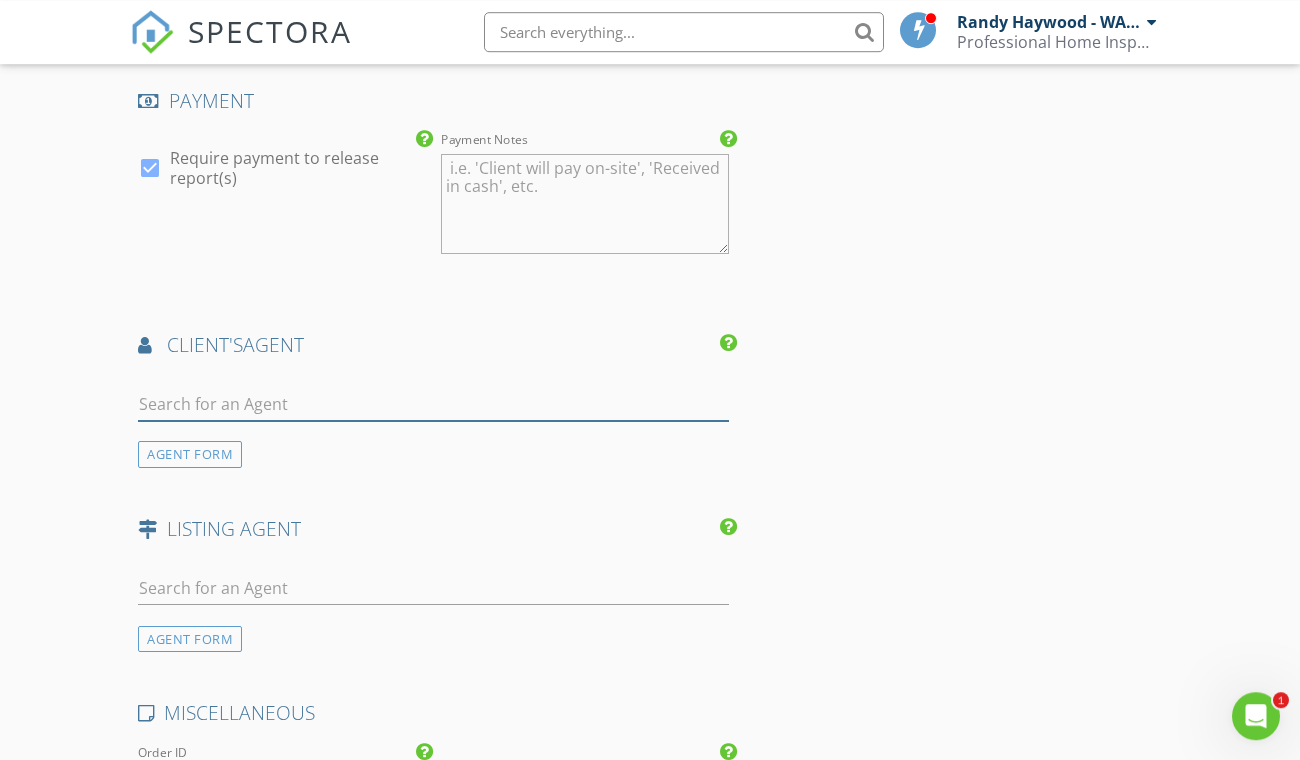 click at bounding box center [433, 404] 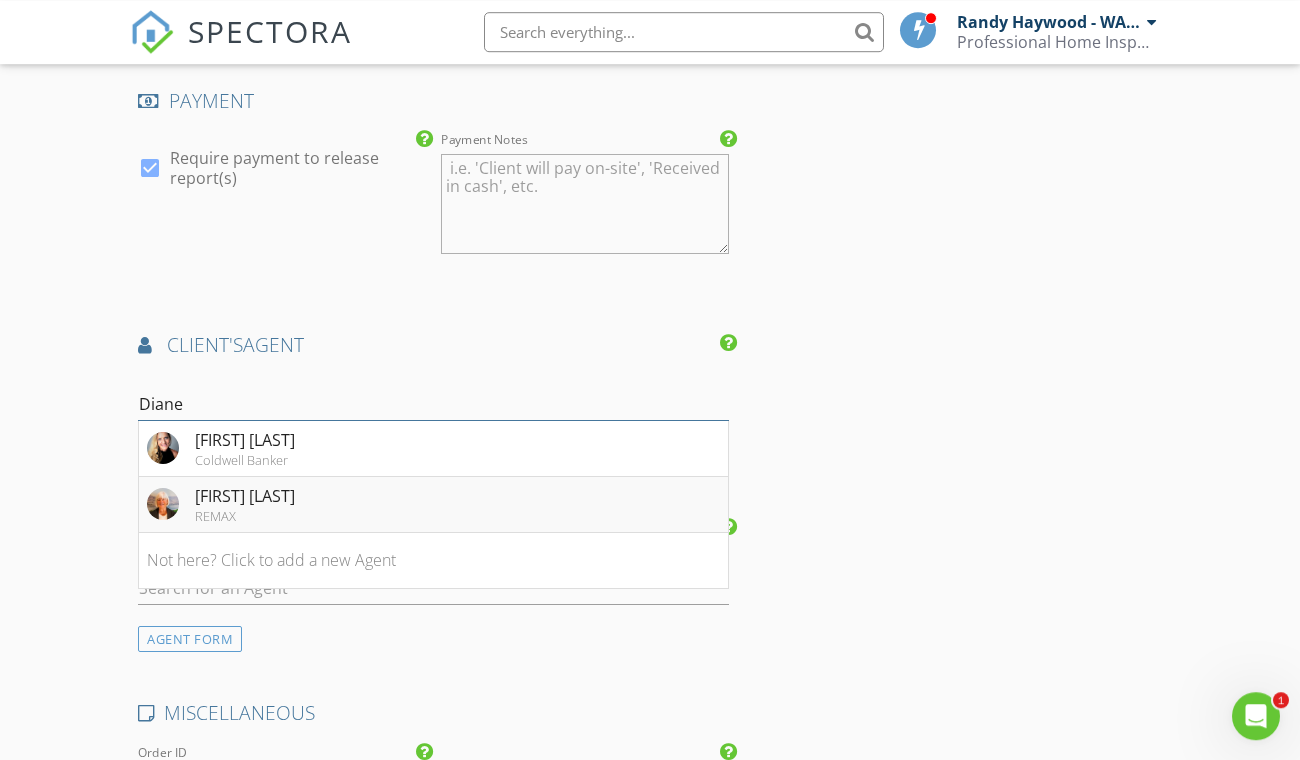 type on "Diane" 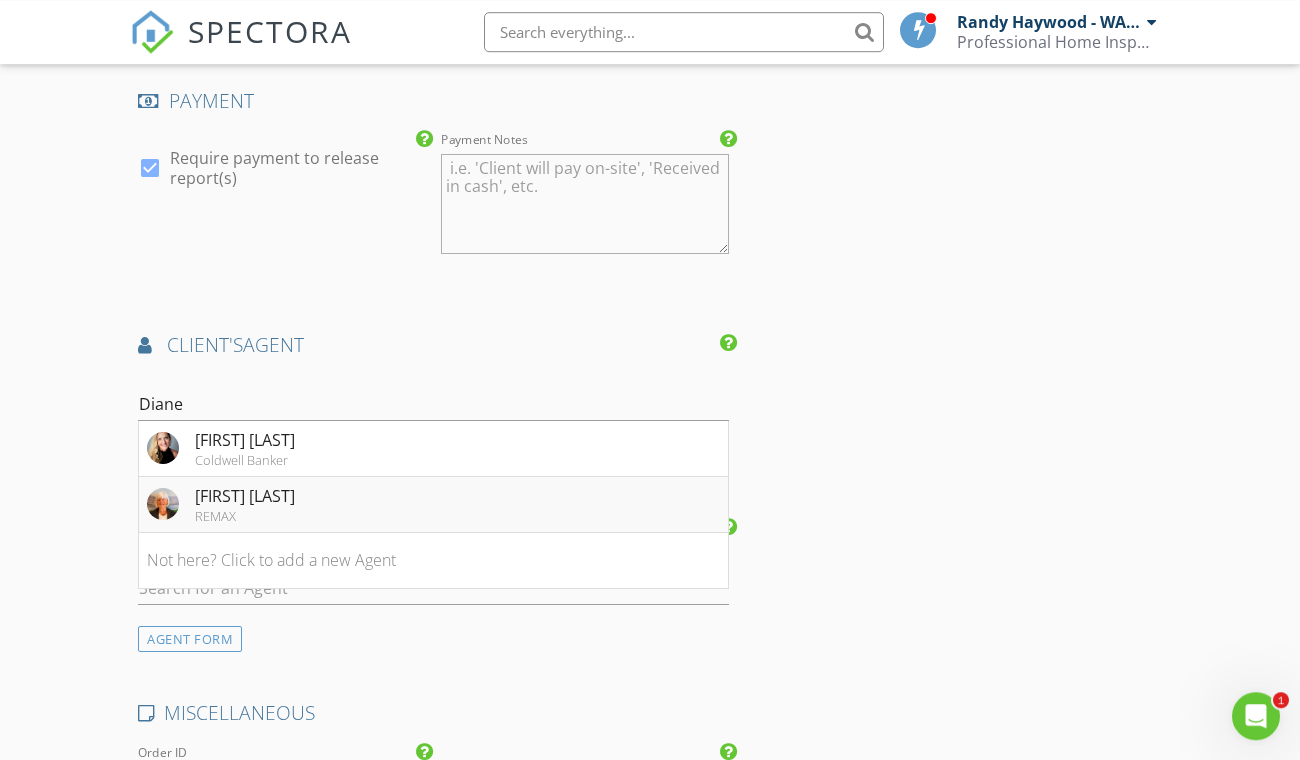click on "Diane Leigh
REMAX" at bounding box center (433, 505) 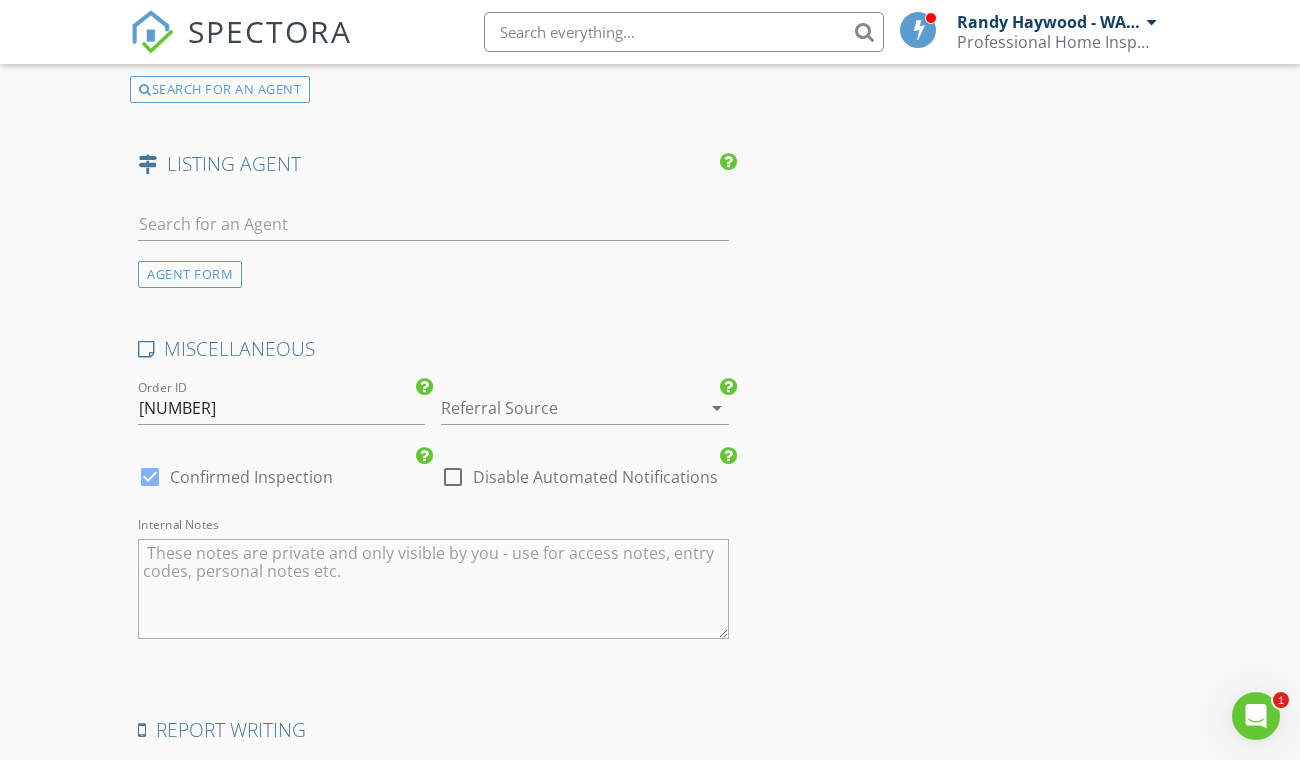 scroll, scrollTop: 3262, scrollLeft: 0, axis: vertical 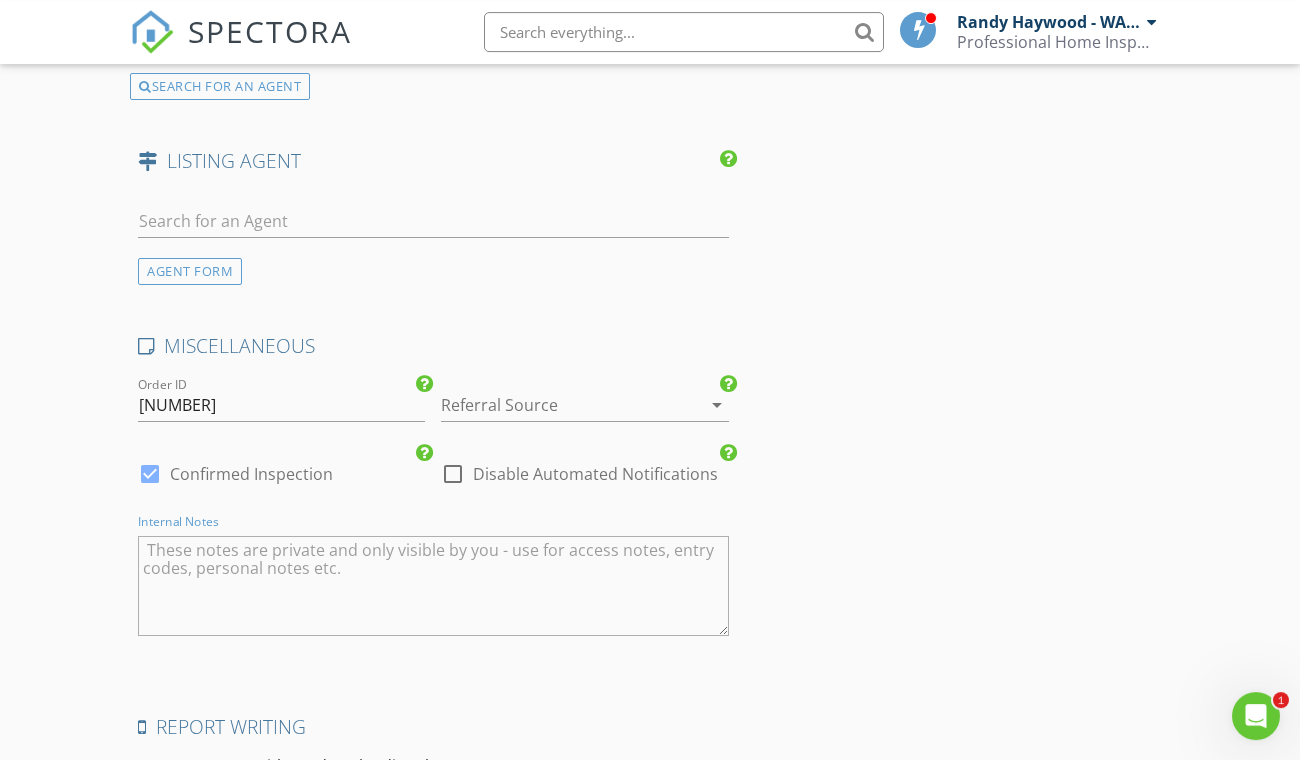 drag, startPoint x: 99, startPoint y: 535, endPoint x: 53, endPoint y: 528, distance: 46.52956 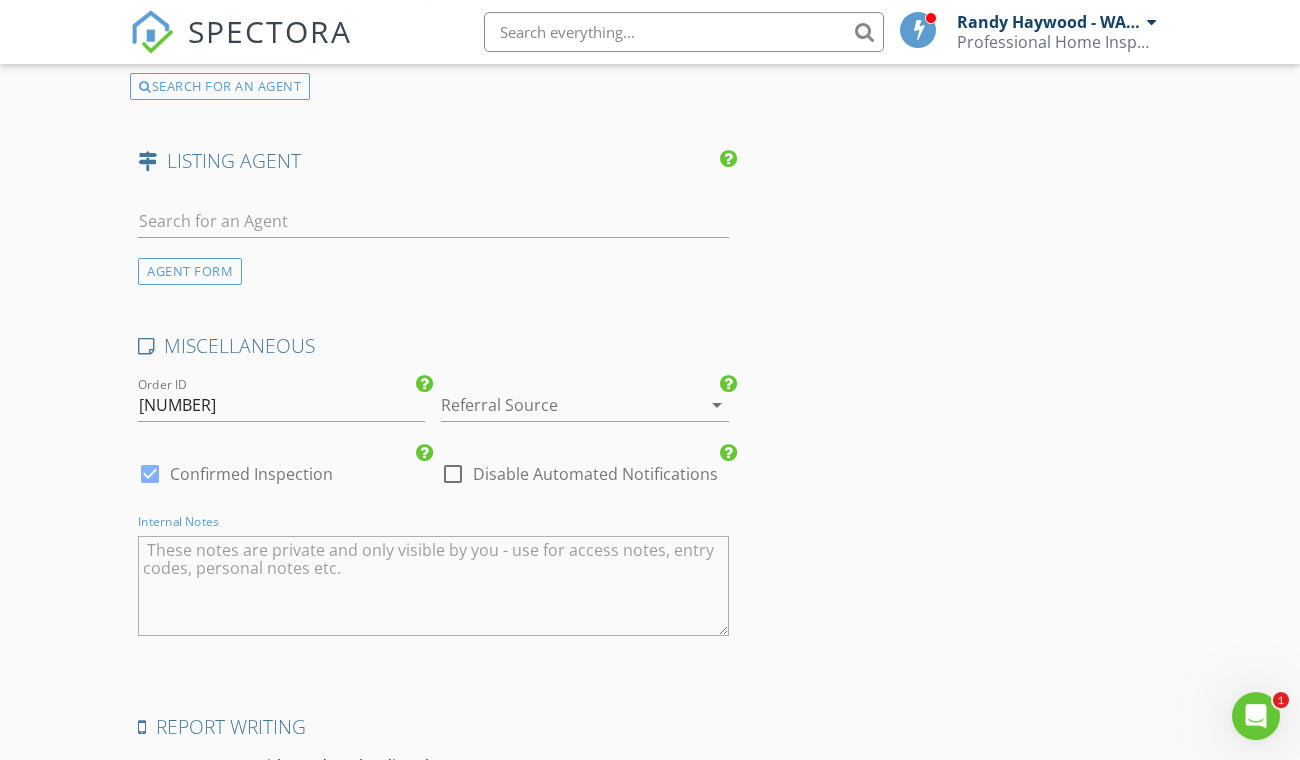 click at bounding box center [433, 586] 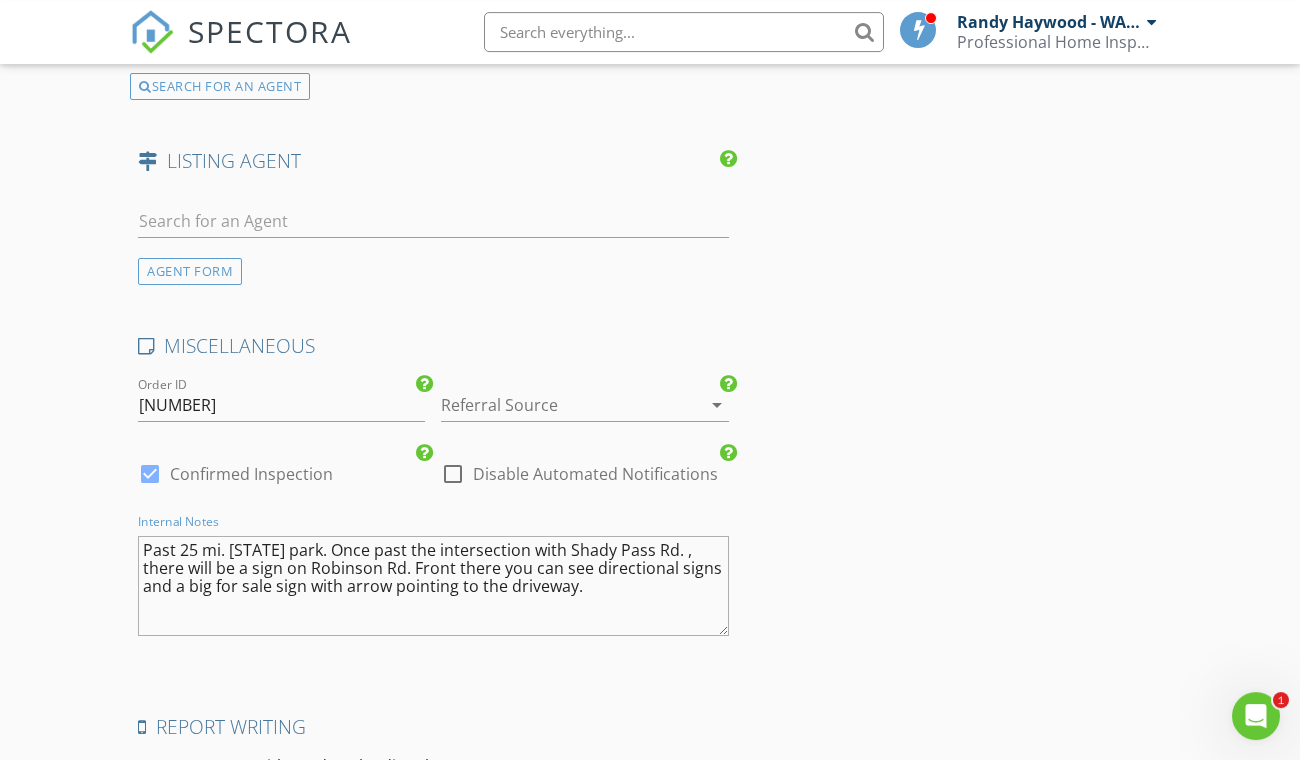 type on "Past 25 mi. state park.   Once past the intersection with Shady Pass Rd. , there will be a sign on Robinson Rd.    Front there you can see directional signs and a big for sale sign with arrow pointing to the driveway." 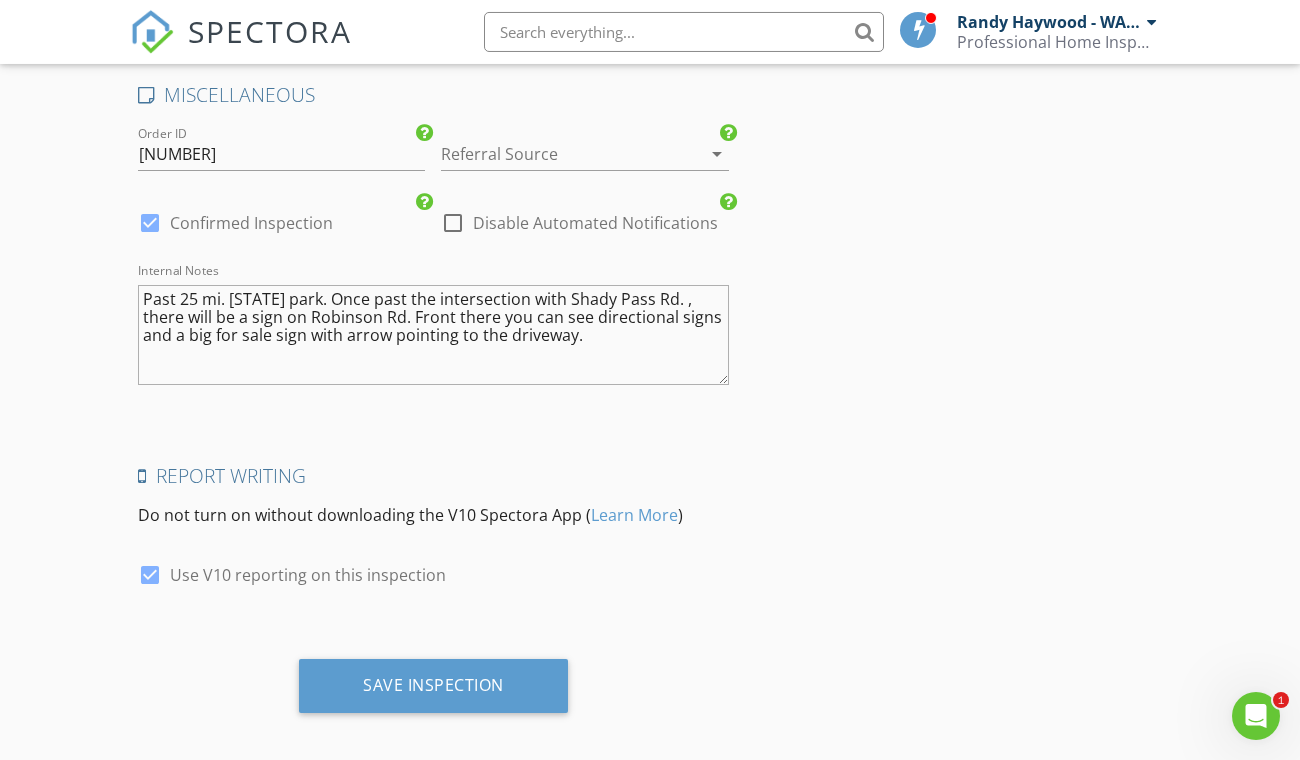 scroll, scrollTop: 3527, scrollLeft: 0, axis: vertical 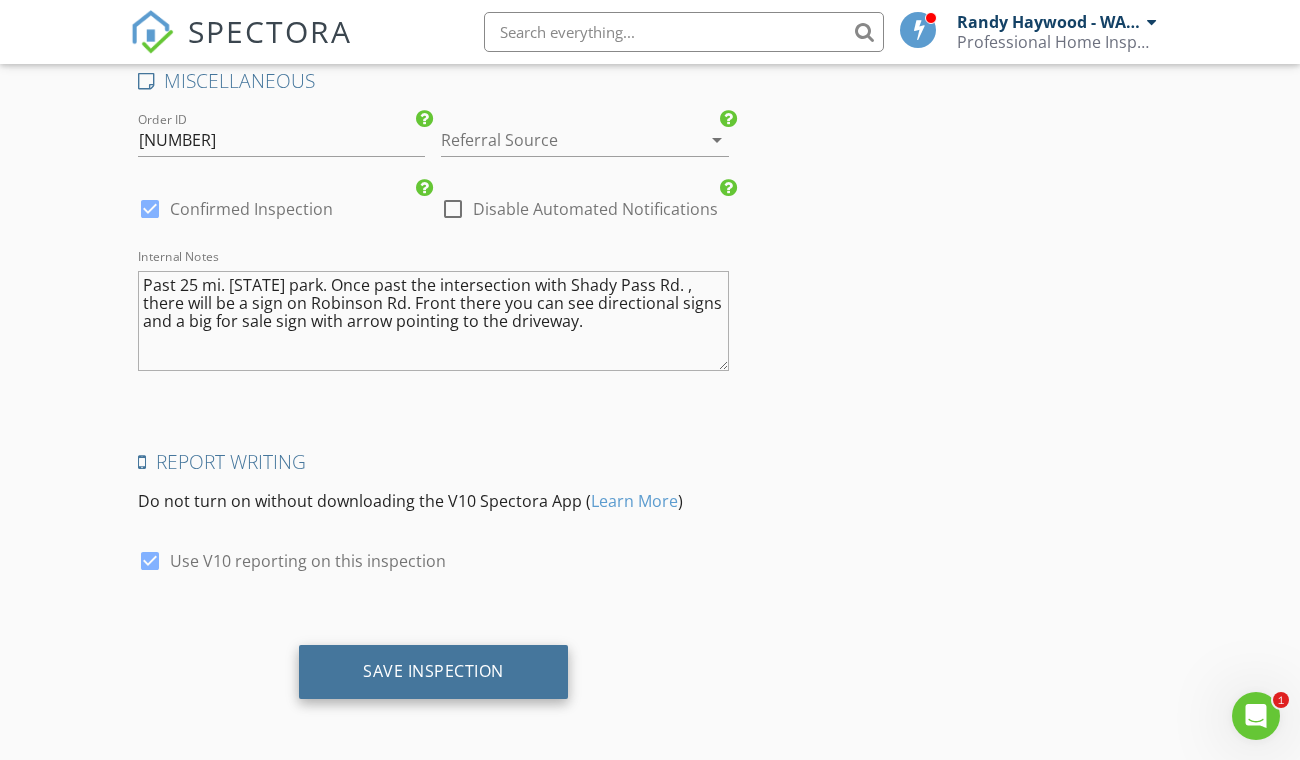 click on "Save Inspection" at bounding box center [433, 671] 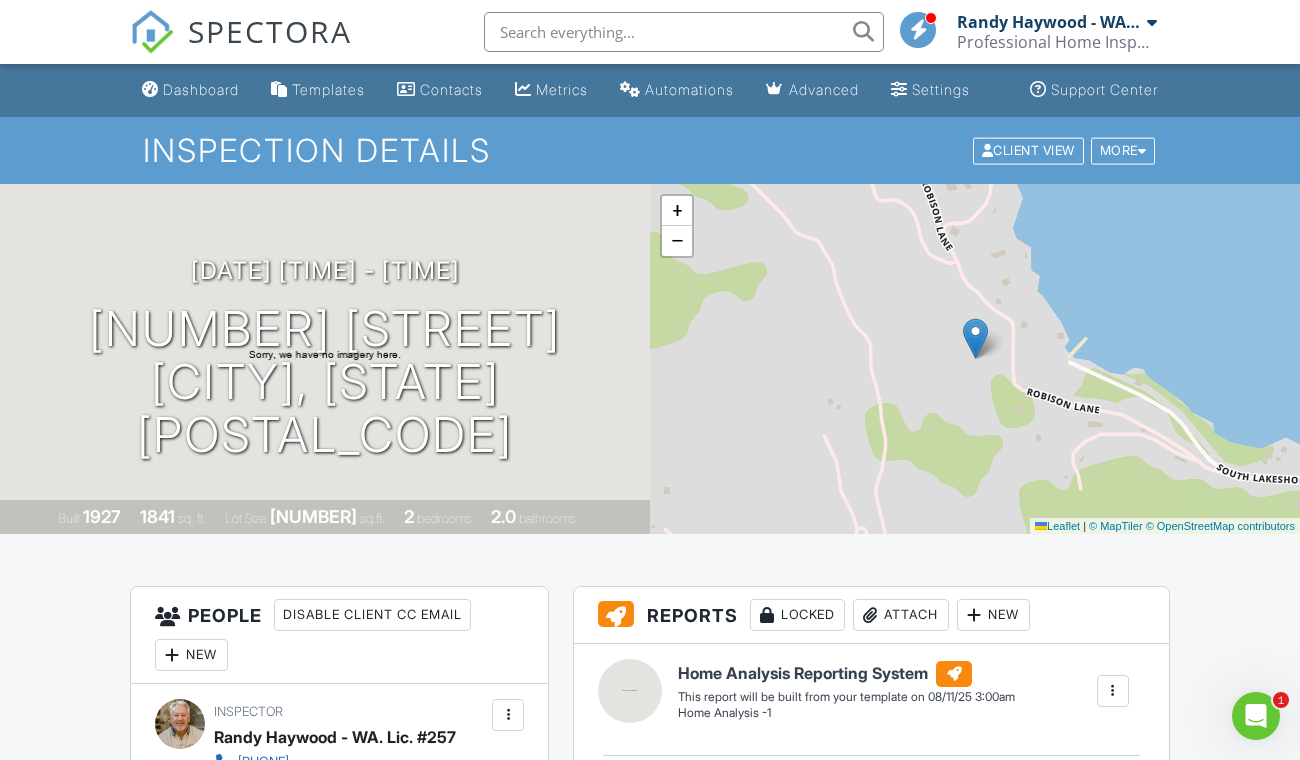 scroll, scrollTop: 0, scrollLeft: 0, axis: both 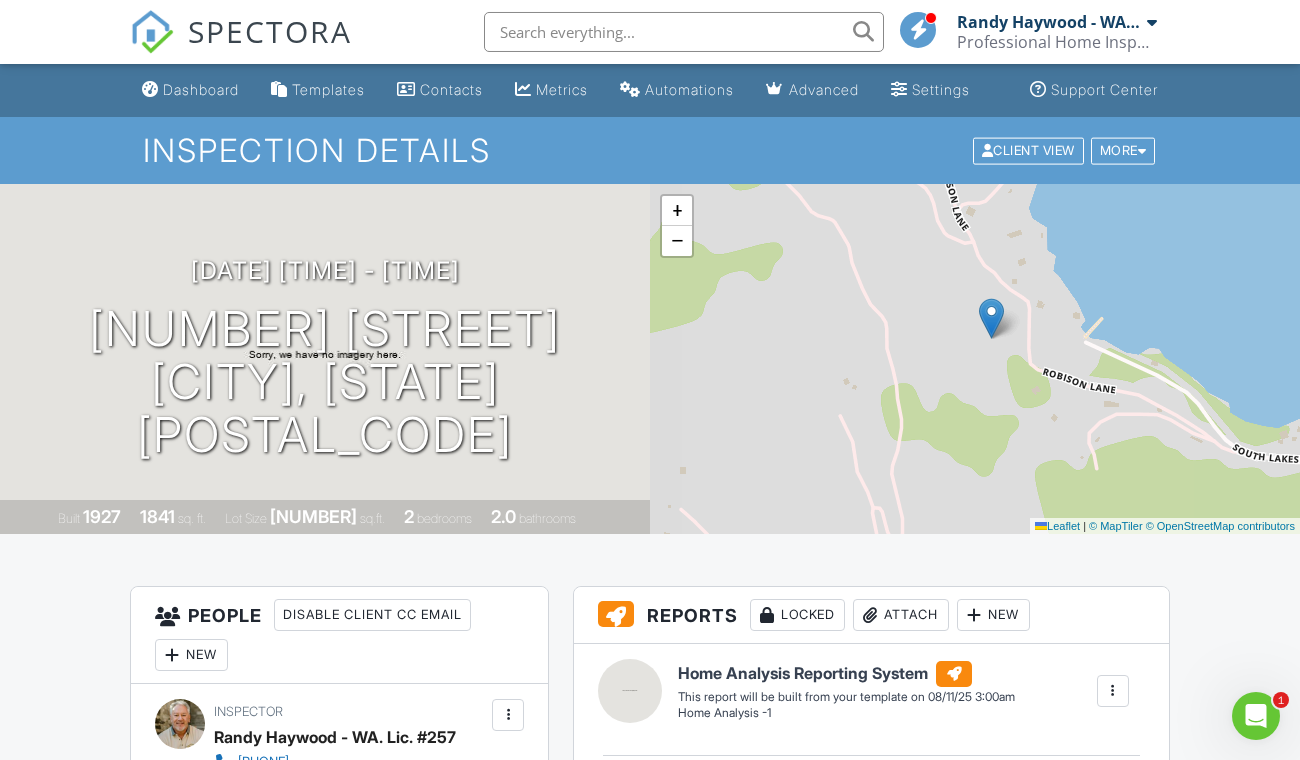 drag, startPoint x: 915, startPoint y: 371, endPoint x: 931, endPoint y: 351, distance: 25.612497 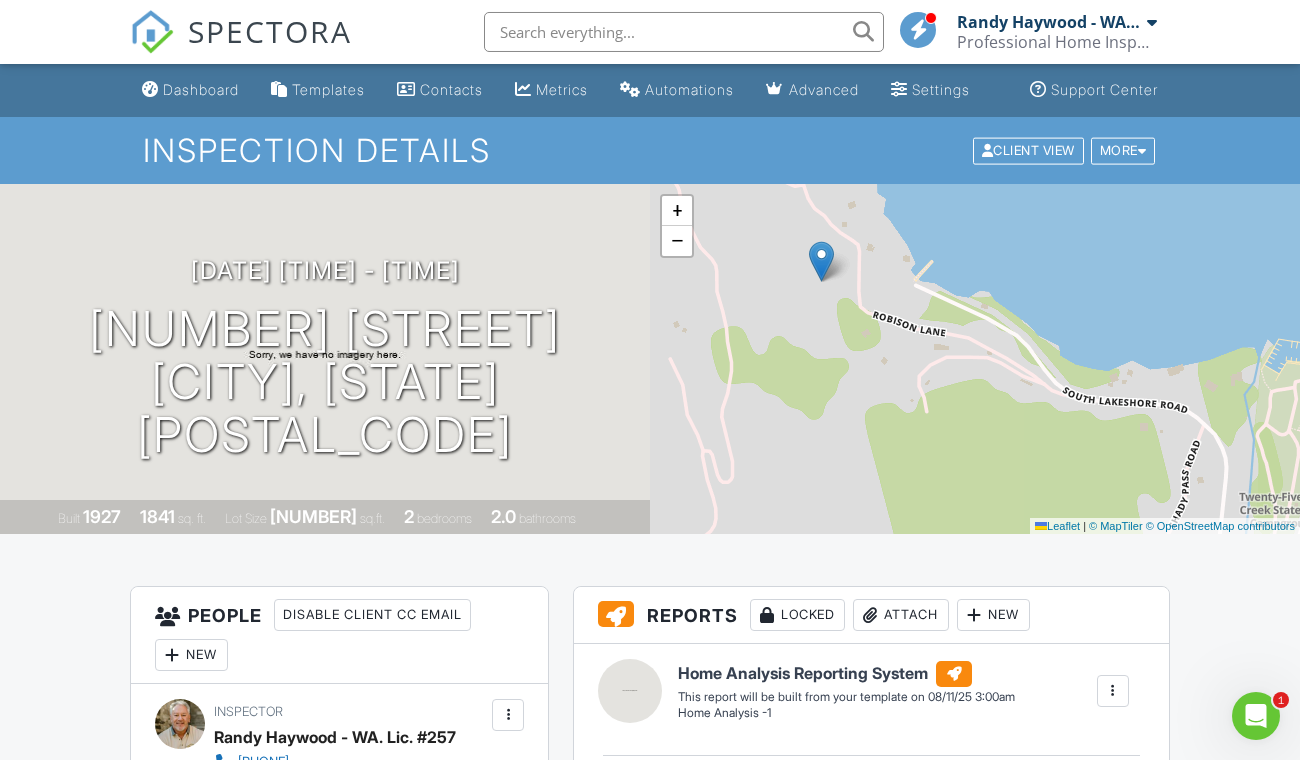 drag, startPoint x: 1070, startPoint y: 451, endPoint x: 900, endPoint y: 394, distance: 179.30142 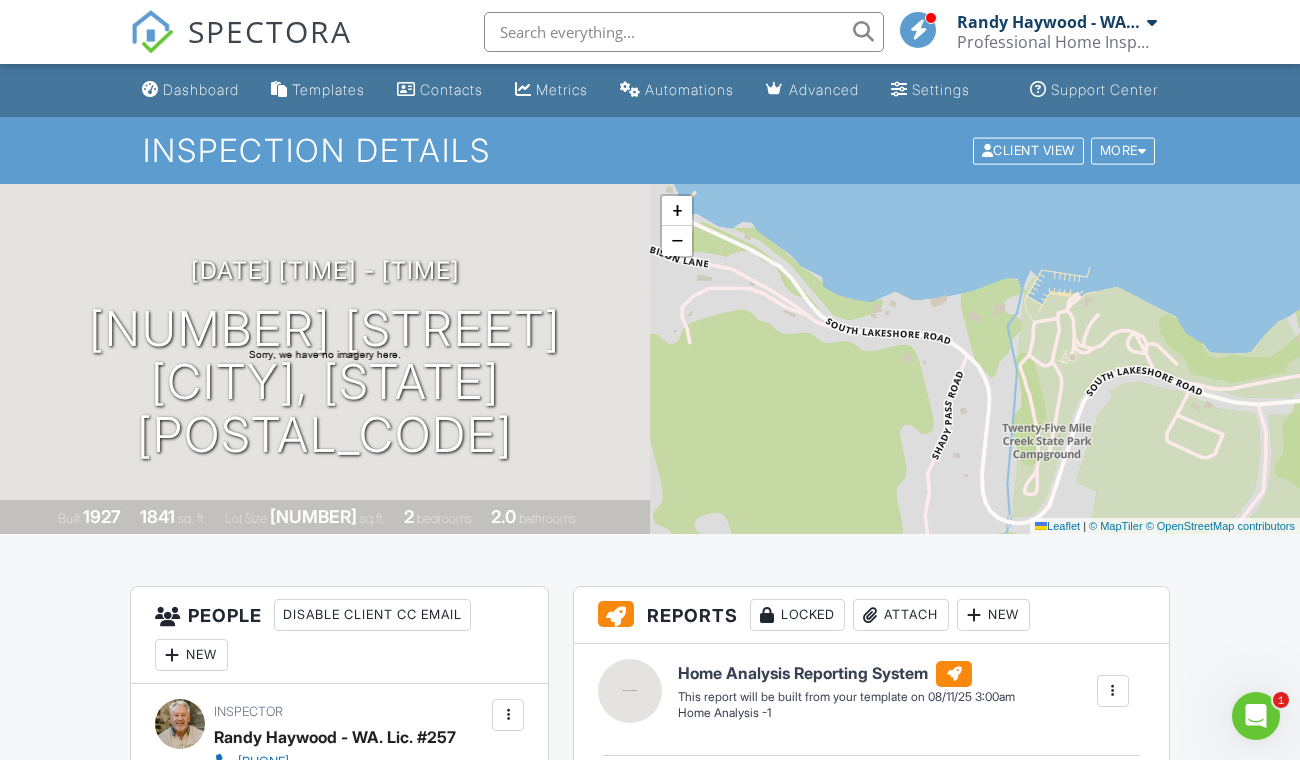 drag, startPoint x: 1089, startPoint y: 461, endPoint x: 852, endPoint y: 392, distance: 246.84003 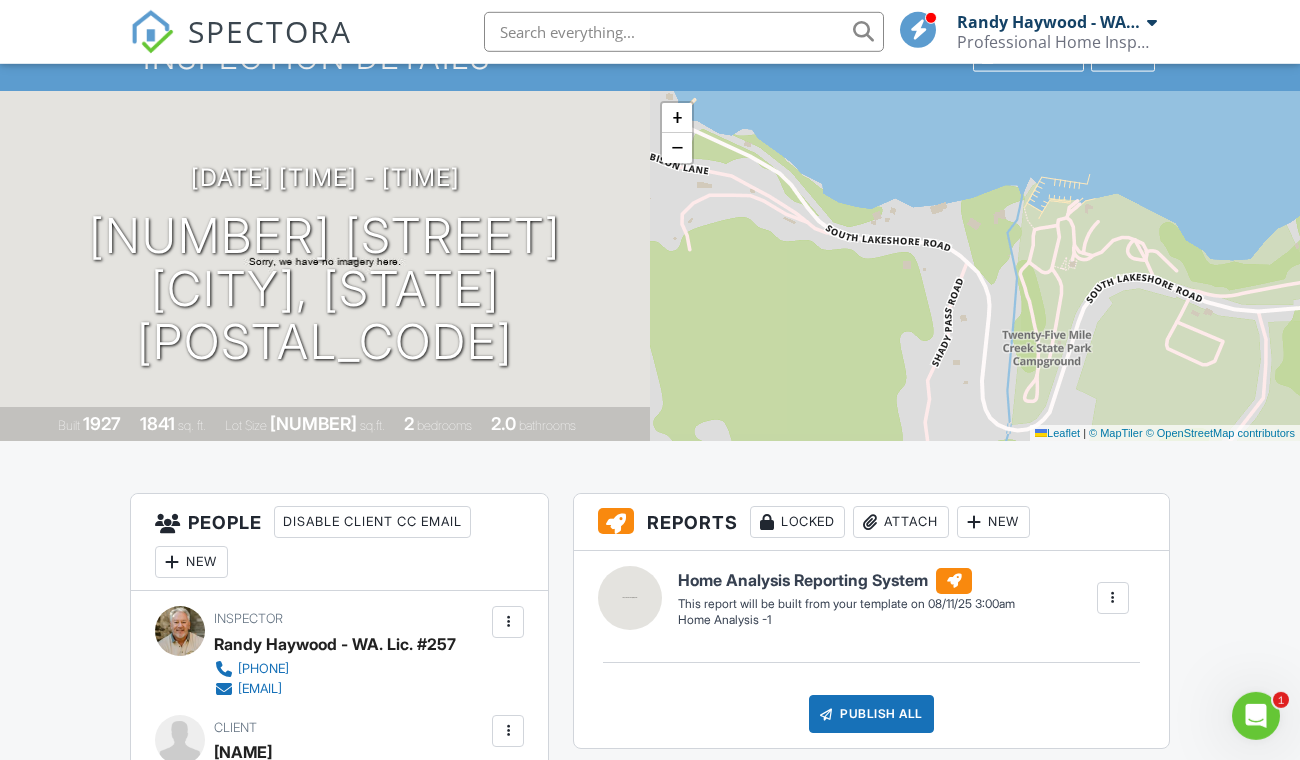 scroll, scrollTop: 94, scrollLeft: 0, axis: vertical 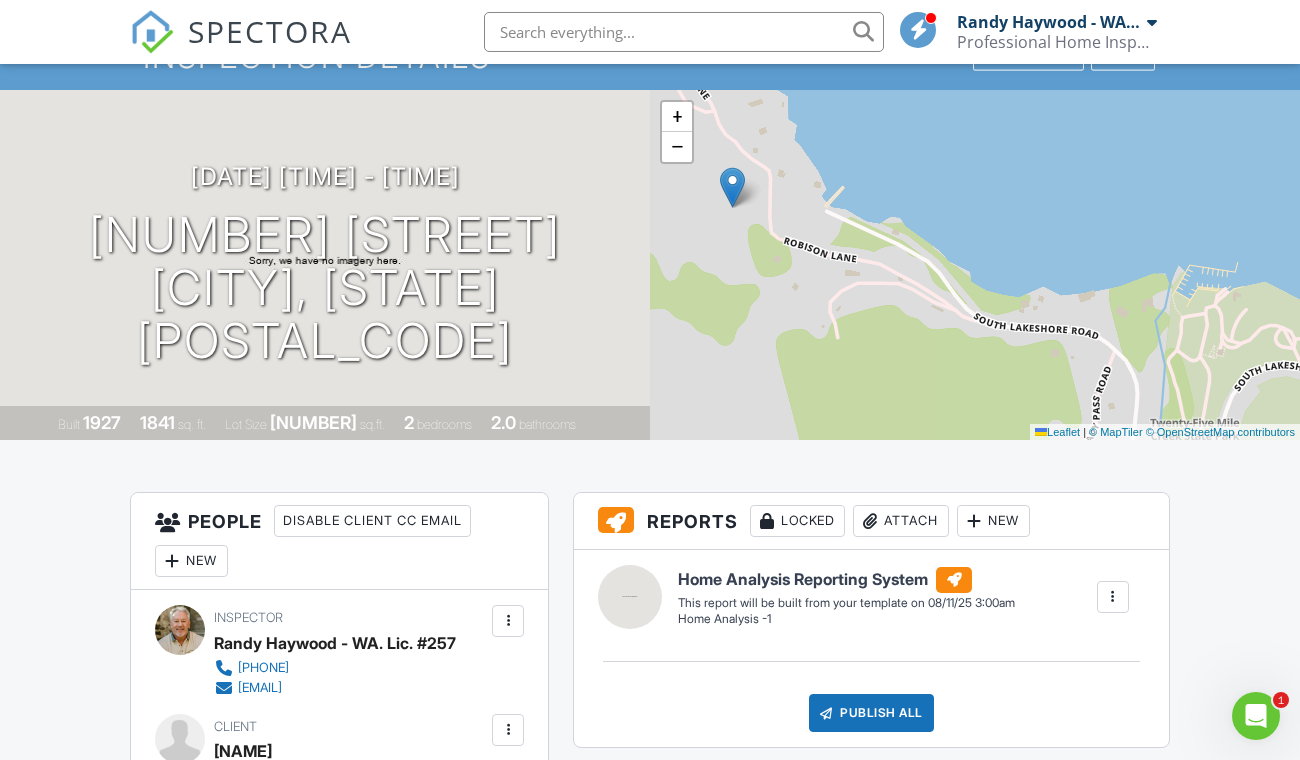drag, startPoint x: 751, startPoint y: 331, endPoint x: 904, endPoint y: 422, distance: 178.01685 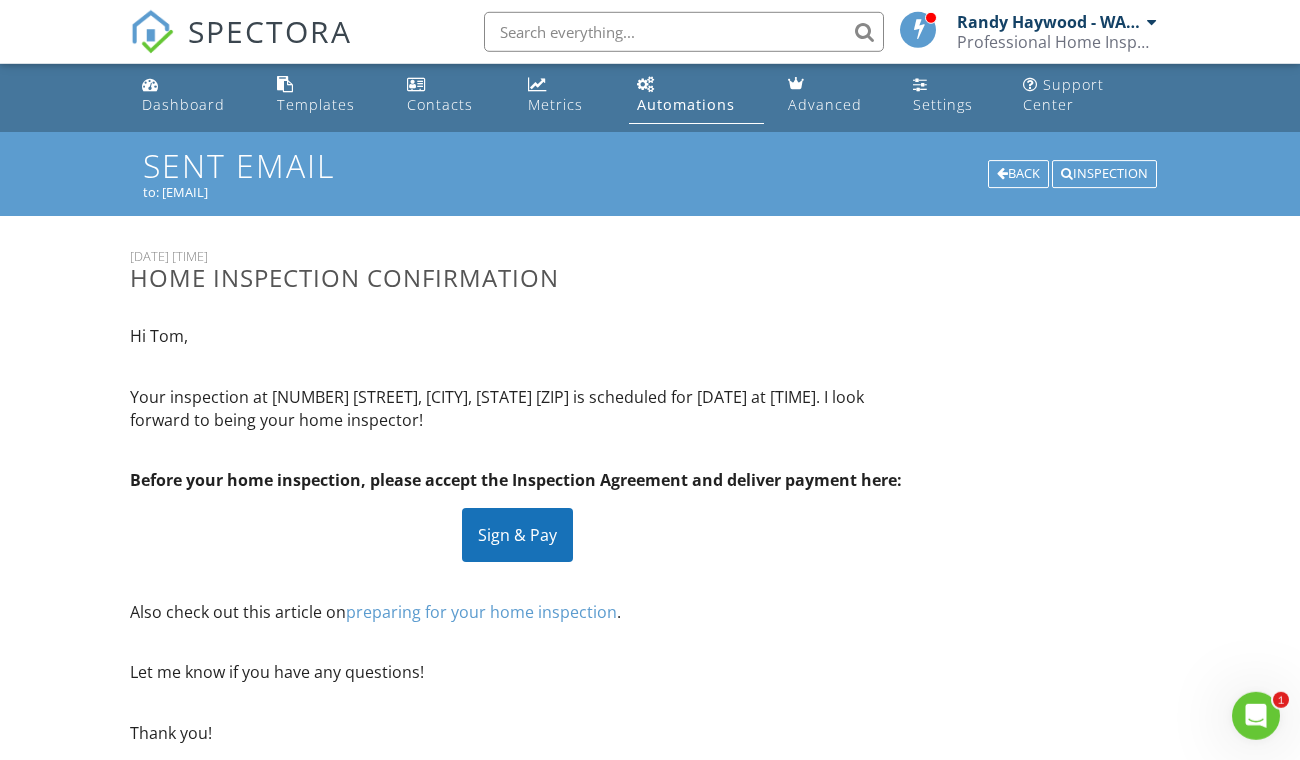 scroll, scrollTop: 0, scrollLeft: 0, axis: both 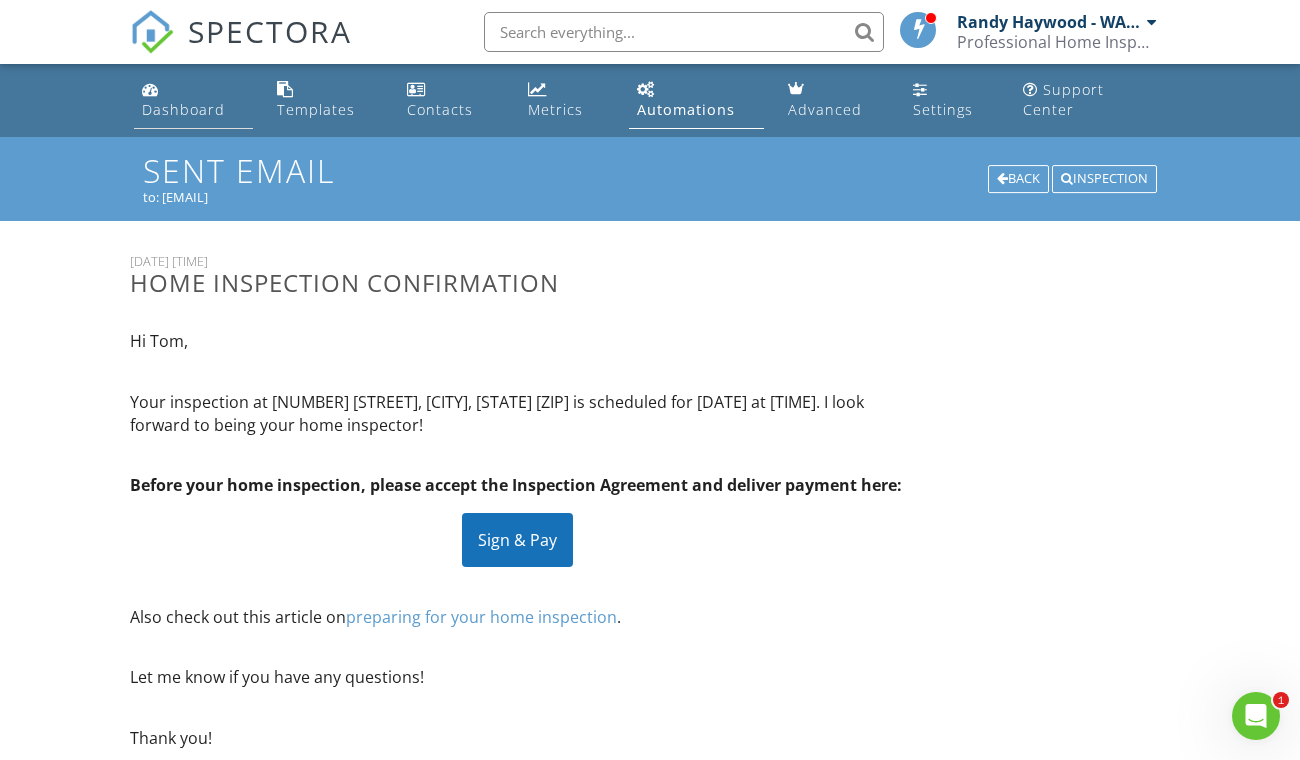 click on "Dashboard" at bounding box center (183, 109) 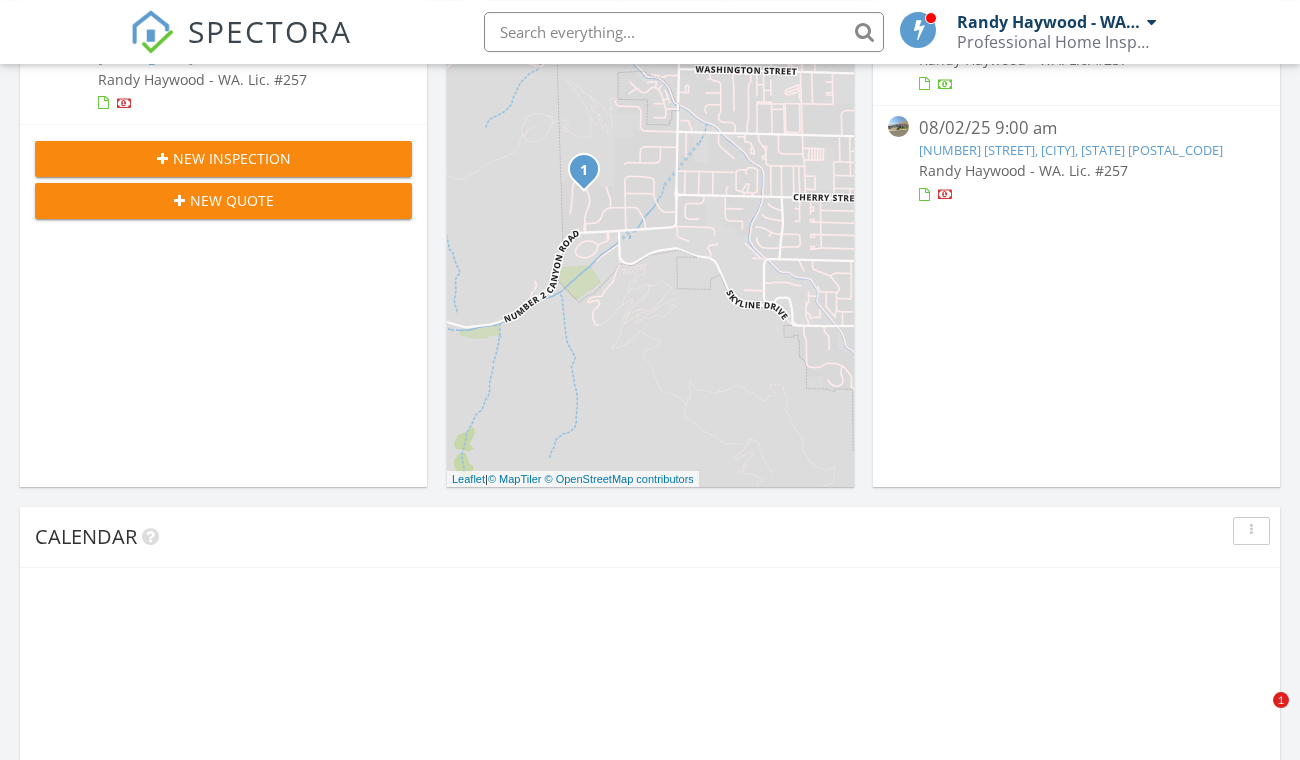 scroll, scrollTop: 1424, scrollLeft: 0, axis: vertical 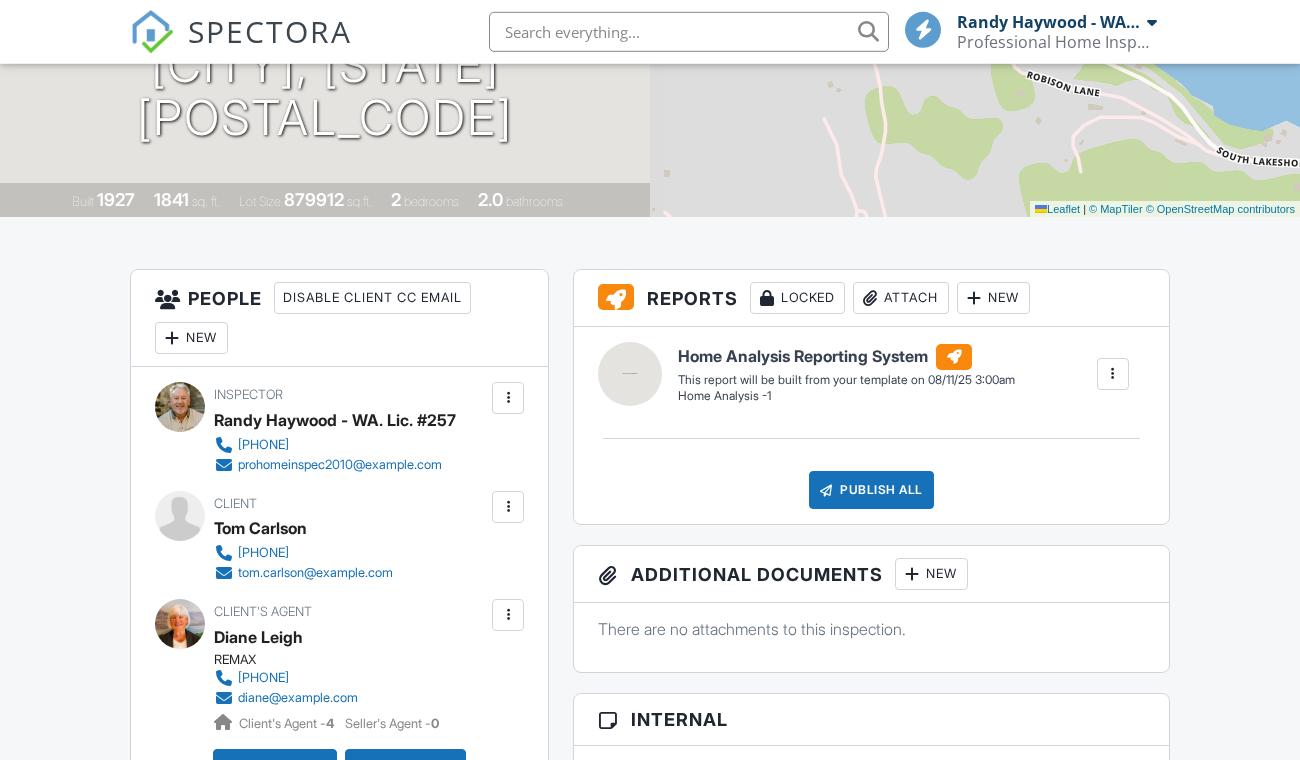 click at bounding box center [508, 507] 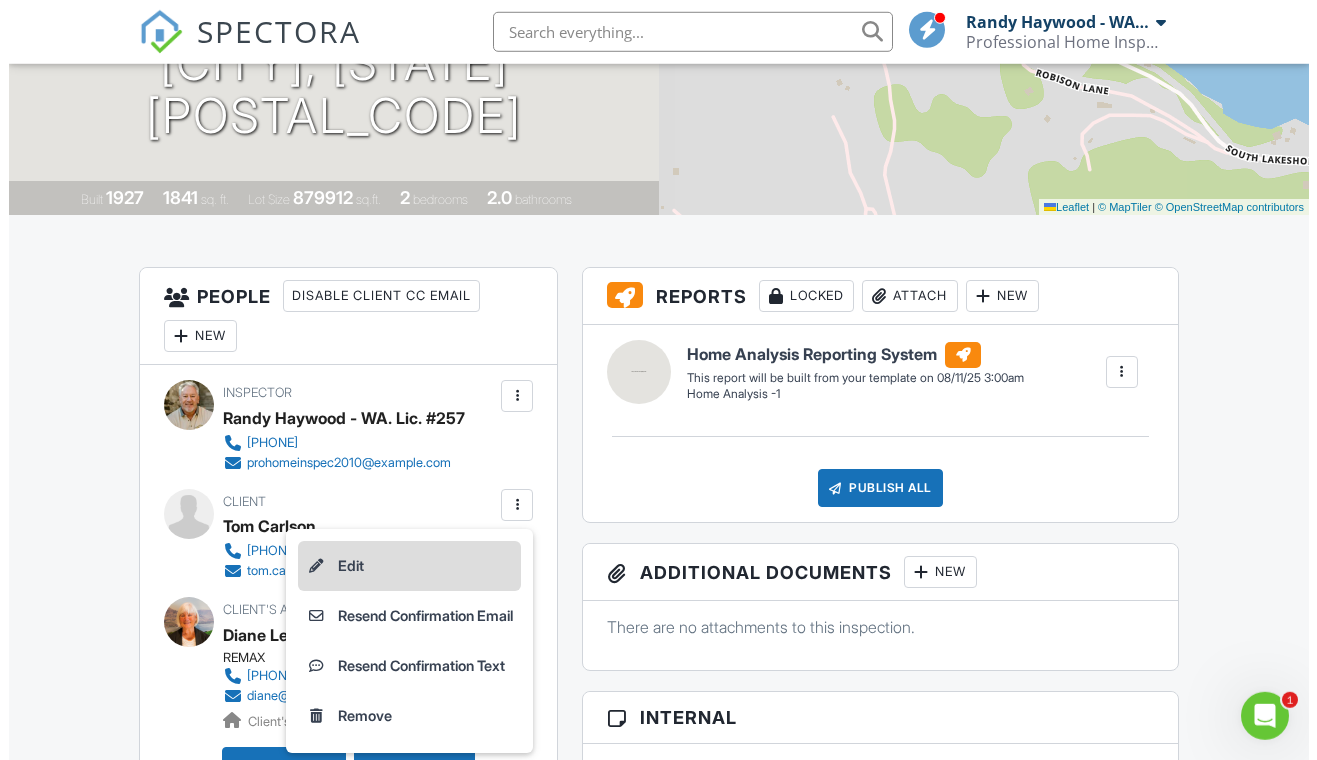 scroll, scrollTop: 320, scrollLeft: 0, axis: vertical 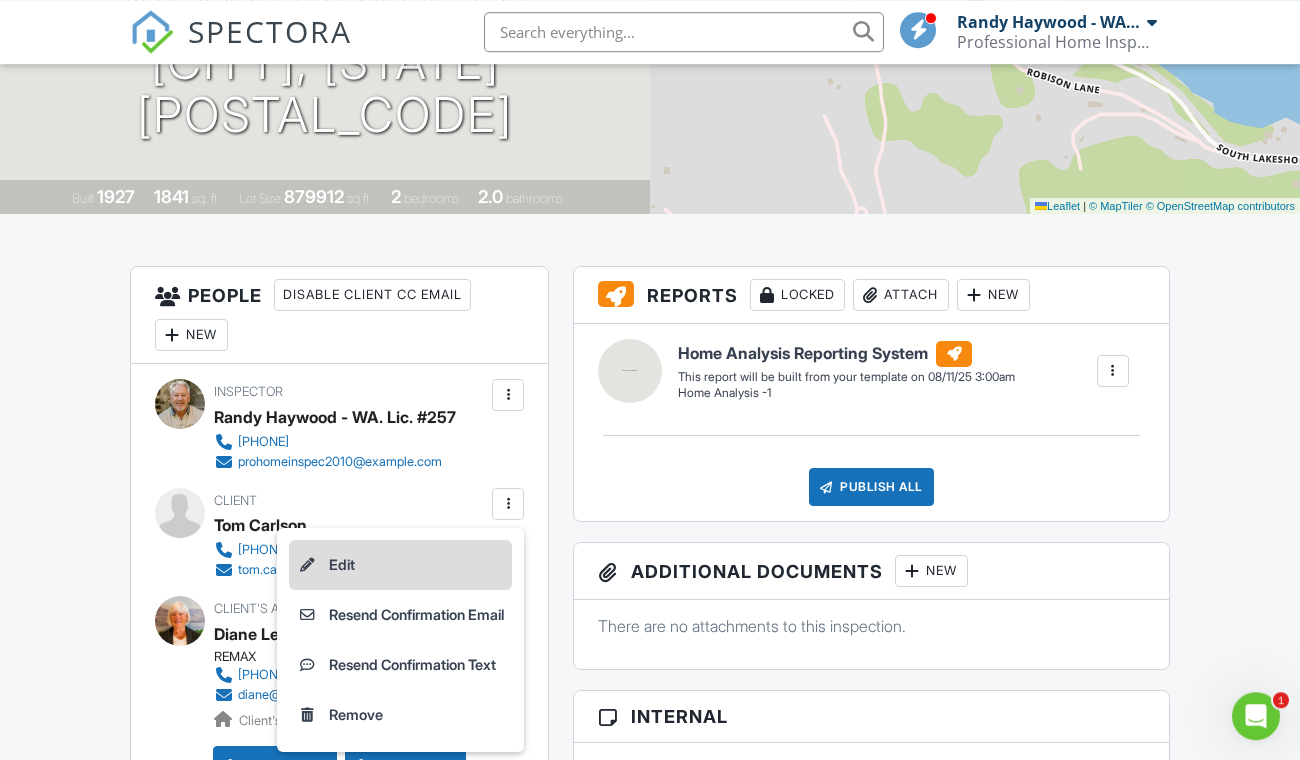 click on "Edit" at bounding box center (400, 565) 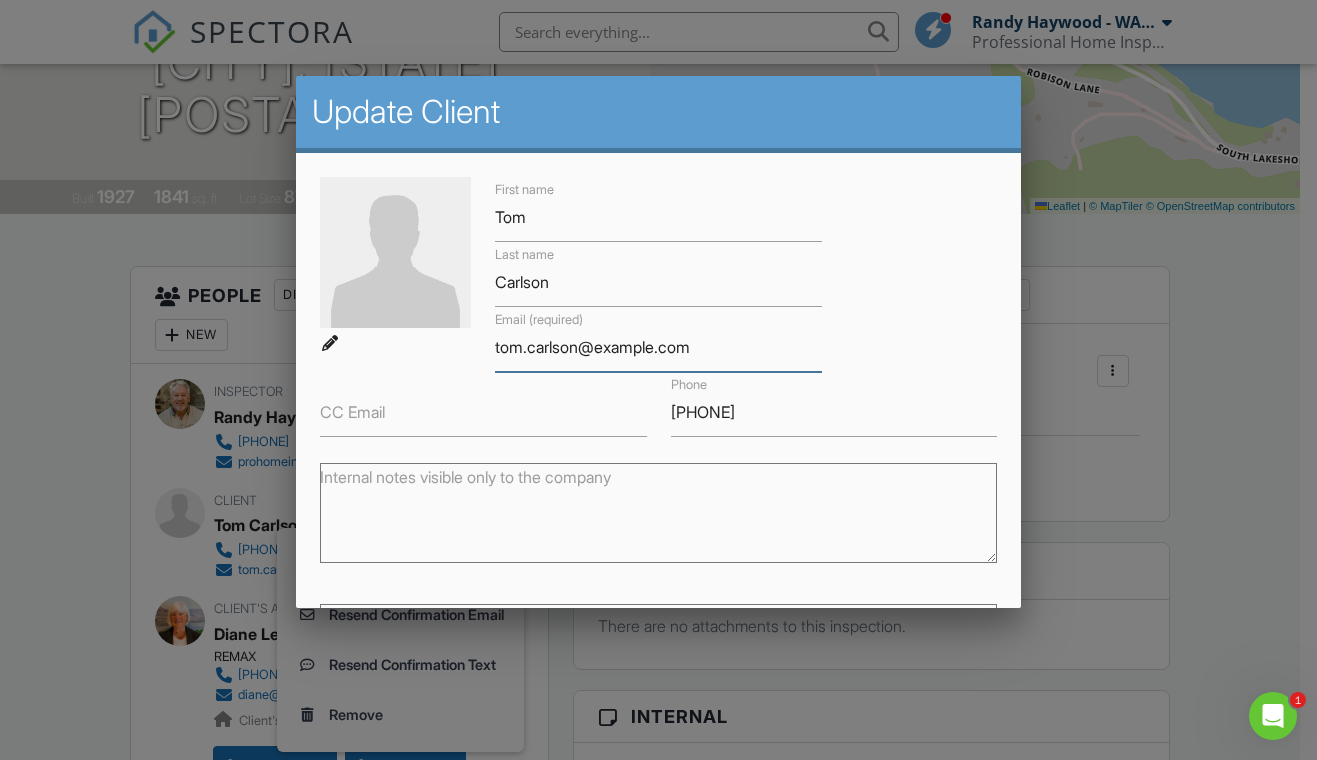 click on "[EMAIL]" at bounding box center [658, 347] 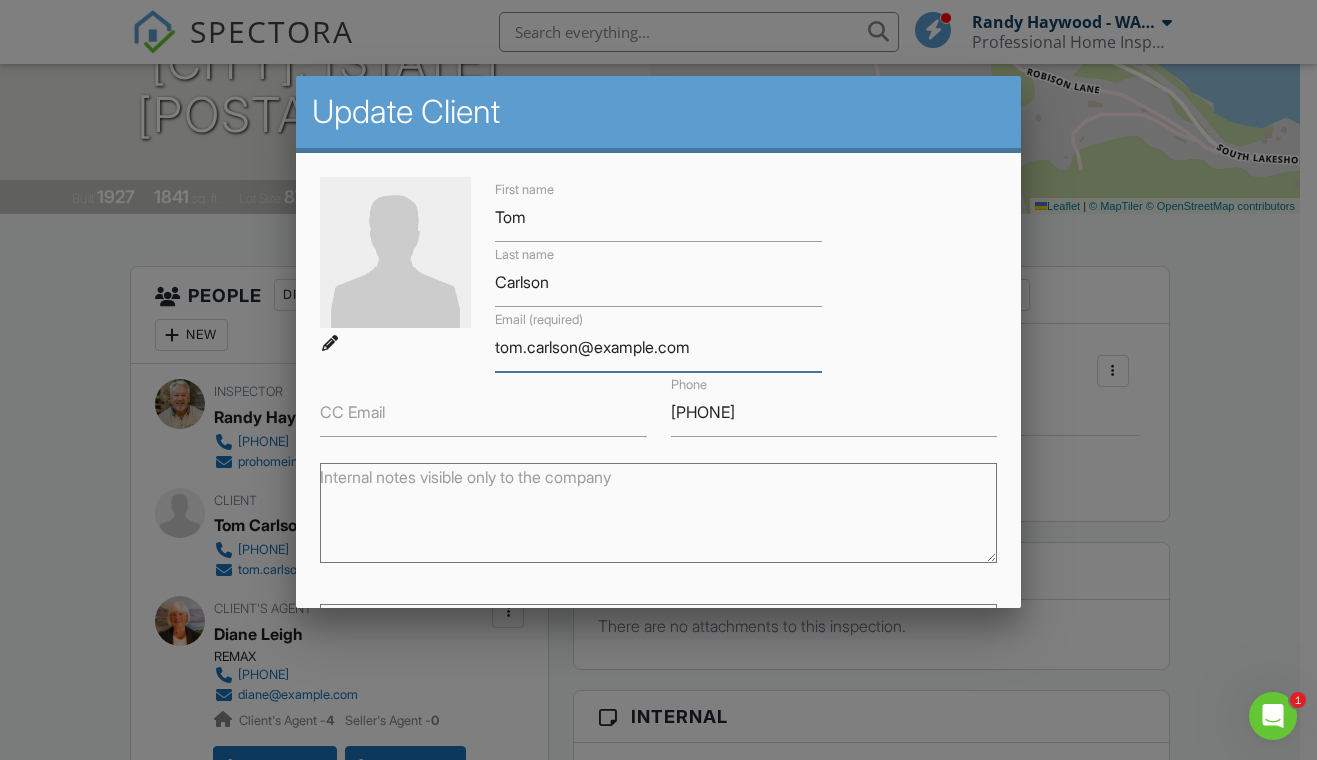 scroll, scrollTop: 179, scrollLeft: 0, axis: vertical 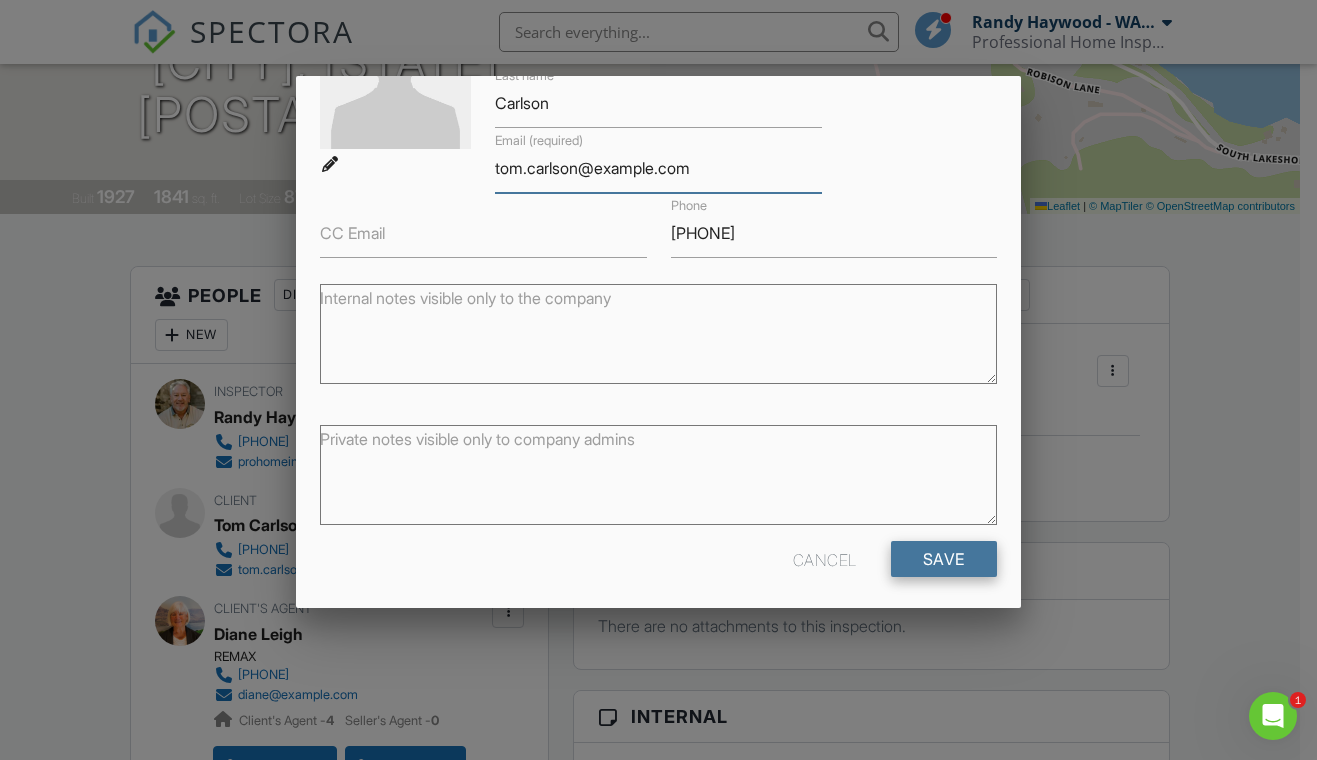type on "[EMAIL]" 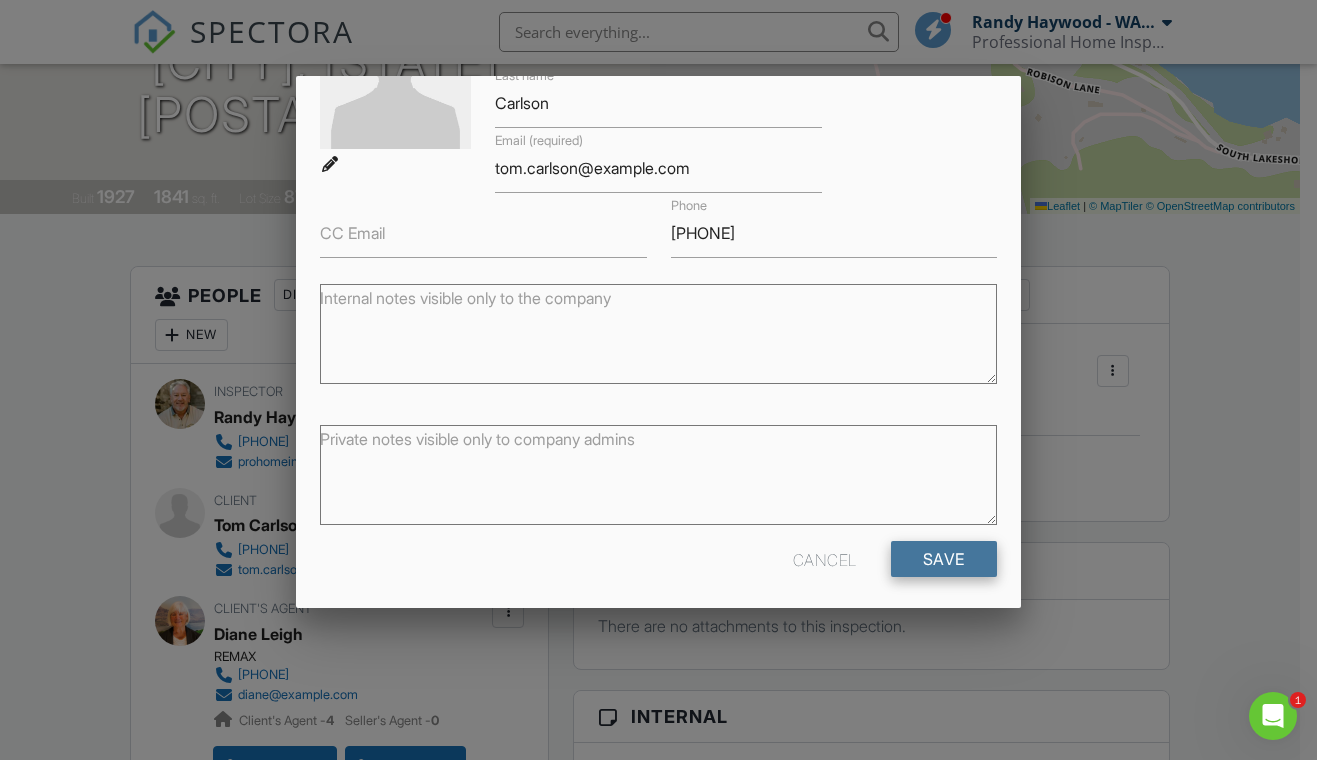 click on "Save" at bounding box center [944, 559] 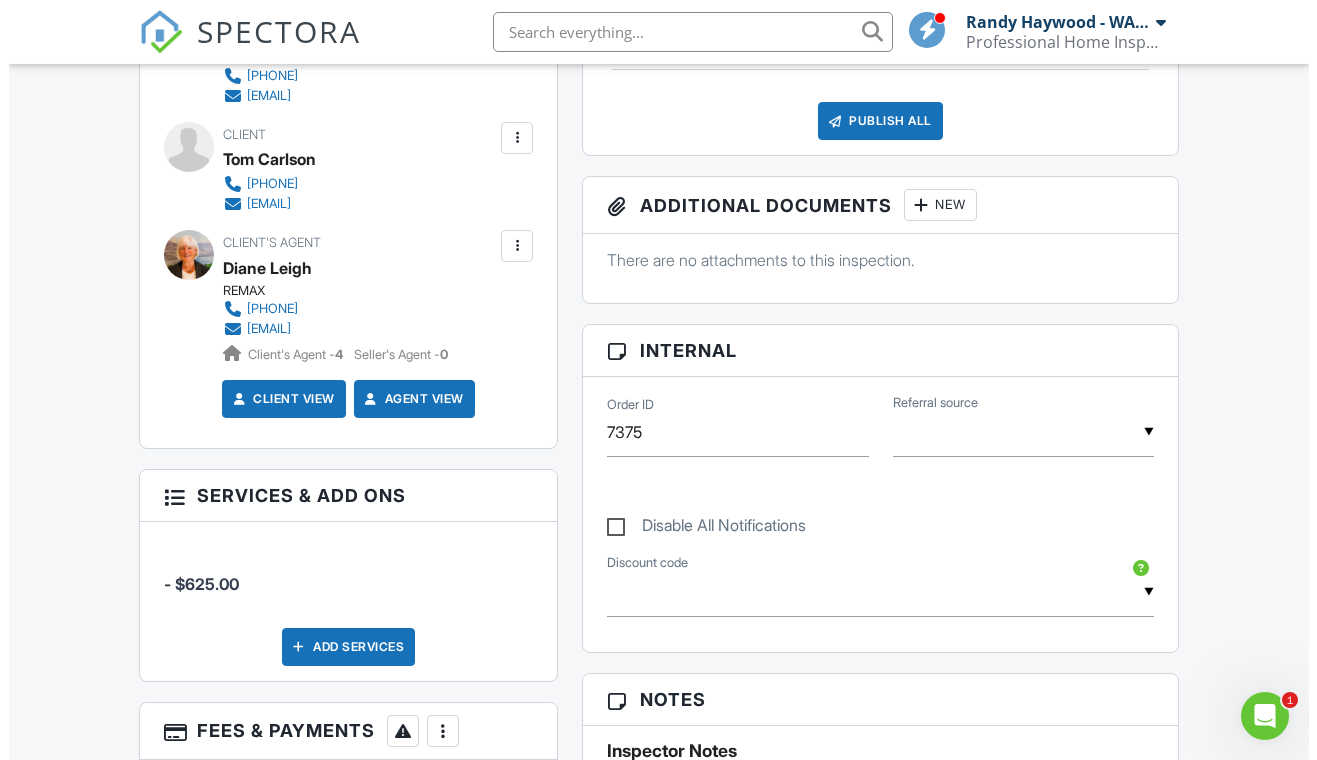 scroll, scrollTop: 679, scrollLeft: 0, axis: vertical 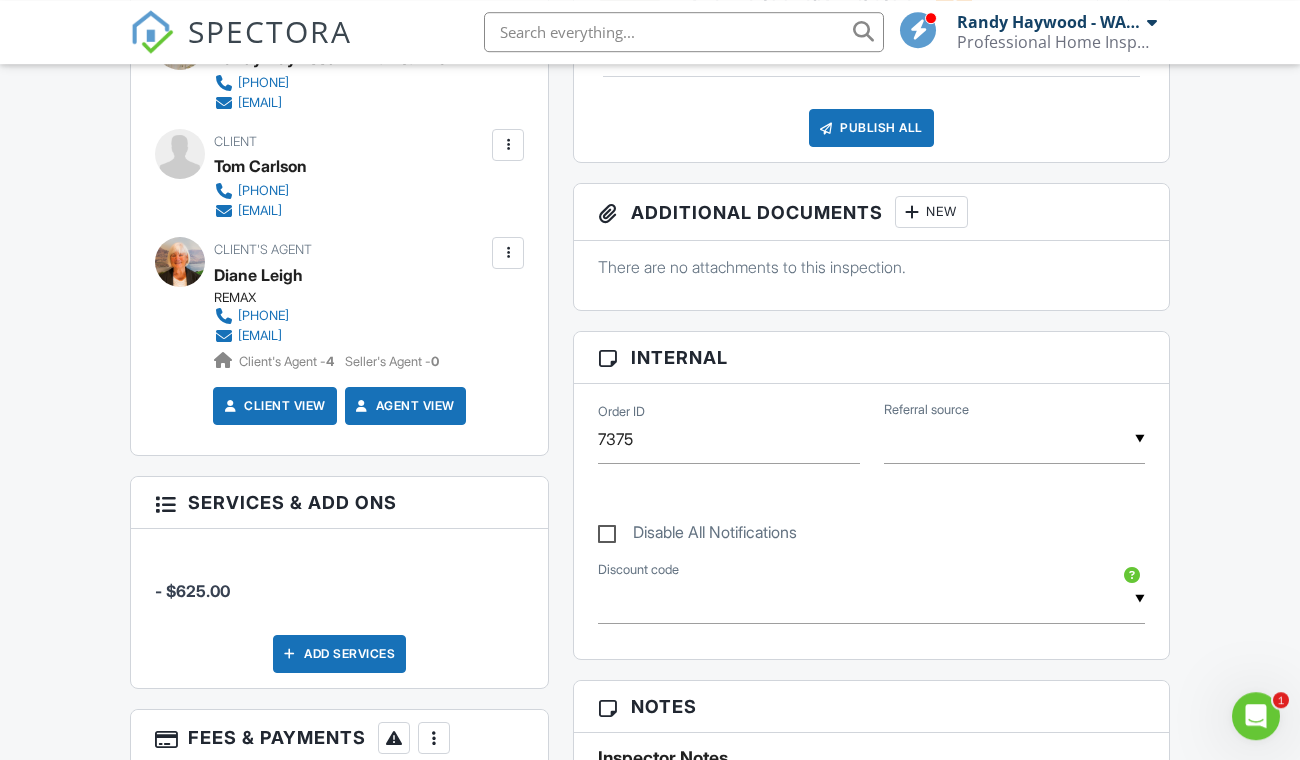 click at bounding box center (508, 145) 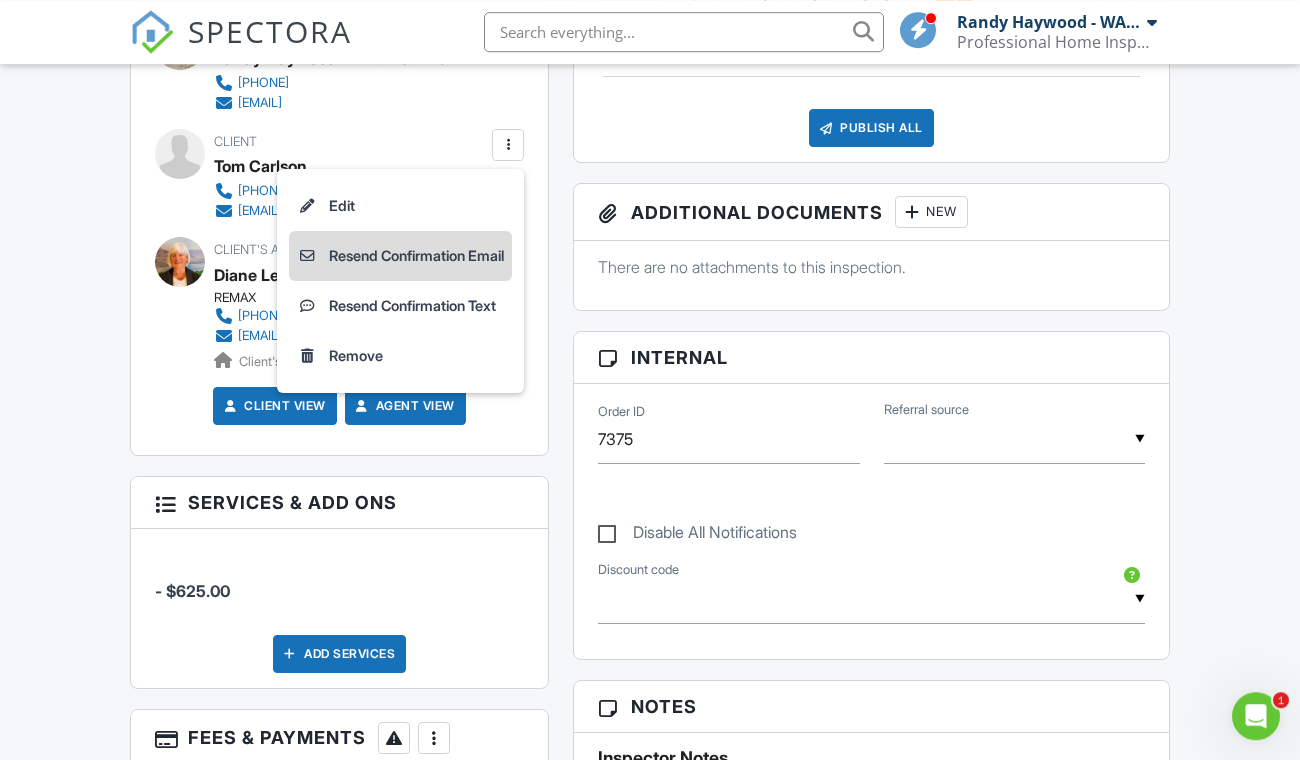 click on "Resend Confirmation Email" at bounding box center [400, 256] 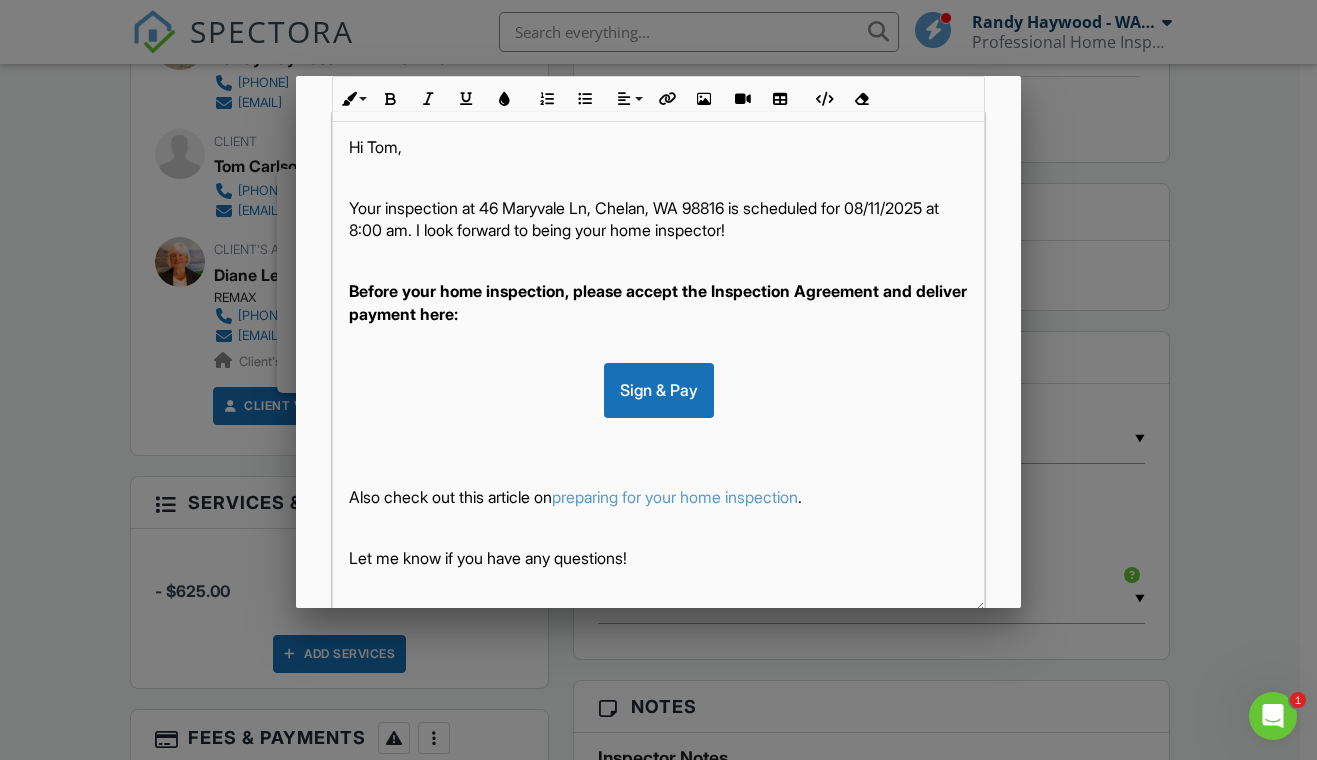 scroll, scrollTop: 451, scrollLeft: 0, axis: vertical 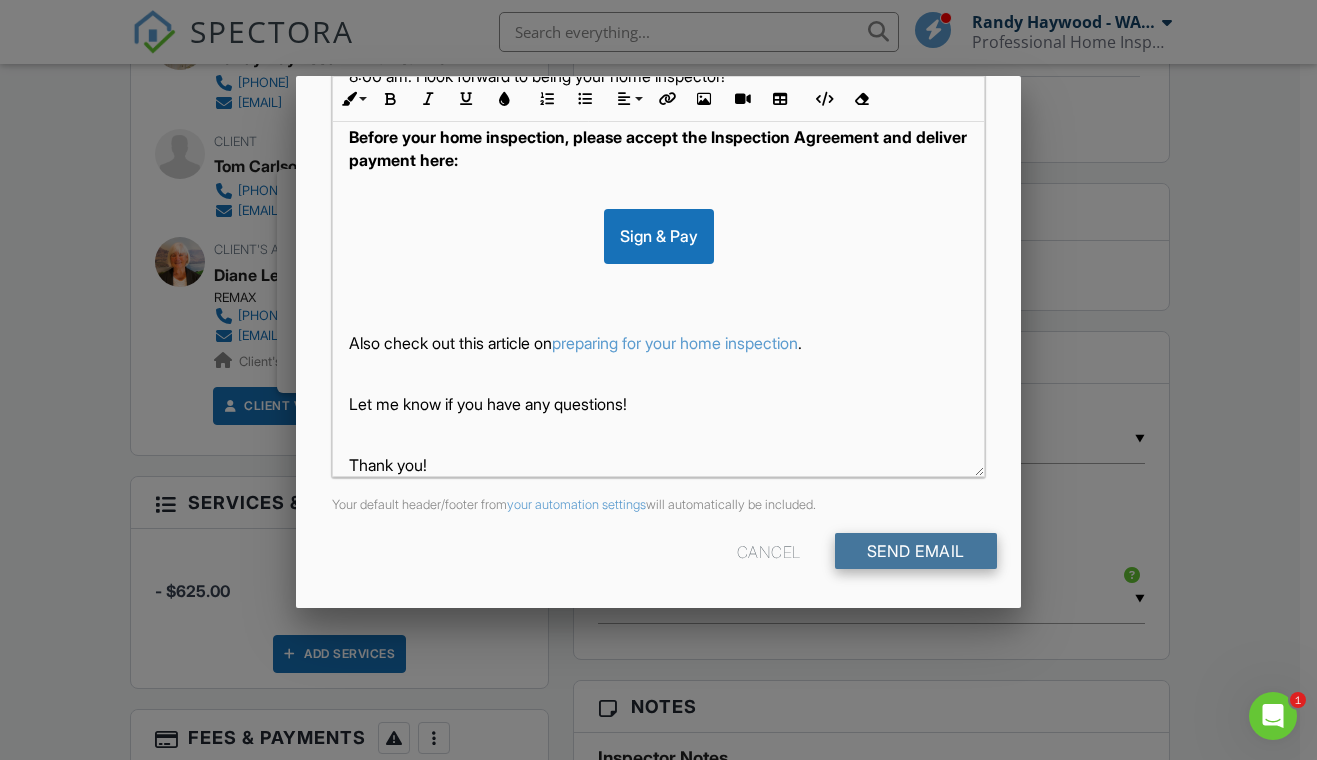 click on "Send Email" at bounding box center [916, 551] 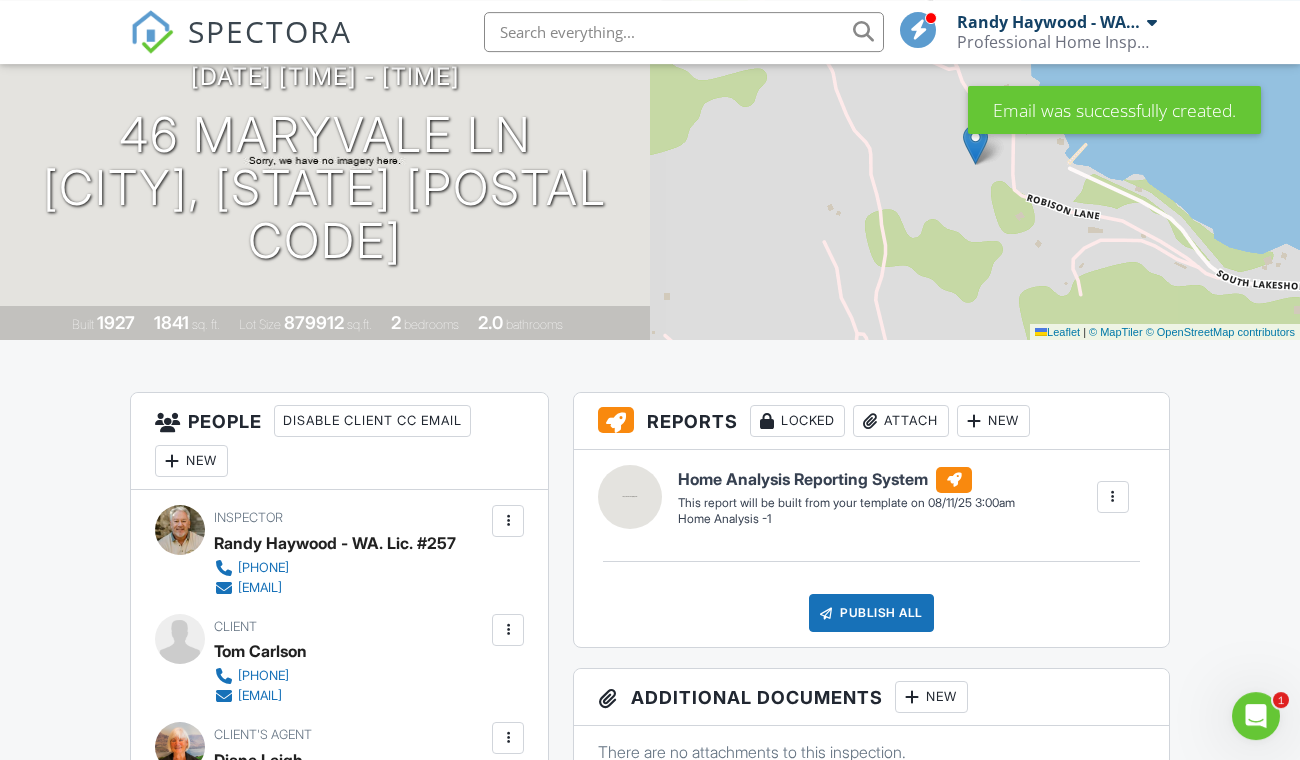 scroll, scrollTop: 195, scrollLeft: 0, axis: vertical 